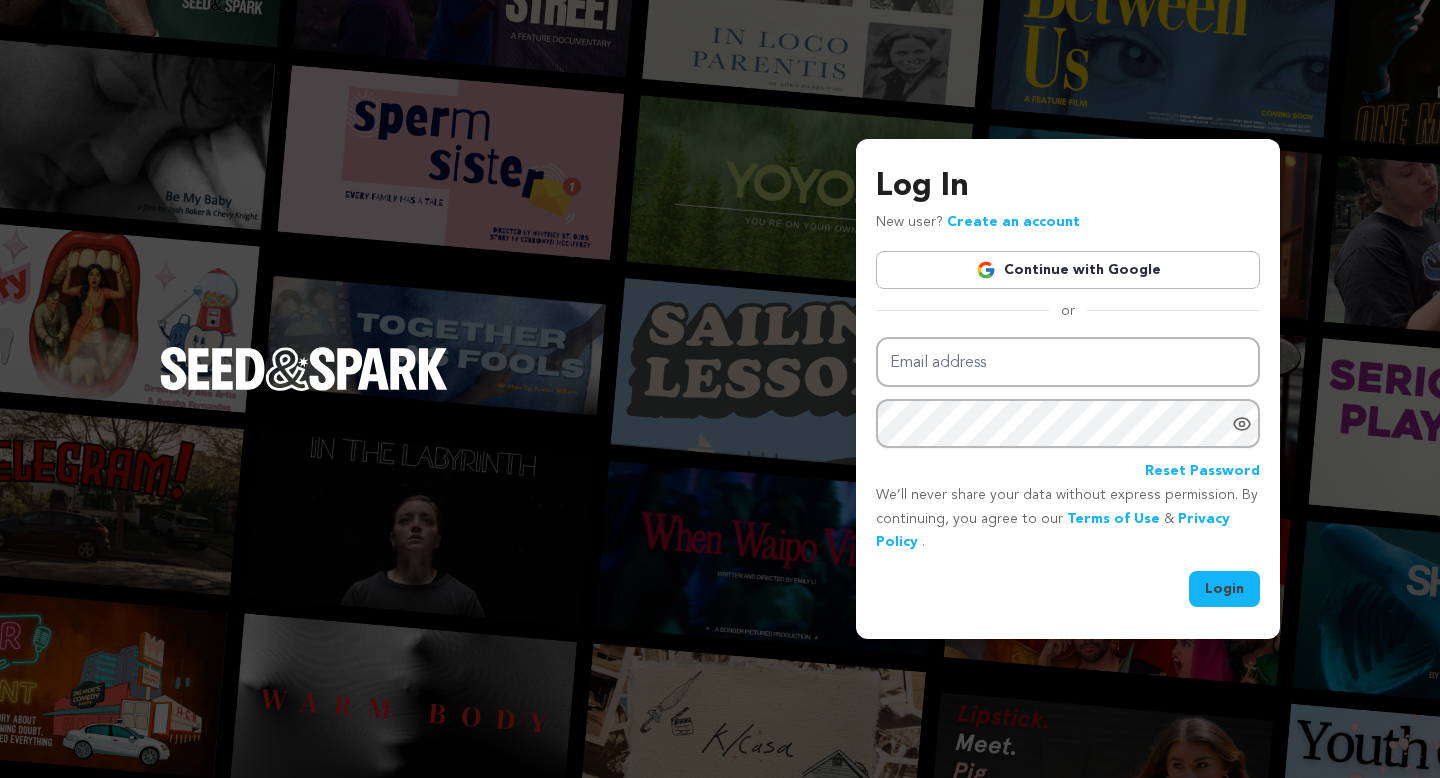 scroll, scrollTop: 0, scrollLeft: 0, axis: both 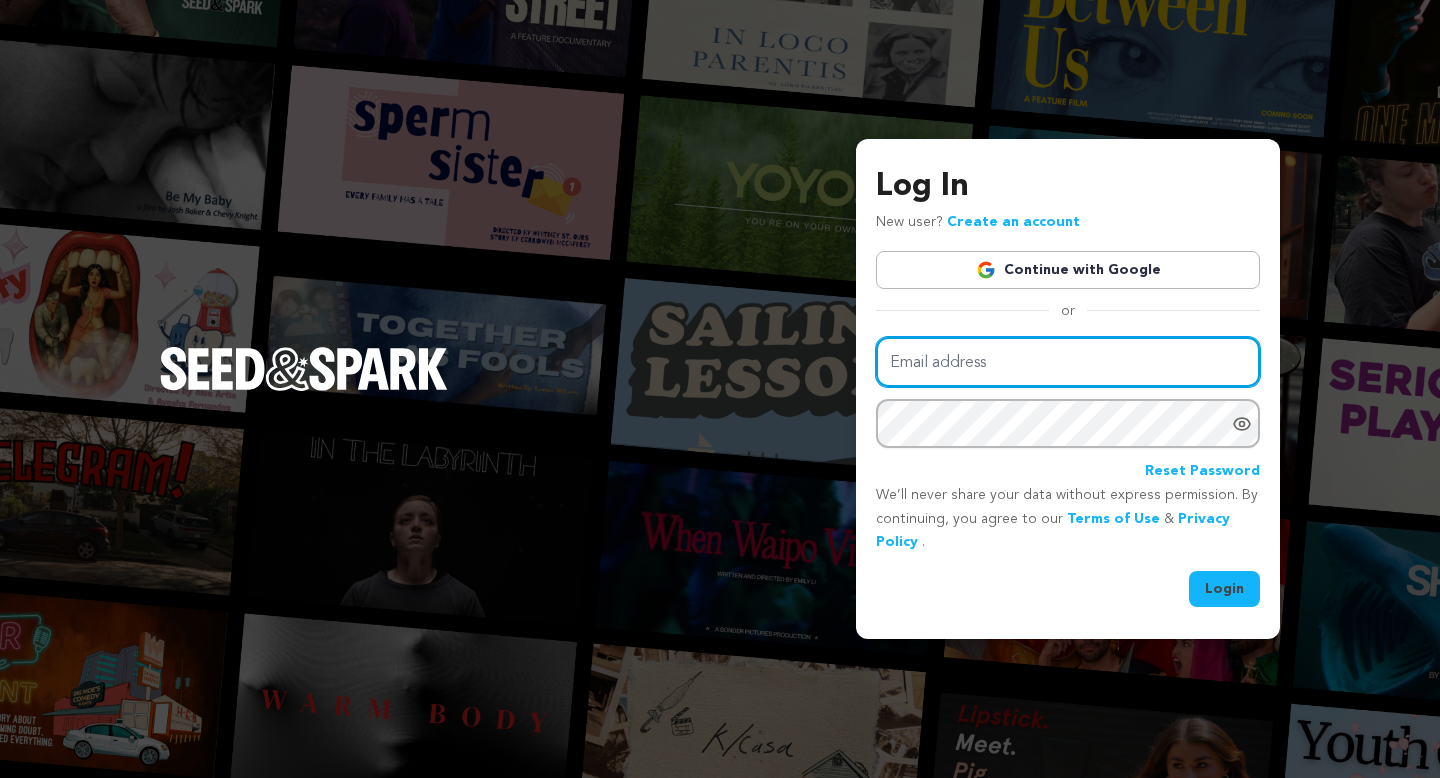 type on "jamiealvey@outlook.com" 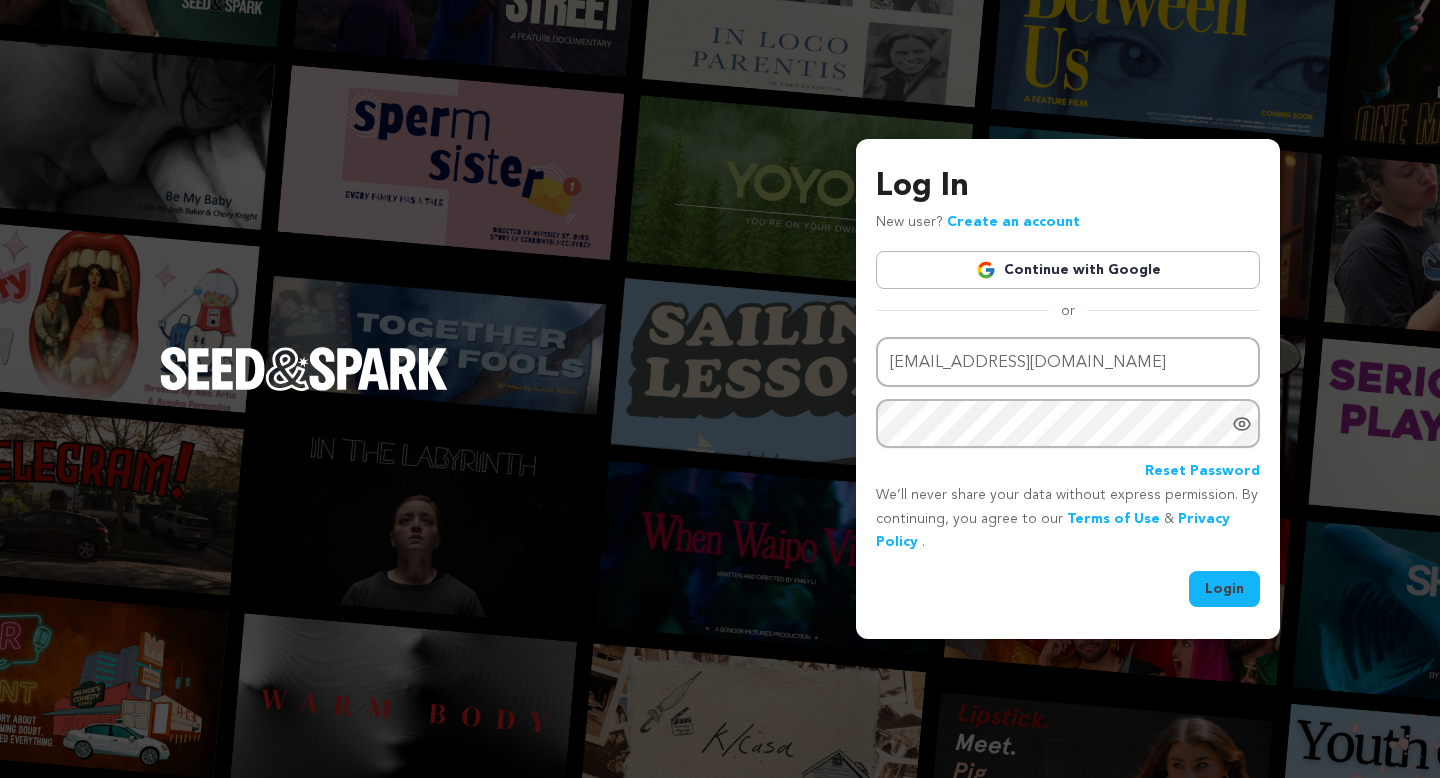 click on "Login" at bounding box center [1224, 589] 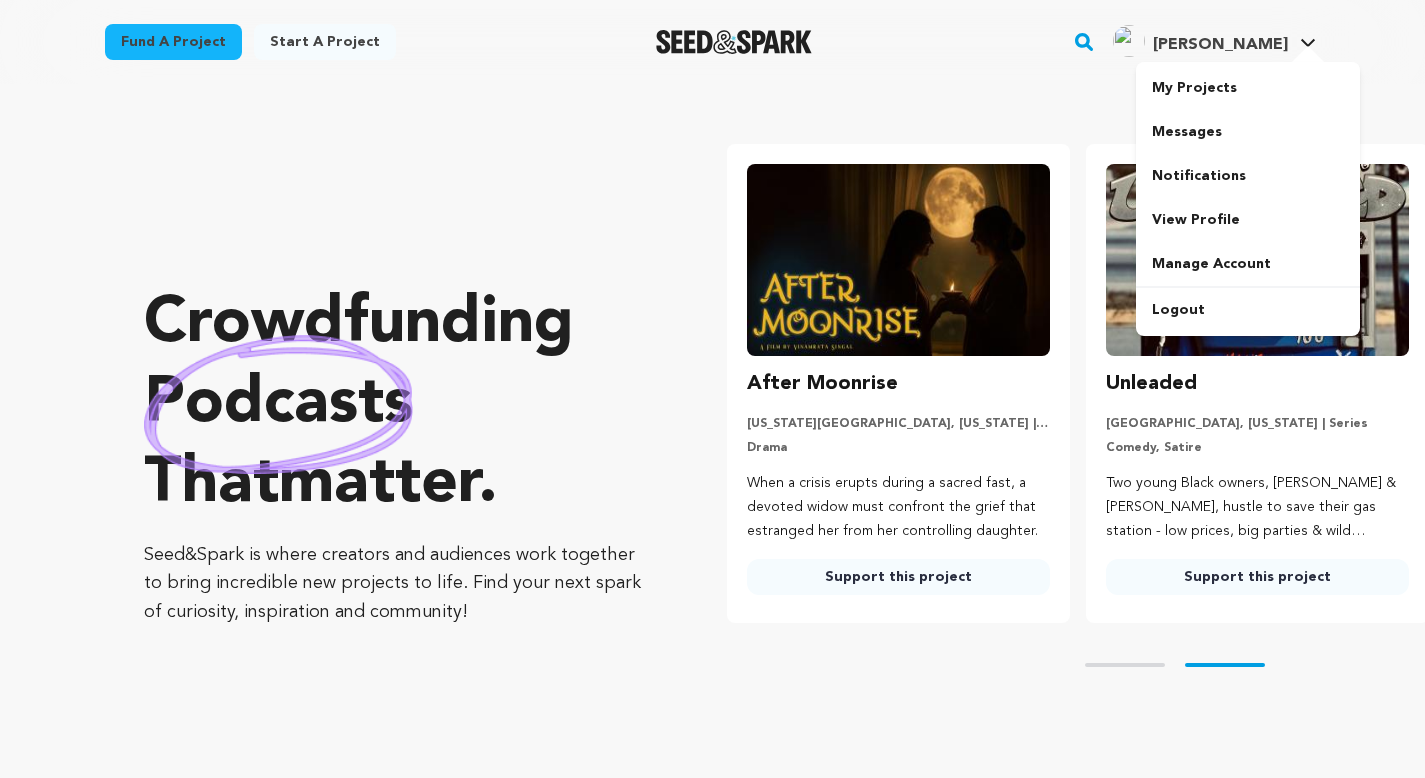 scroll, scrollTop: 0, scrollLeft: 0, axis: both 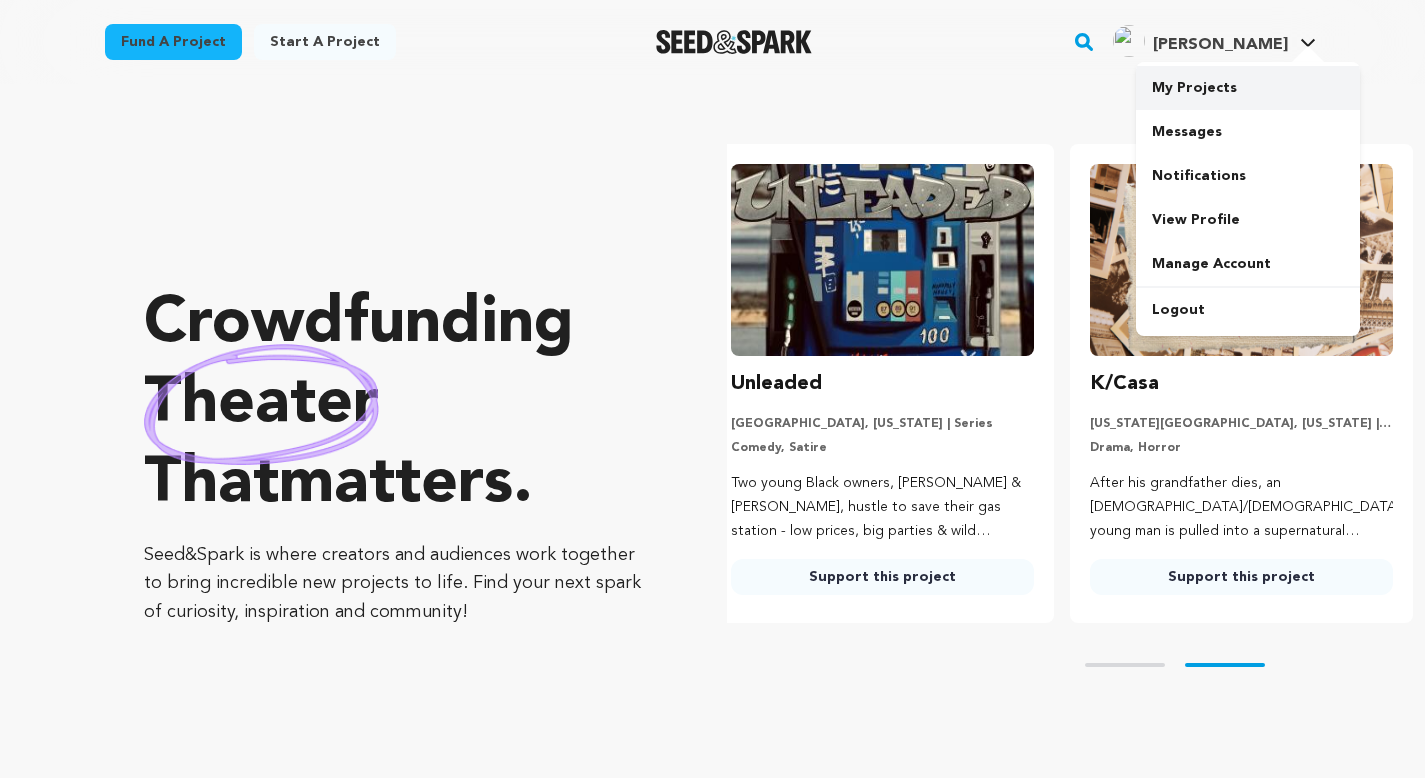 click on "My Projects" at bounding box center (1248, 88) 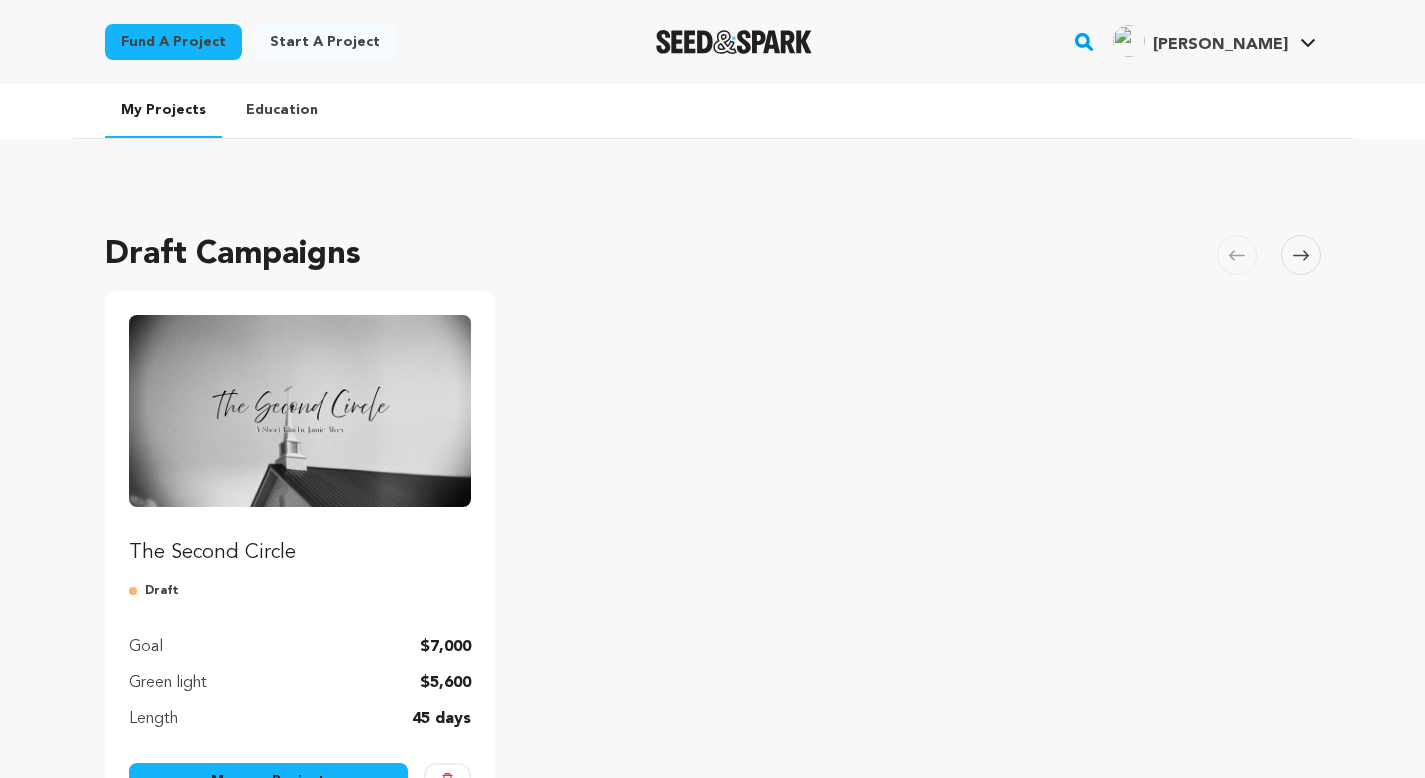 scroll, scrollTop: 0, scrollLeft: 0, axis: both 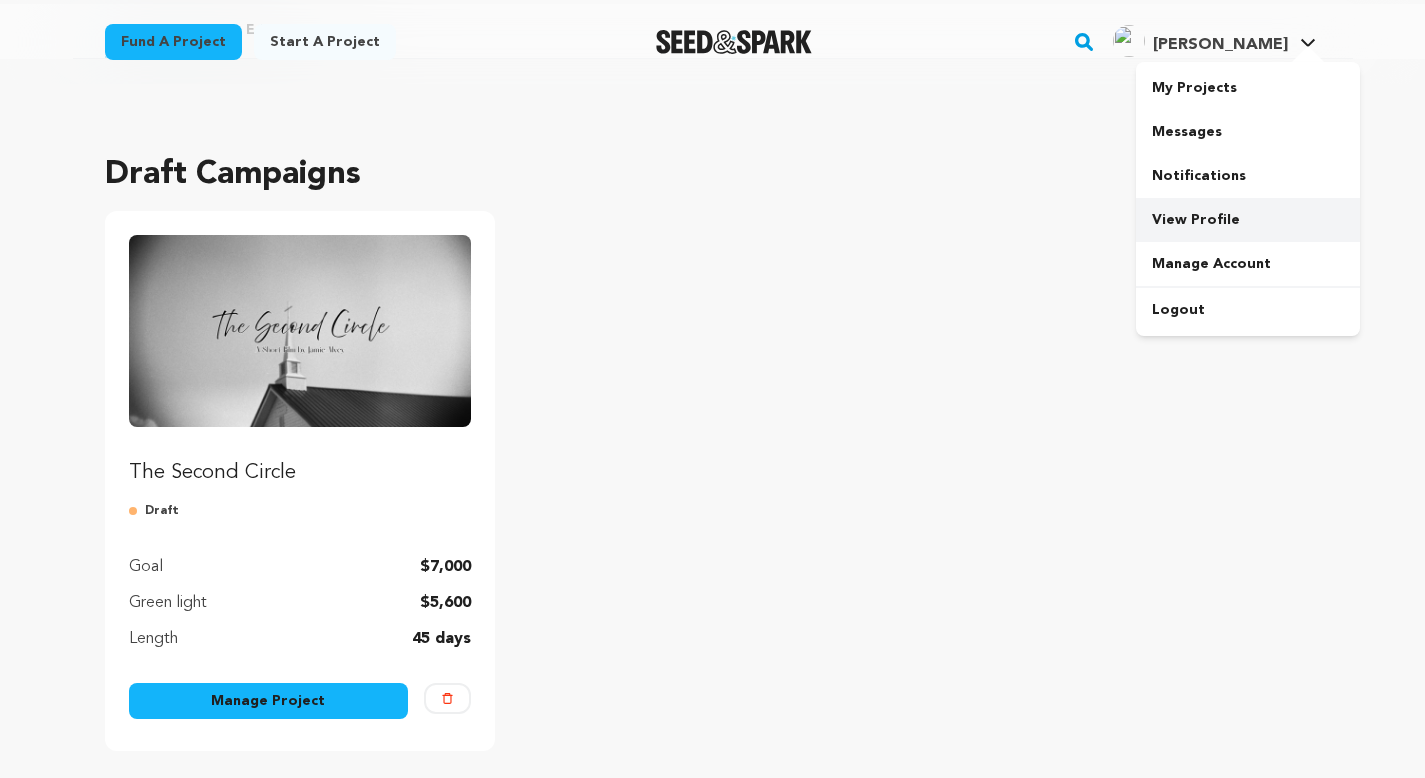 click on "View Profile" at bounding box center (1248, 220) 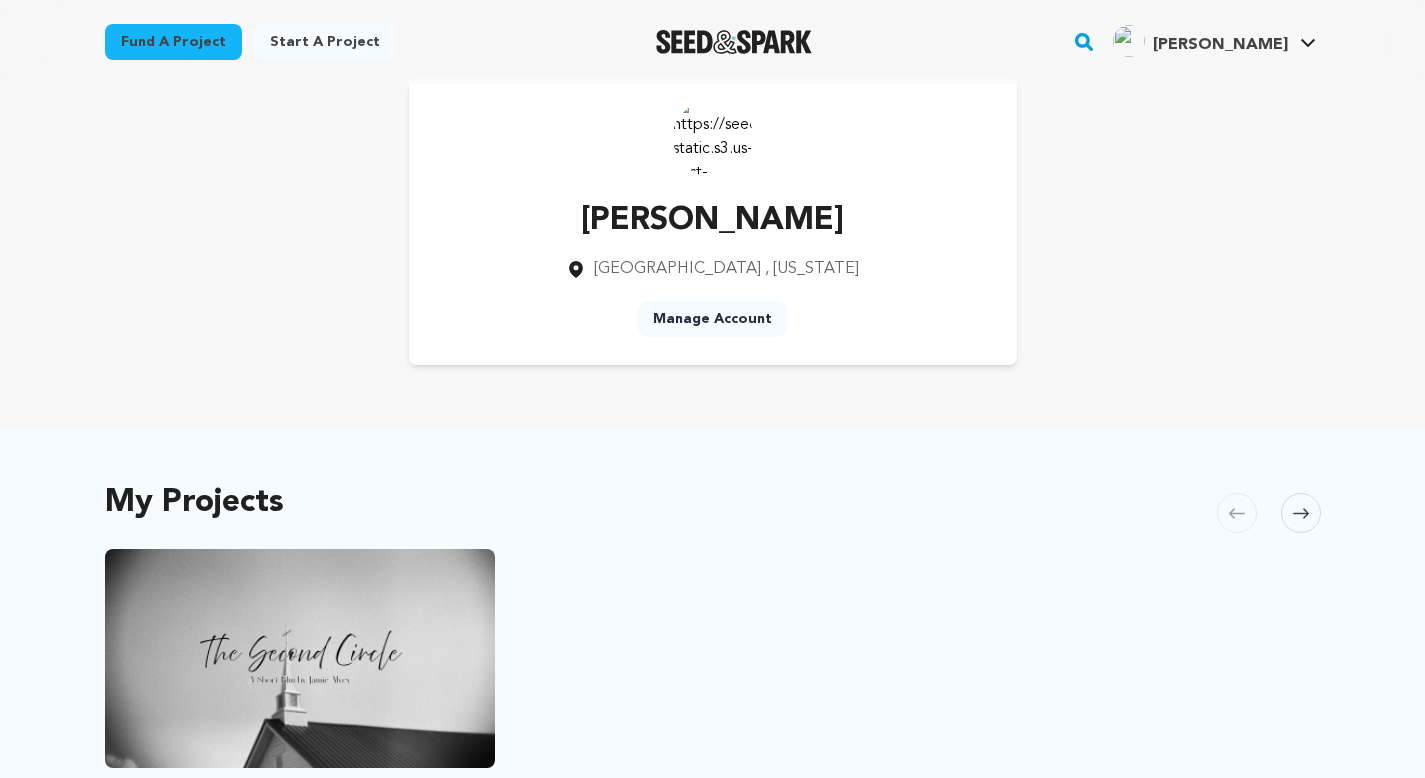 scroll, scrollTop: 0, scrollLeft: 0, axis: both 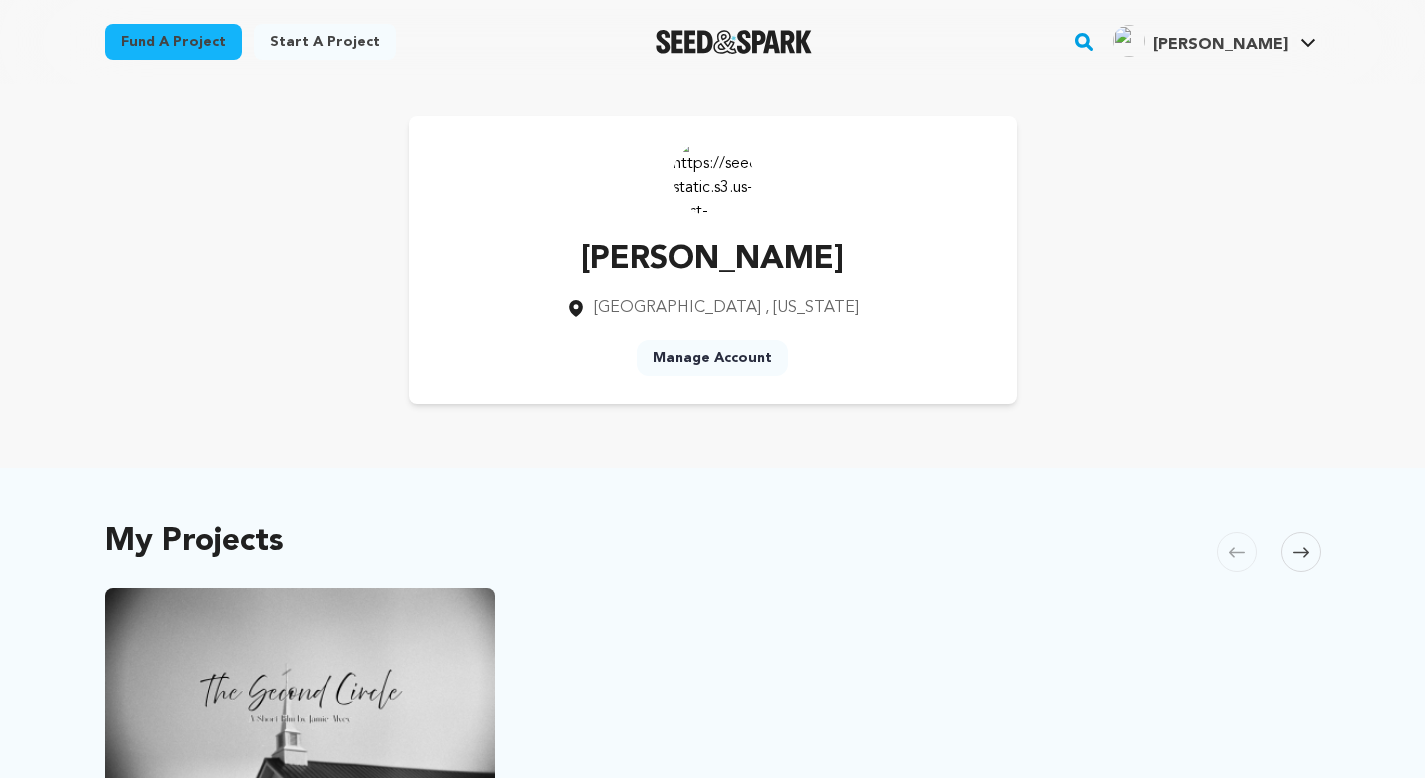 click at bounding box center [713, 176] 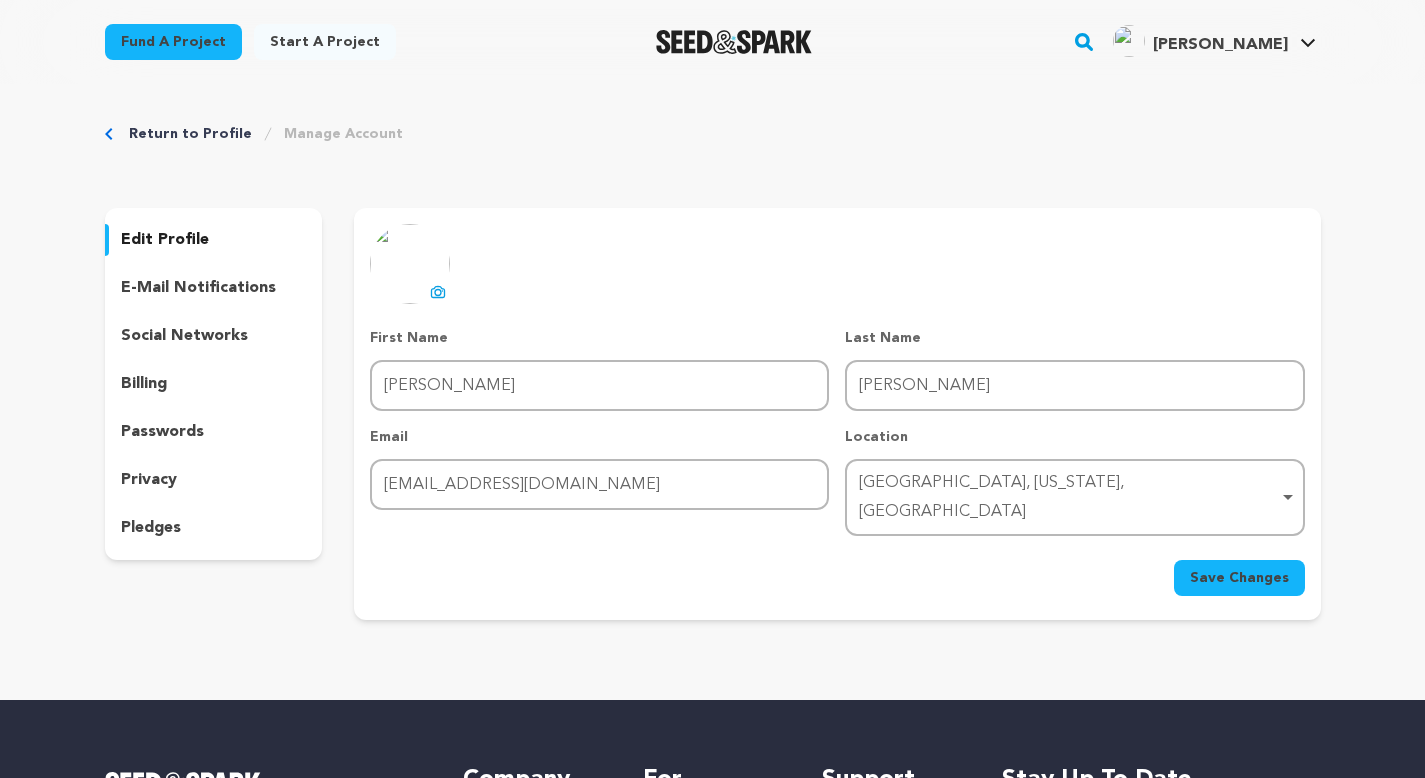 scroll, scrollTop: 0, scrollLeft: 0, axis: both 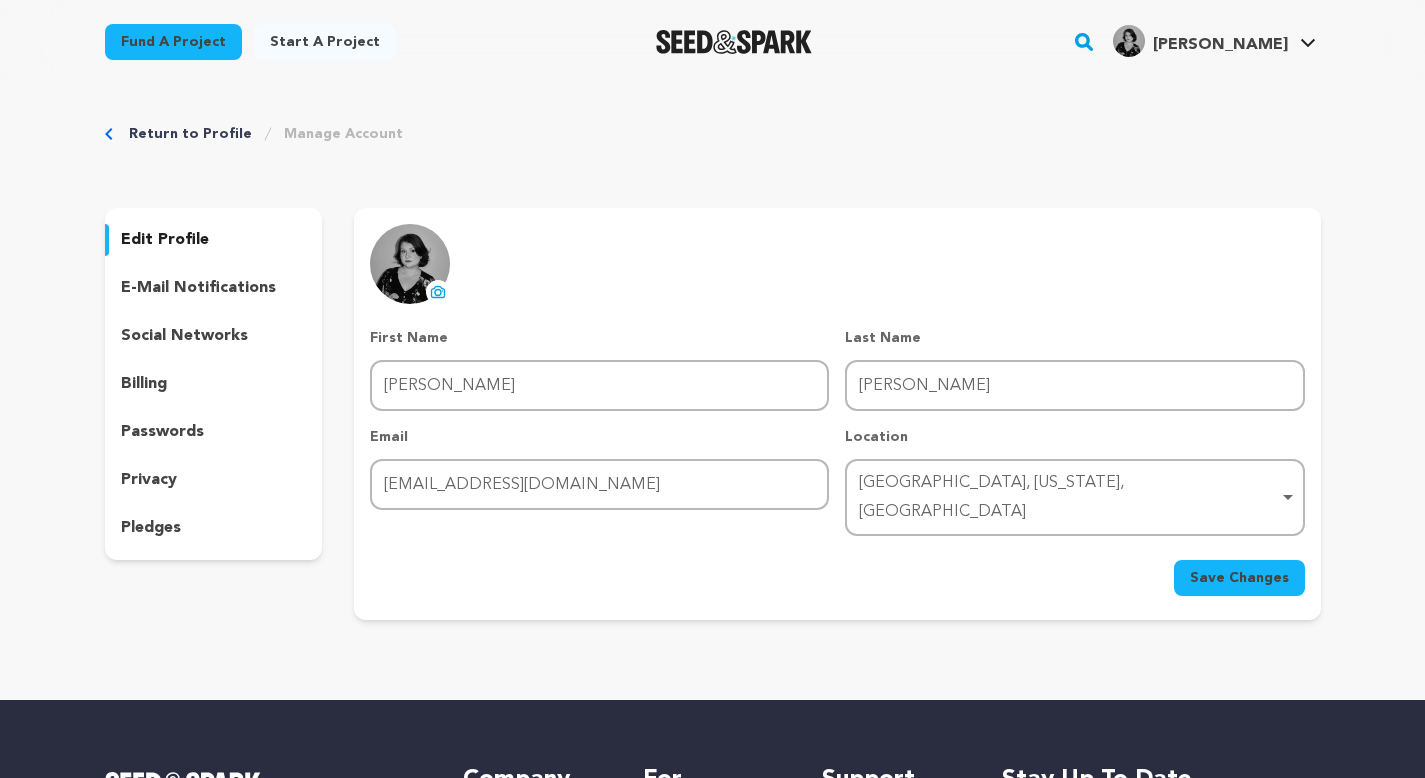 click on "pledges" at bounding box center (151, 528) 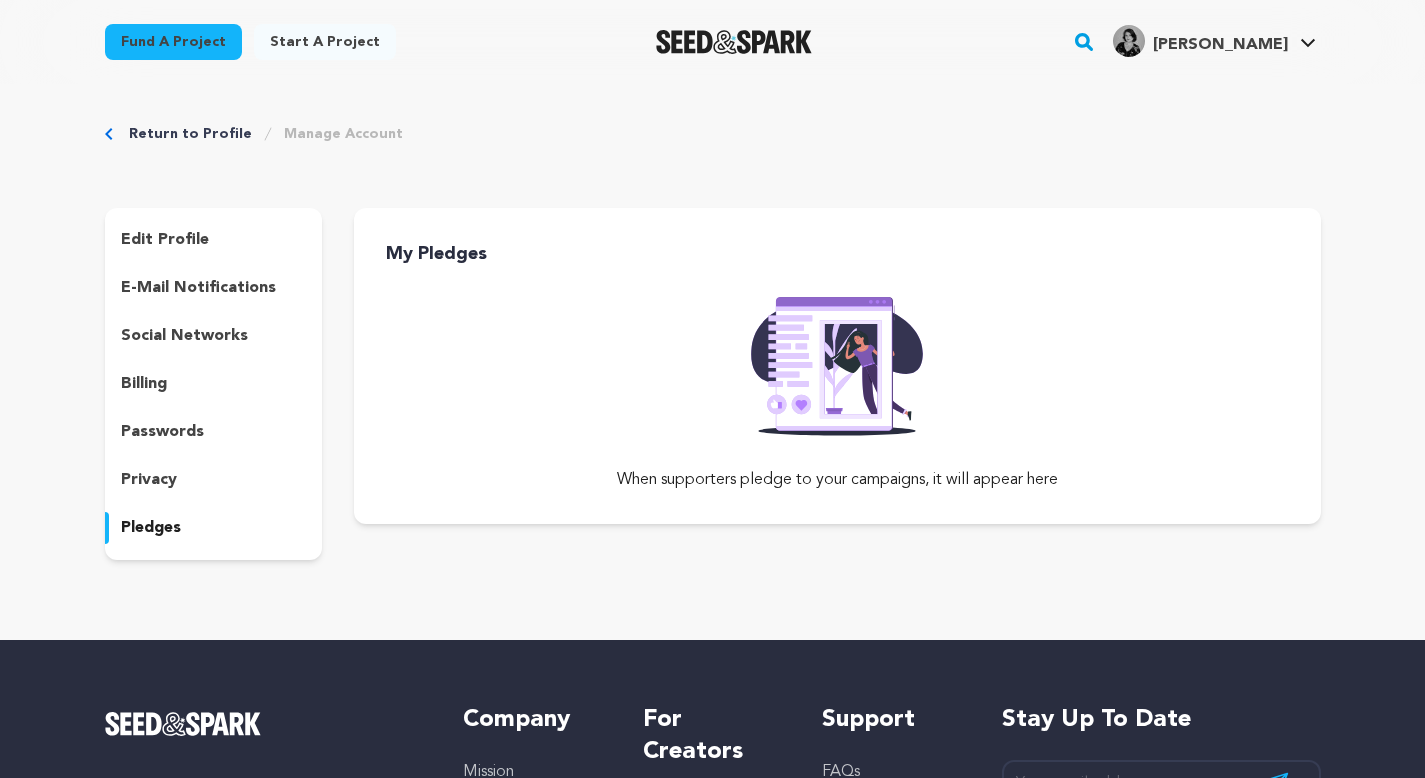 click on "privacy" at bounding box center [149, 480] 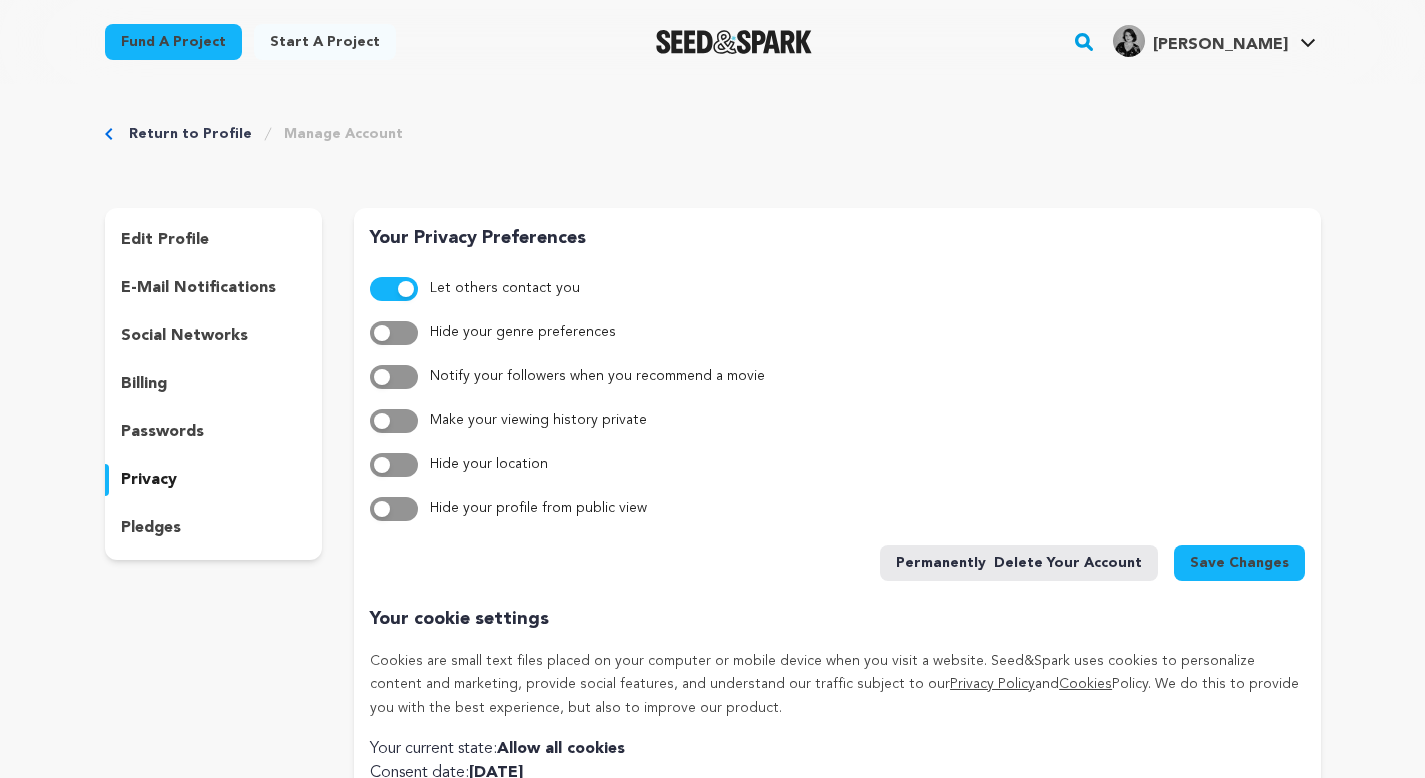 click on "passwords" at bounding box center [162, 432] 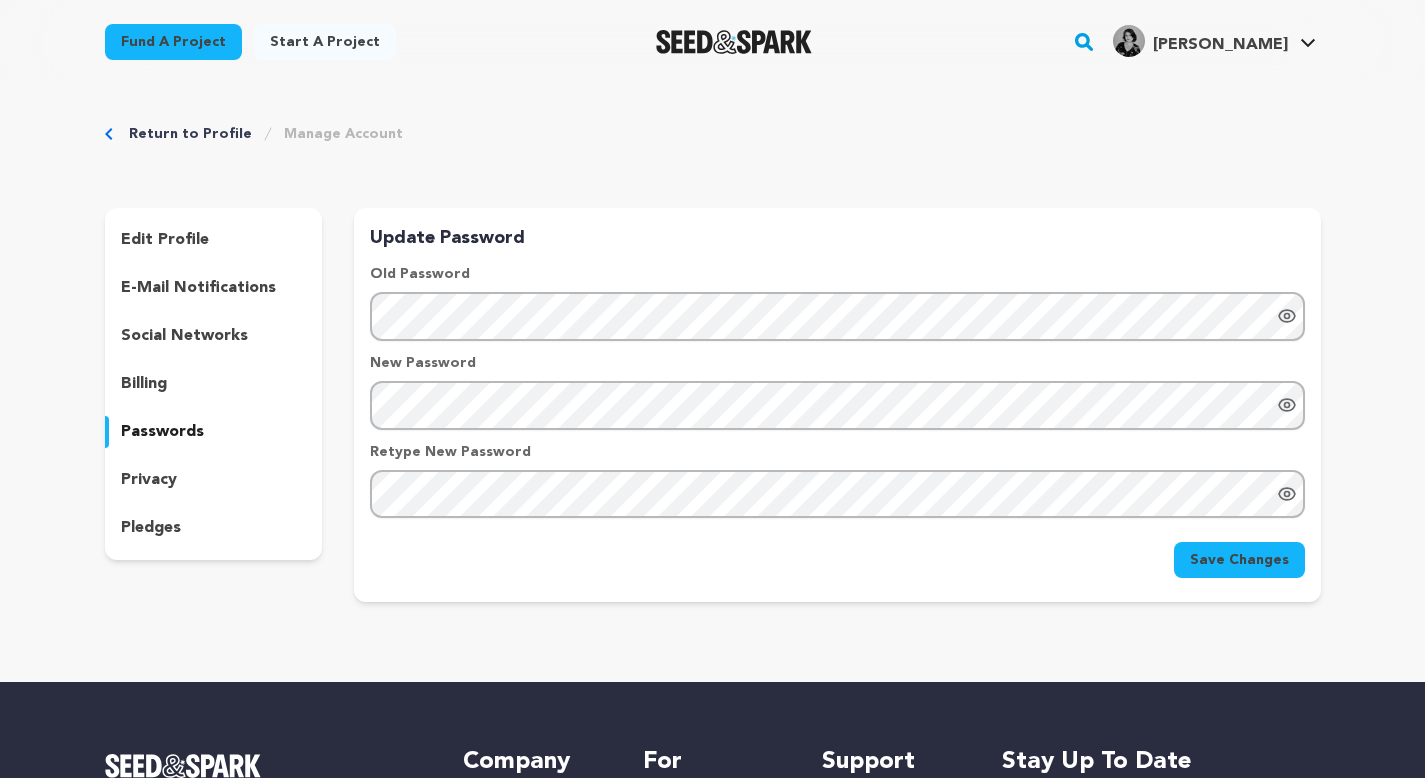 click on "billing" at bounding box center (214, 384) 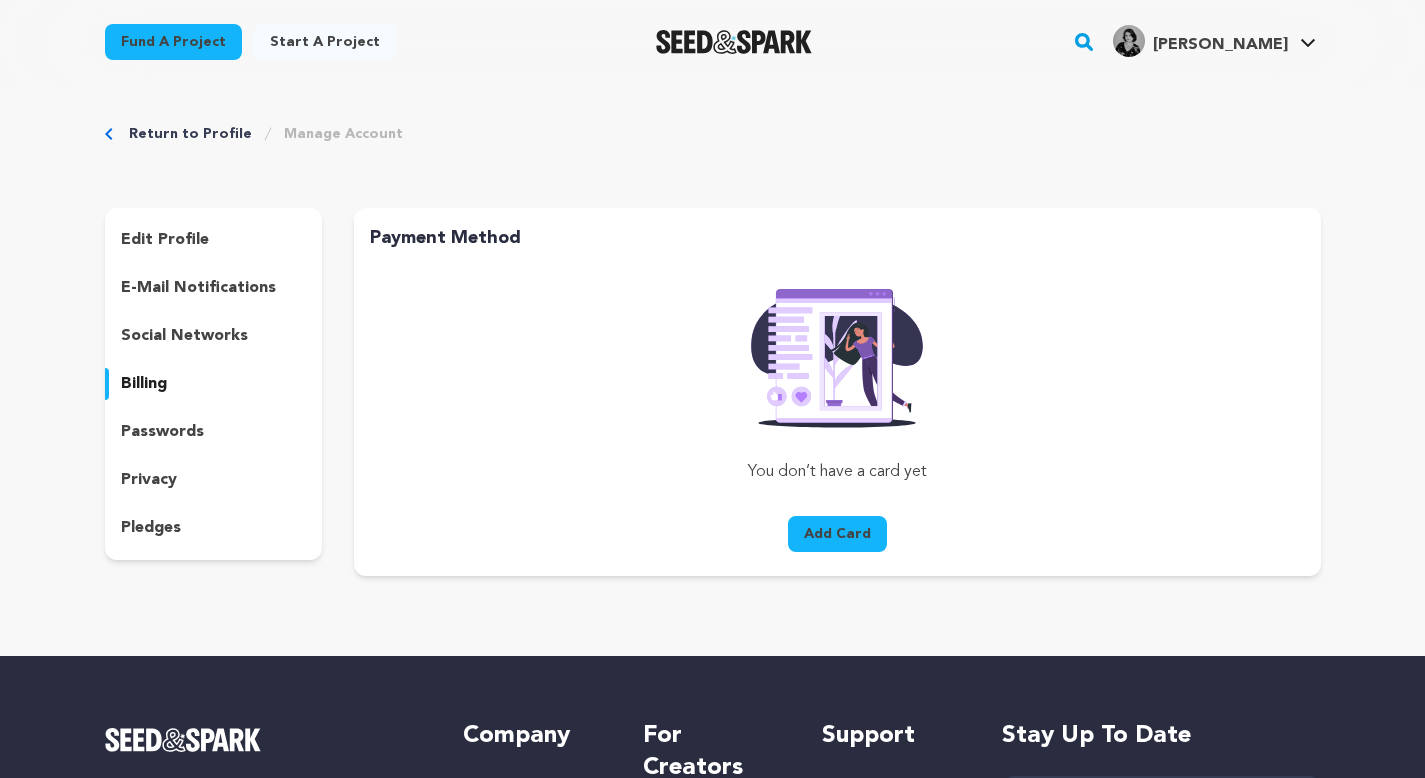 click on "social networks" at bounding box center (184, 336) 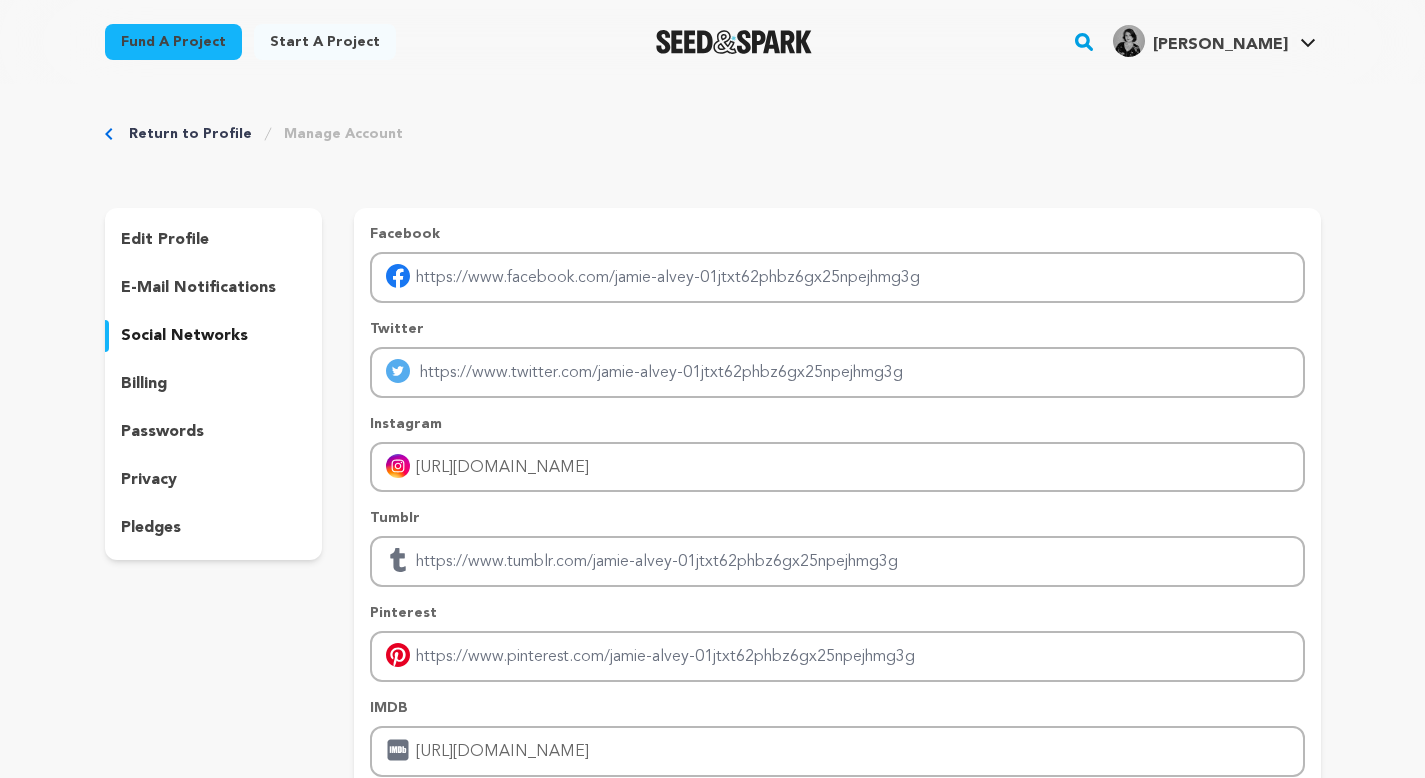 click on "Return to Profile
Manage Account
edit profile
e-mail notifications
social networks
billing
passwords
privacy" at bounding box center (713, 496) 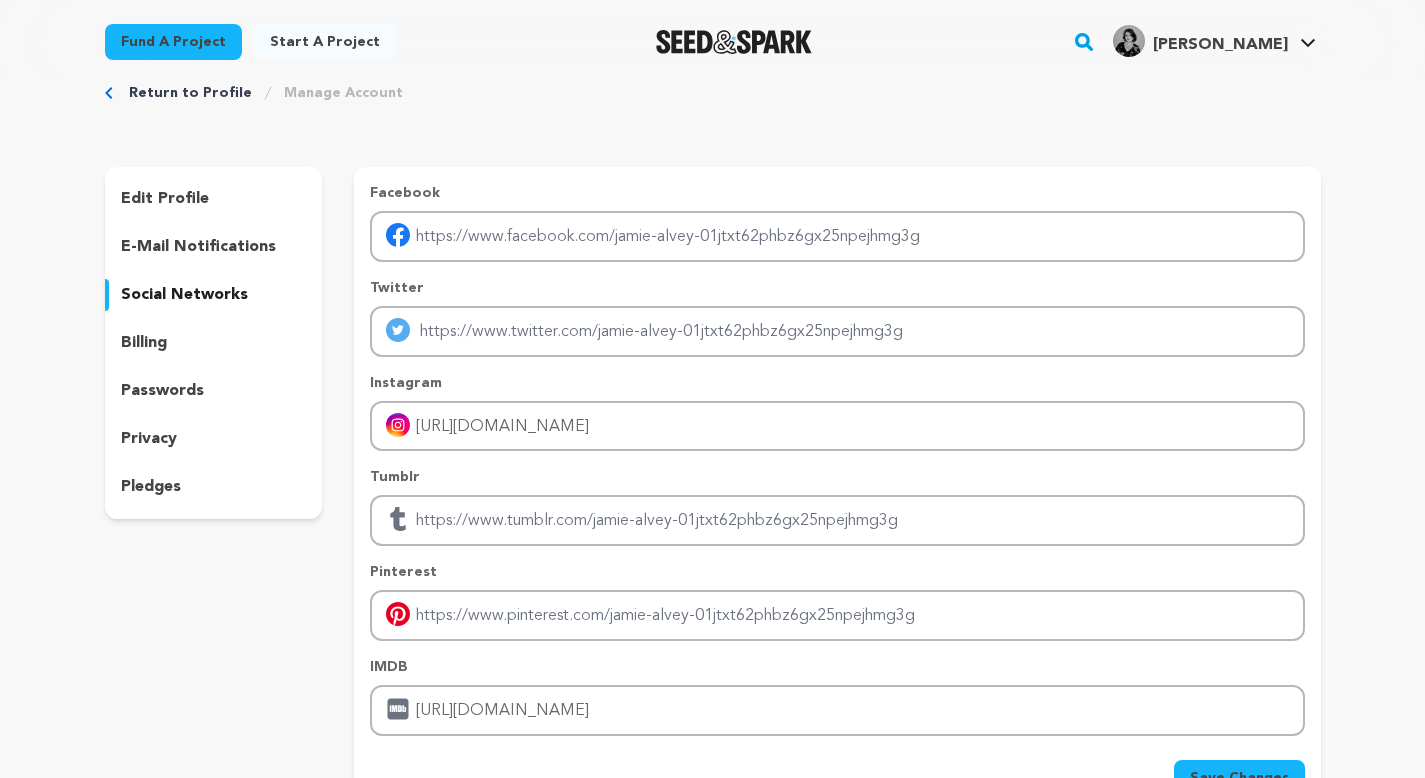 scroll, scrollTop: 40, scrollLeft: 0, axis: vertical 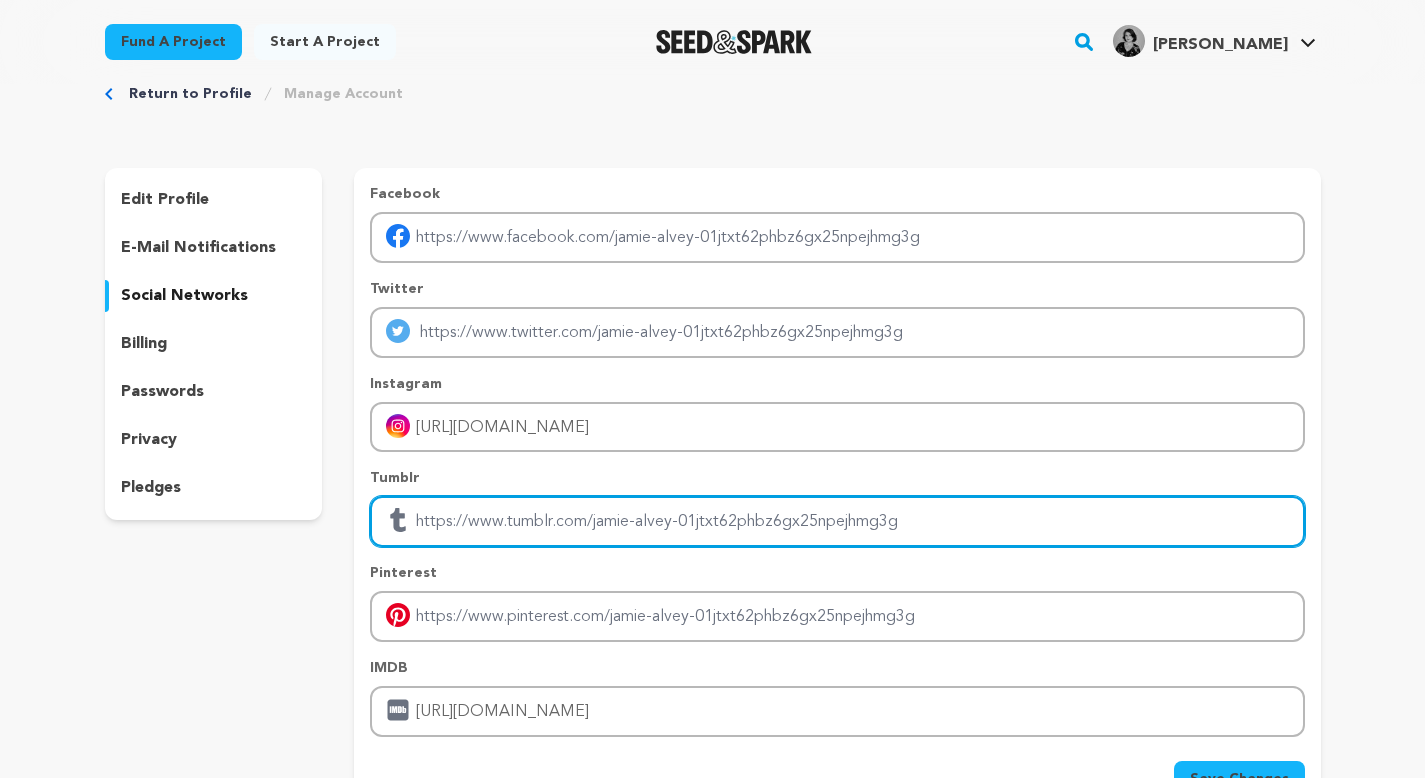 click at bounding box center [837, 521] 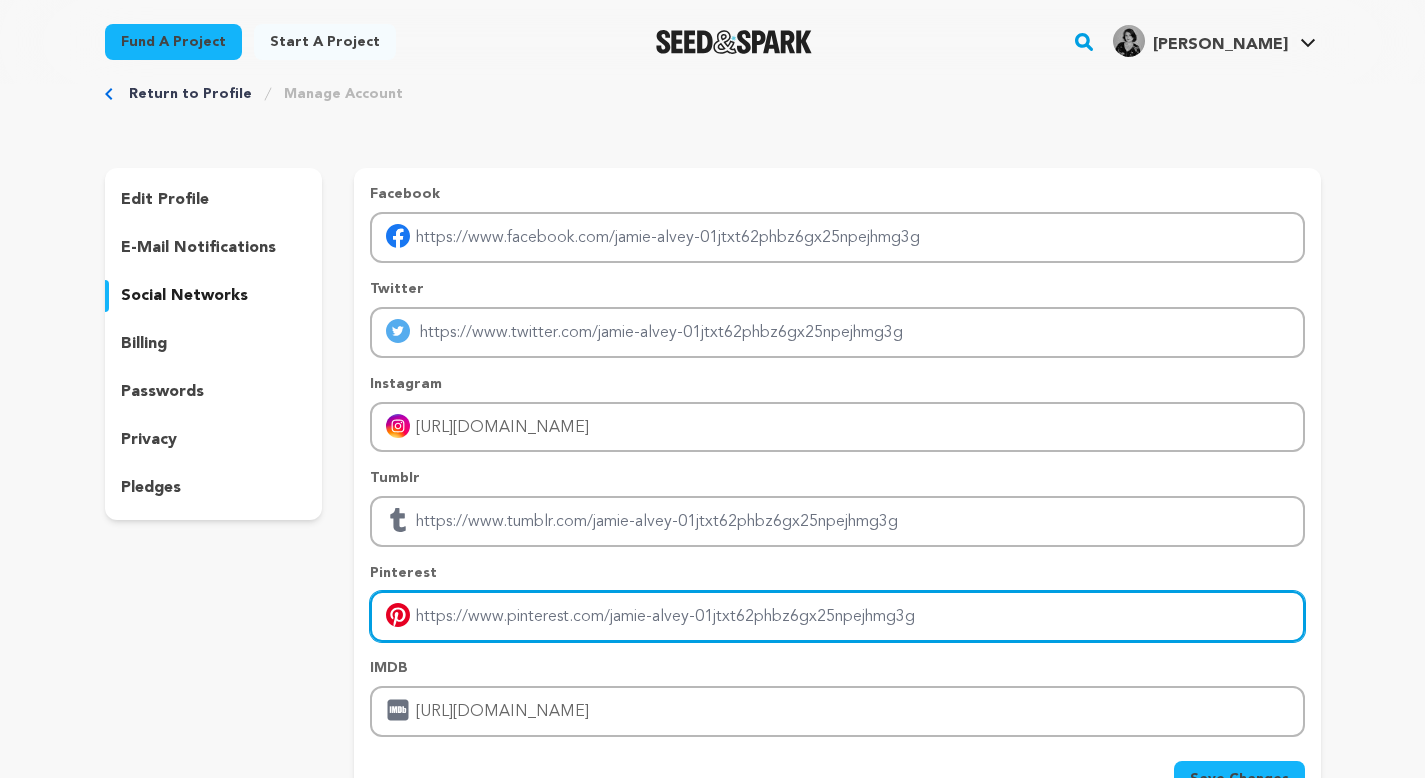 click at bounding box center (837, 616) 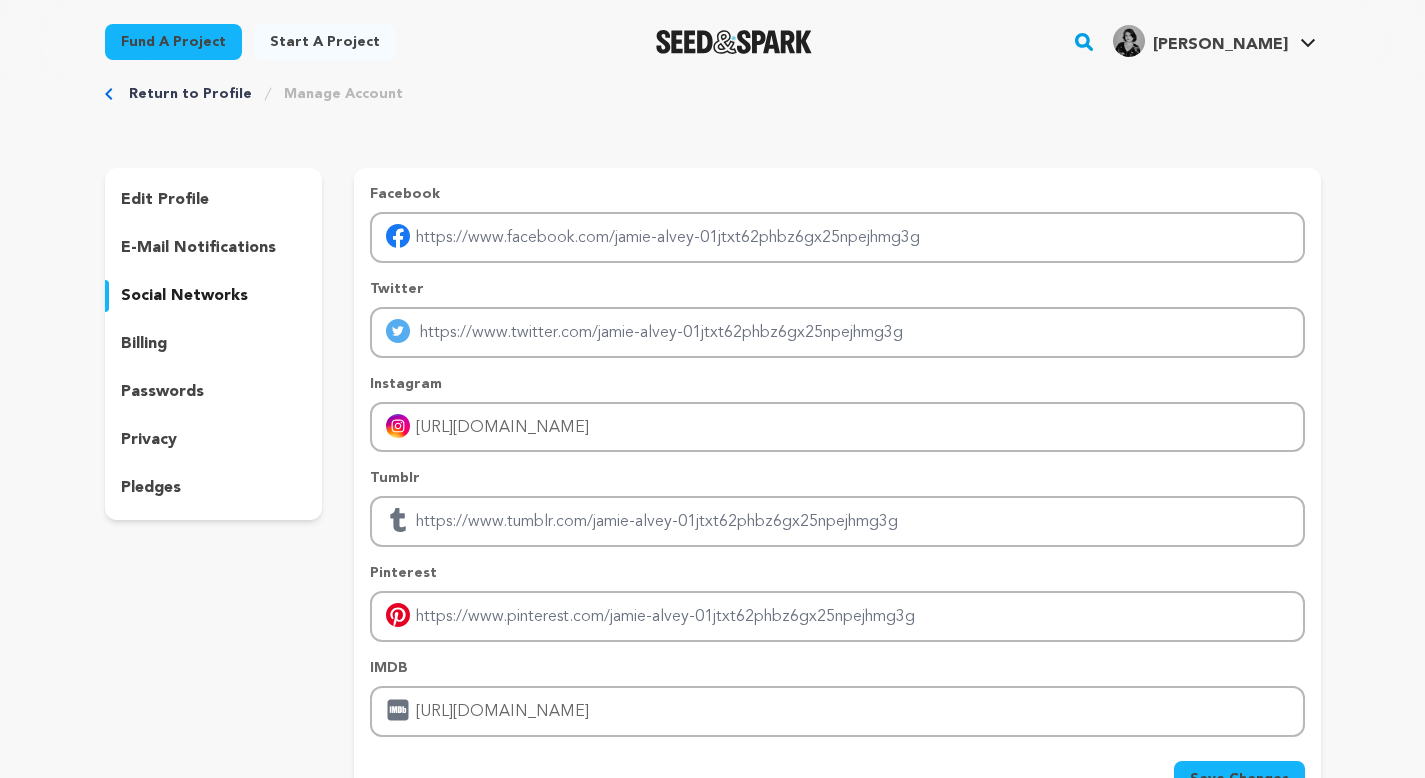 click on "Tumblr" at bounding box center [837, 507] 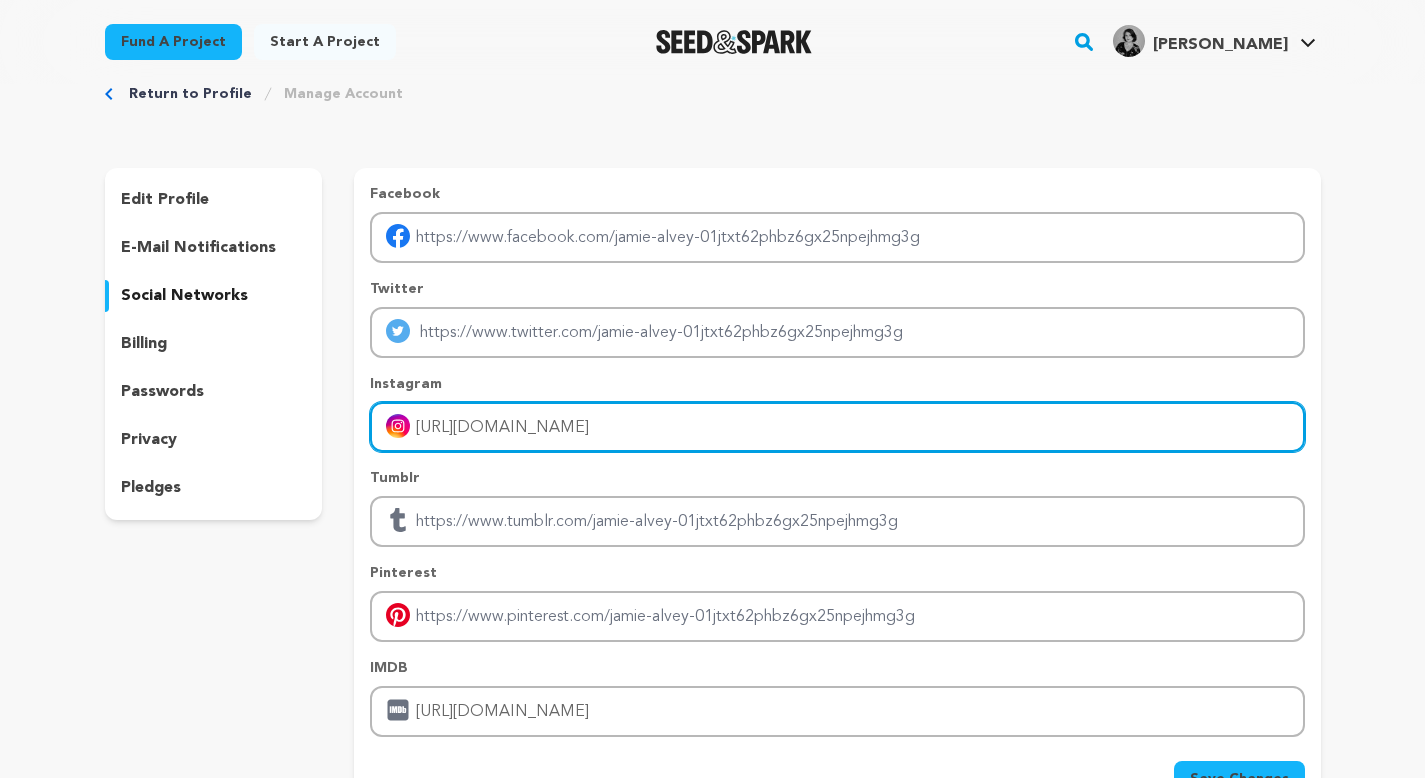 click on "https://www.instagram.com/jamiealvey/" at bounding box center (837, 427) 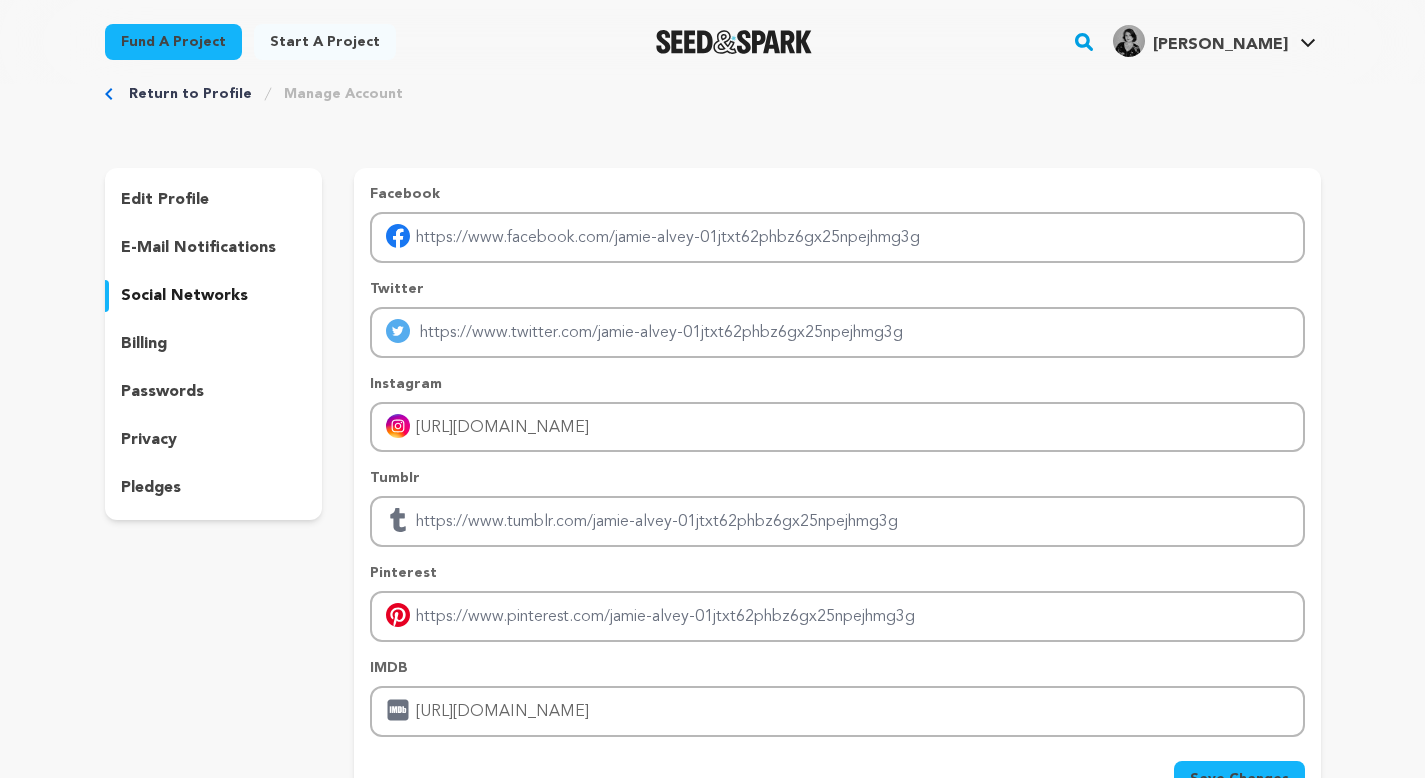 click on "Tumblr" at bounding box center (837, 478) 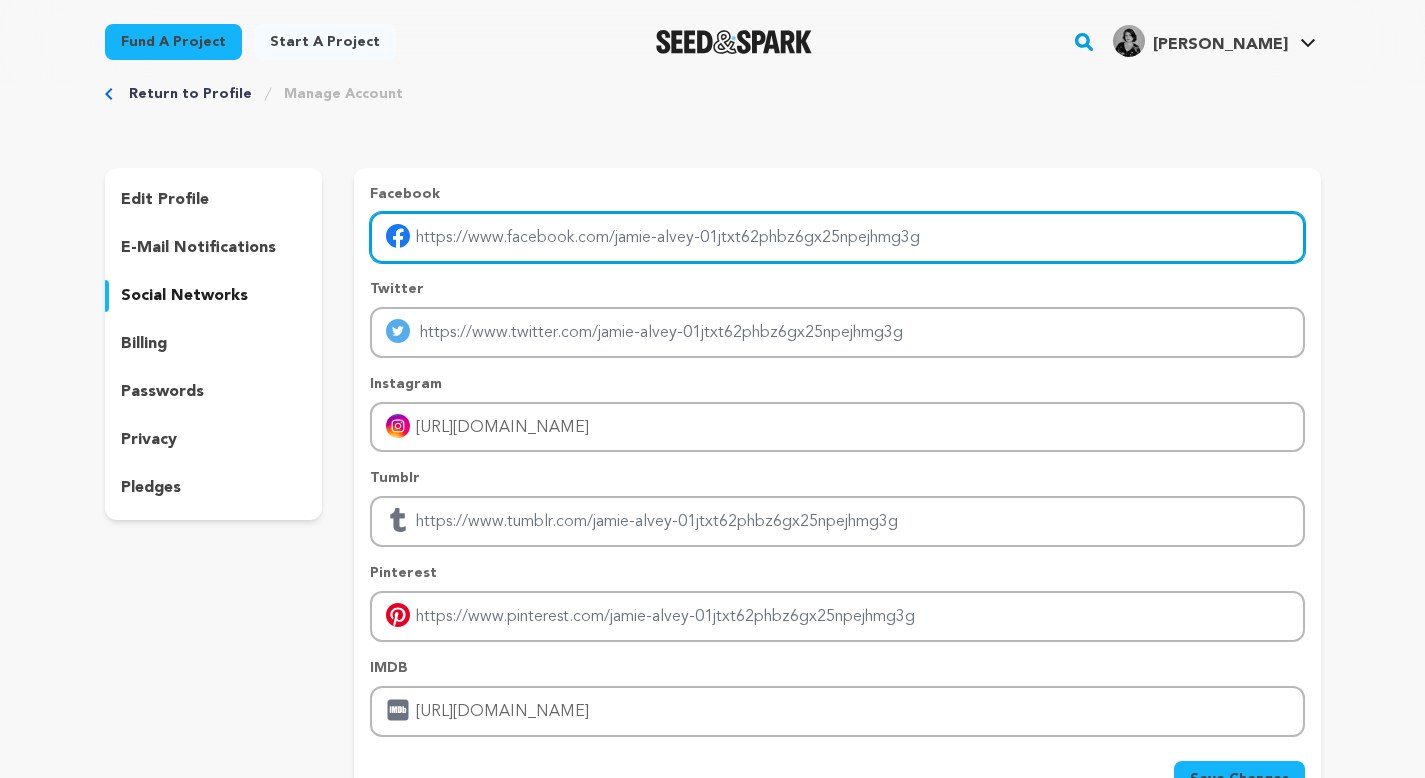 click at bounding box center (837, 237) 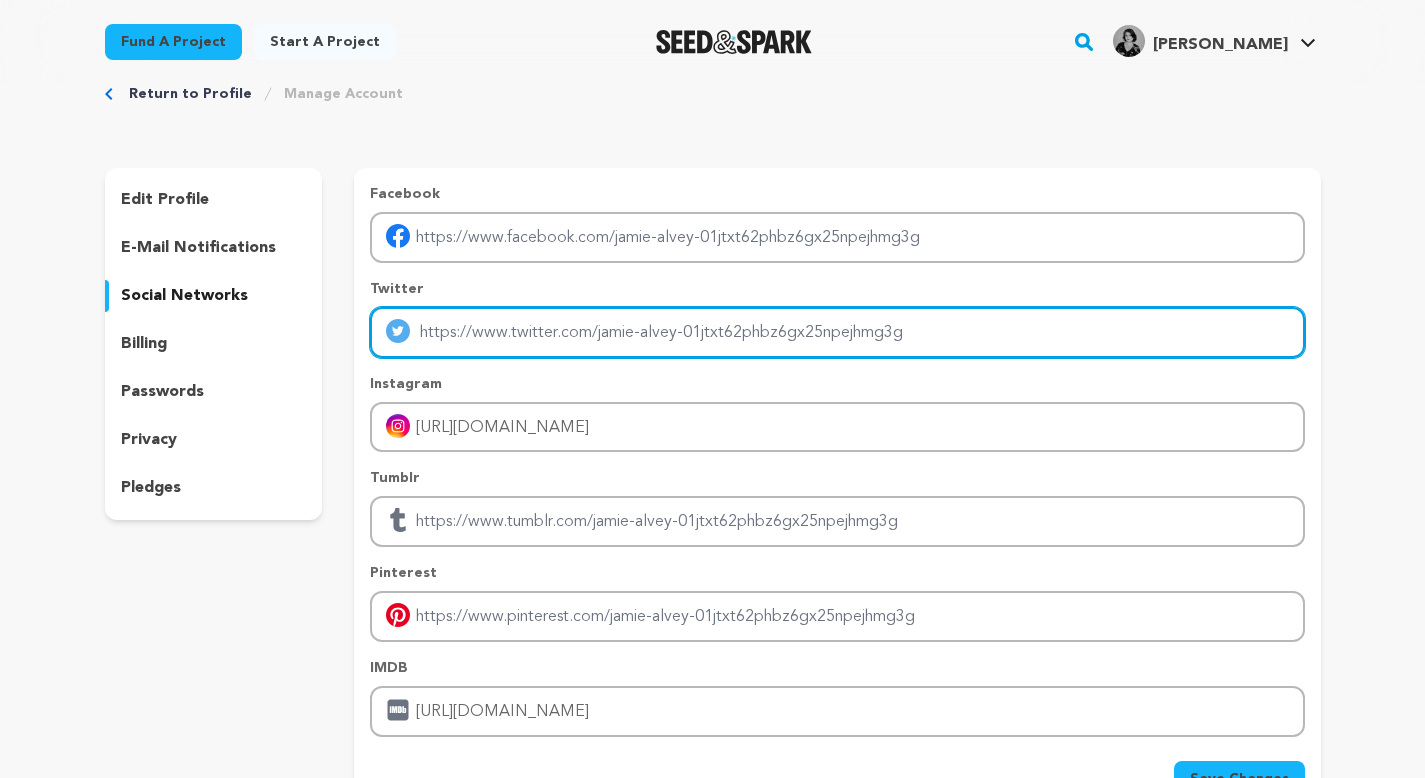 click at bounding box center [837, 332] 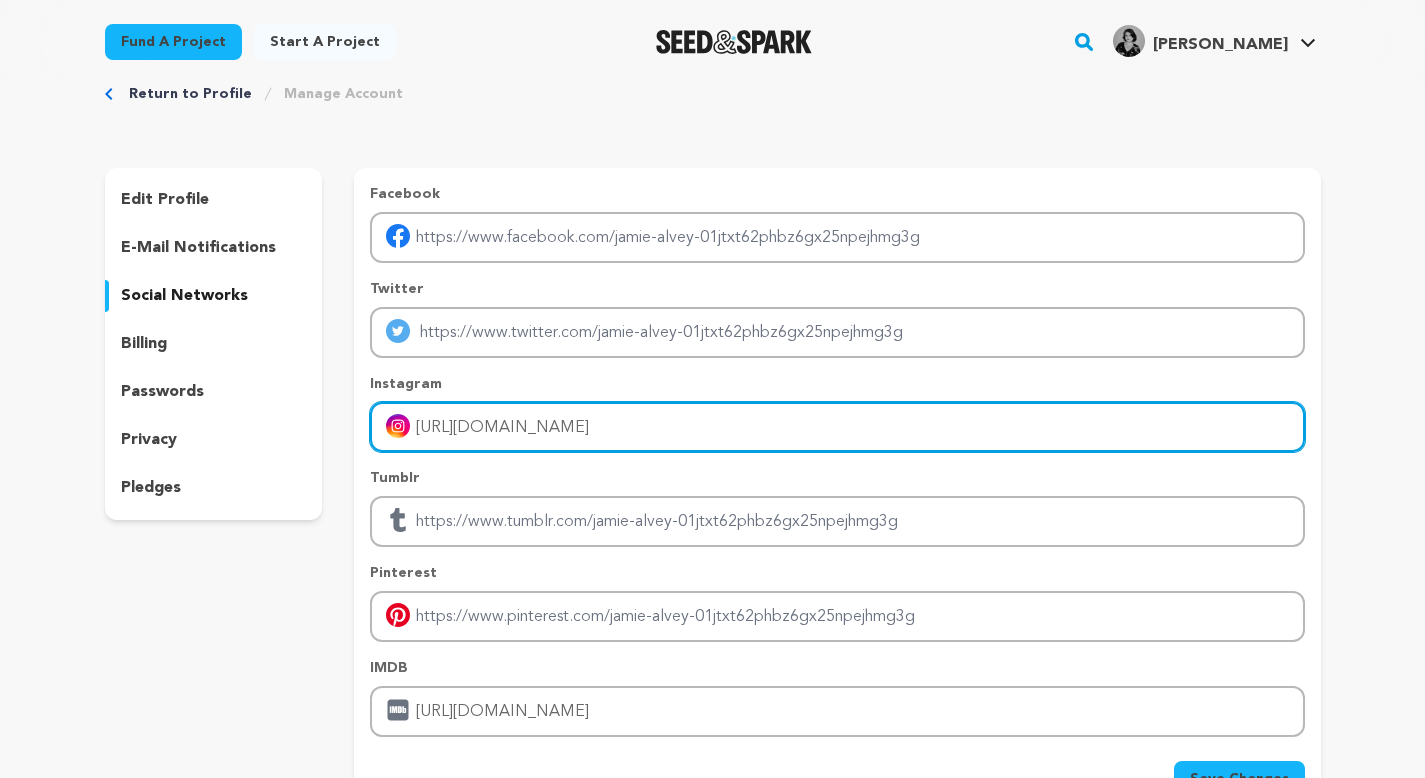 click on "https://www.instagram.com/jamiealvey/" at bounding box center (837, 427) 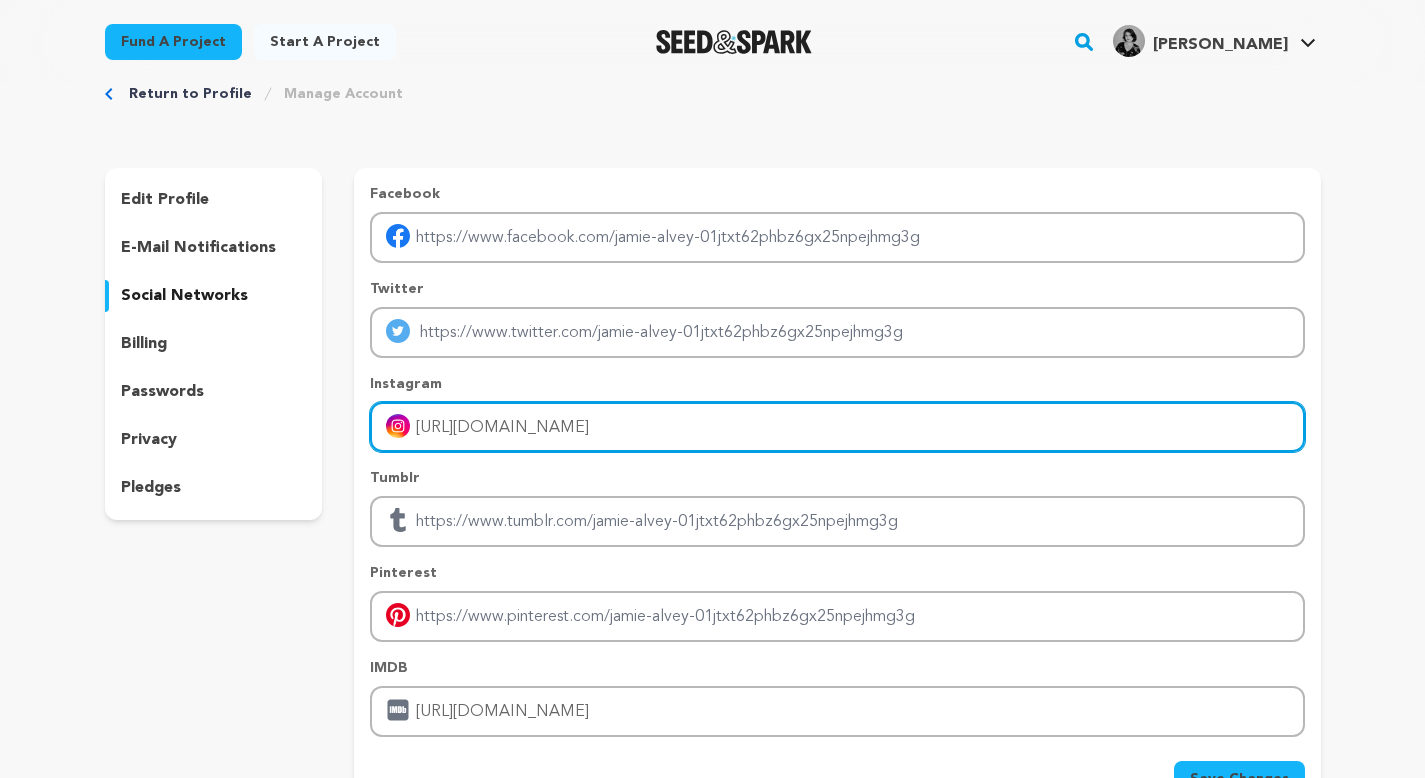 paste on "https://www.instagram.com/jamiealvey" 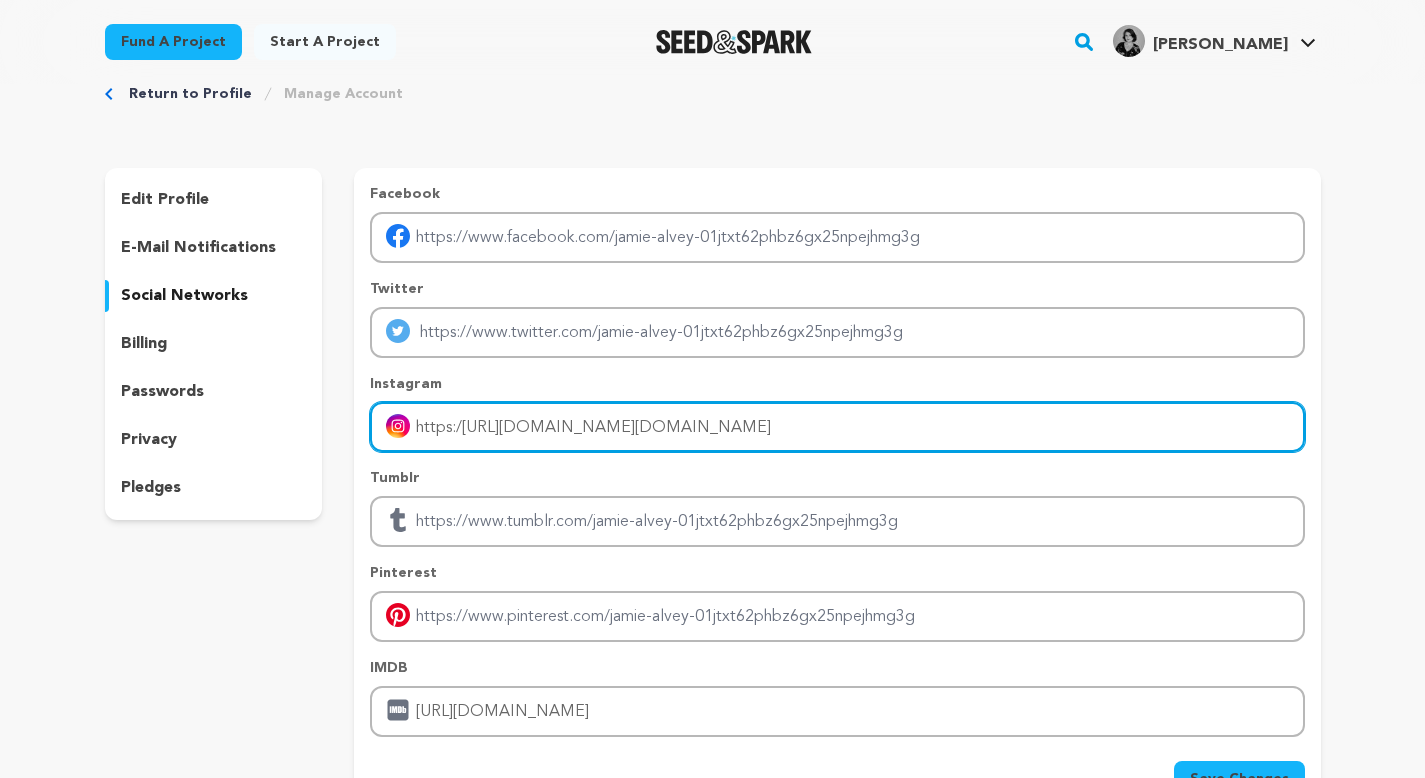 drag, startPoint x: 742, startPoint y: 426, endPoint x: 367, endPoint y: 420, distance: 375.048 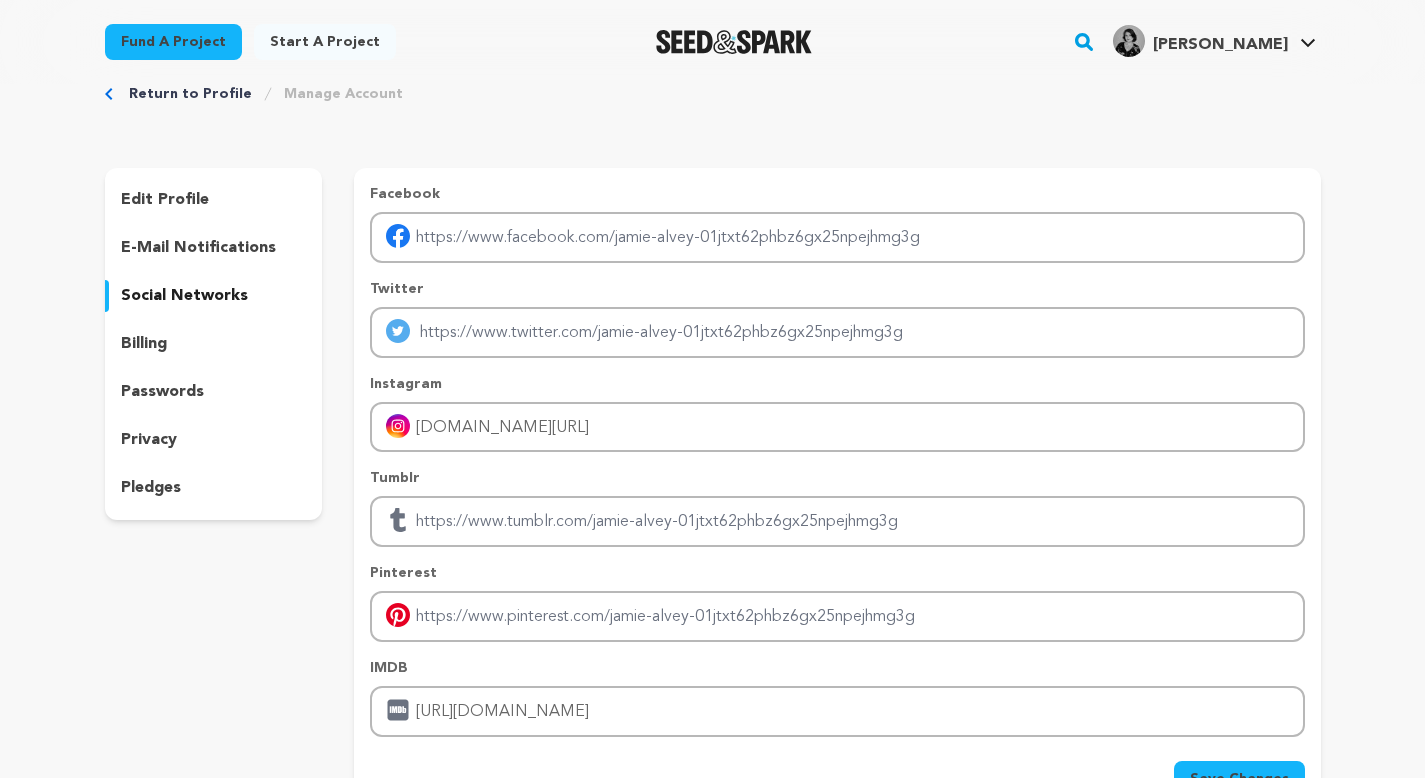 click on "Return to Profile
Manage Account
edit profile
e-mail notifications
social networks
billing
passwords" at bounding box center (712, 456) 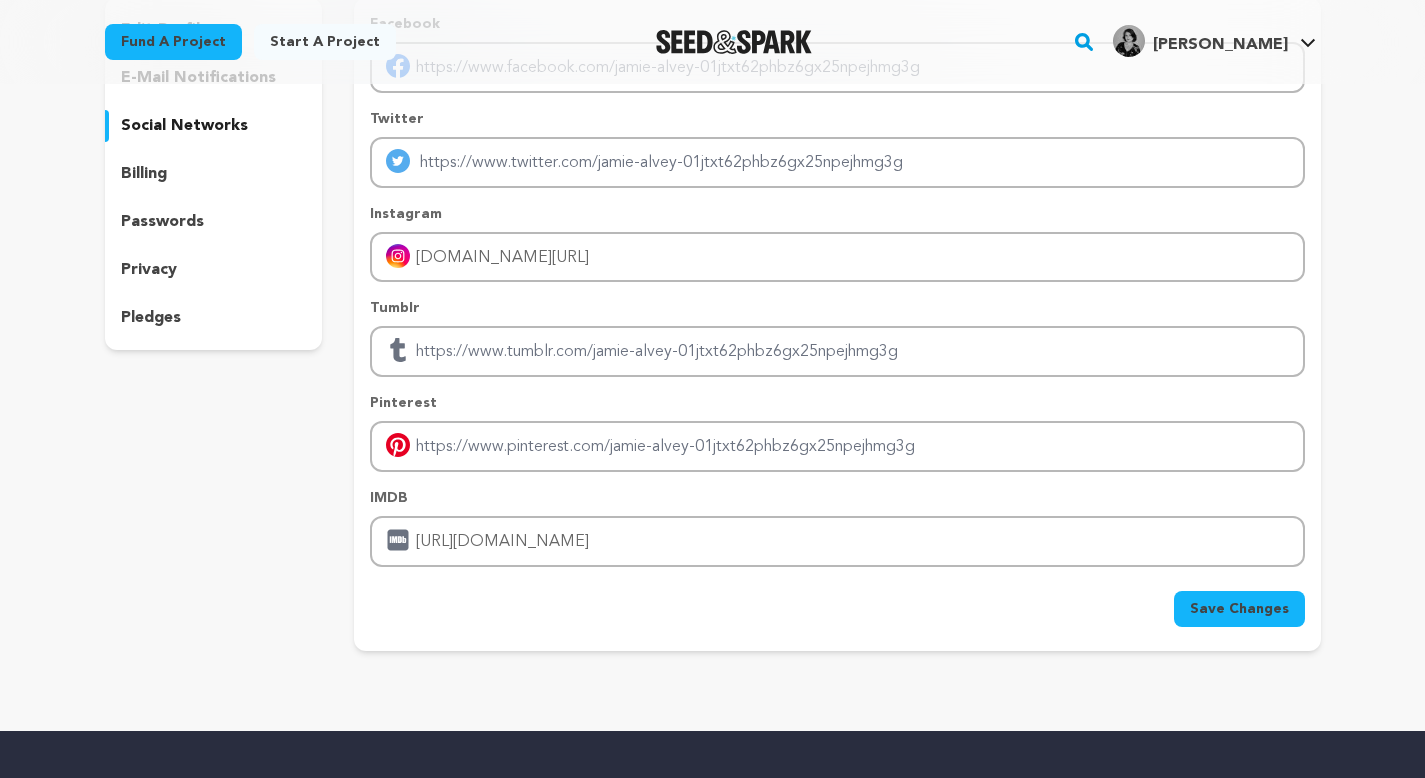 scroll, scrollTop: 240, scrollLeft: 0, axis: vertical 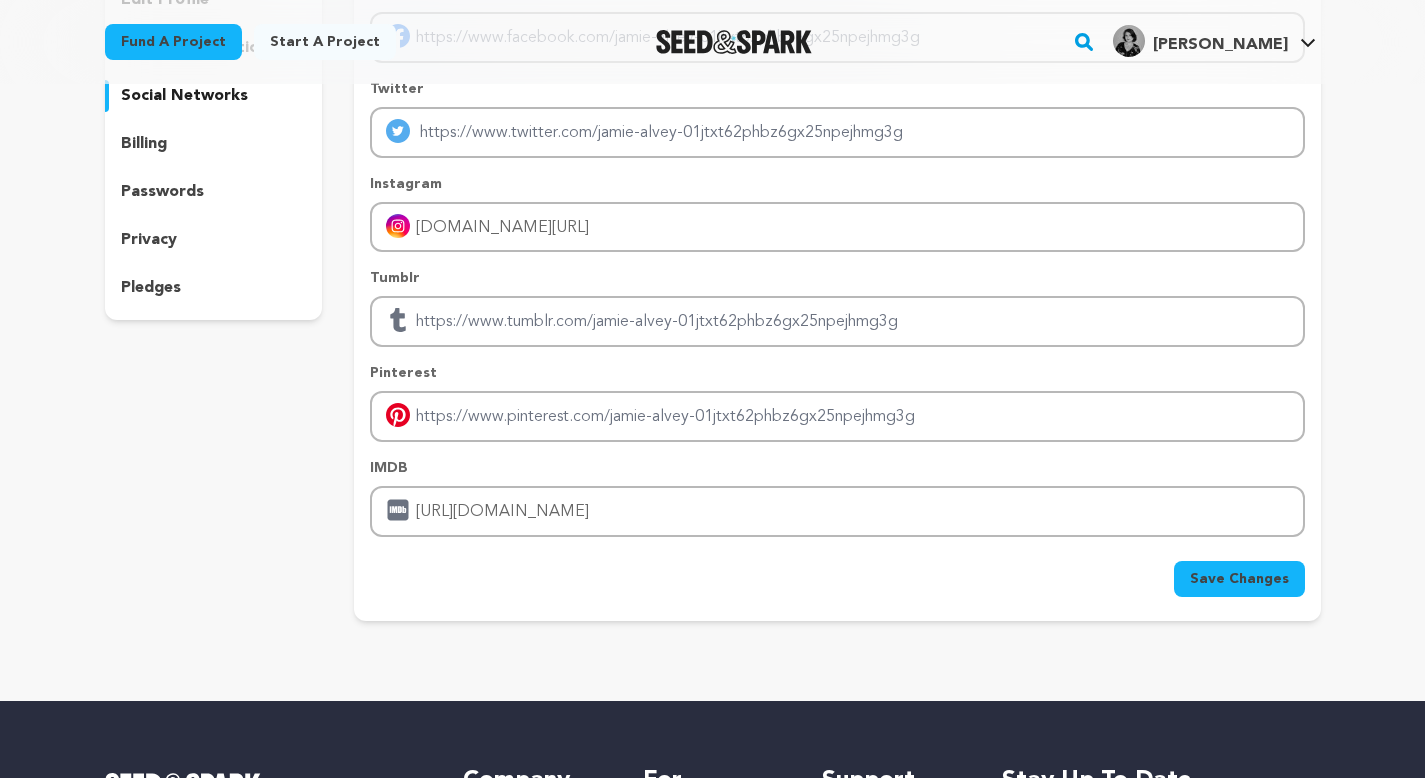 click on "Save Changes" at bounding box center (1239, 579) 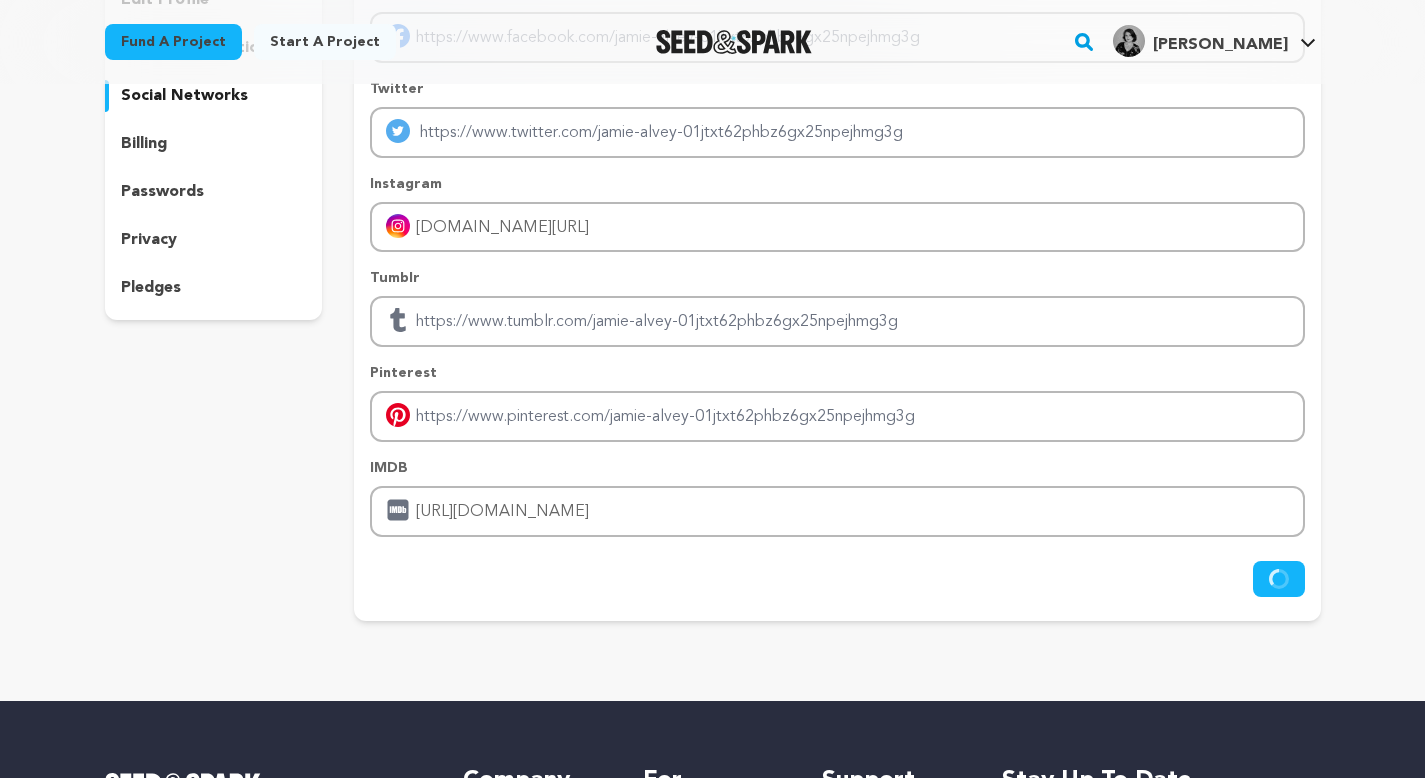 type on "https://www.instagram.com/jamiealvey/" 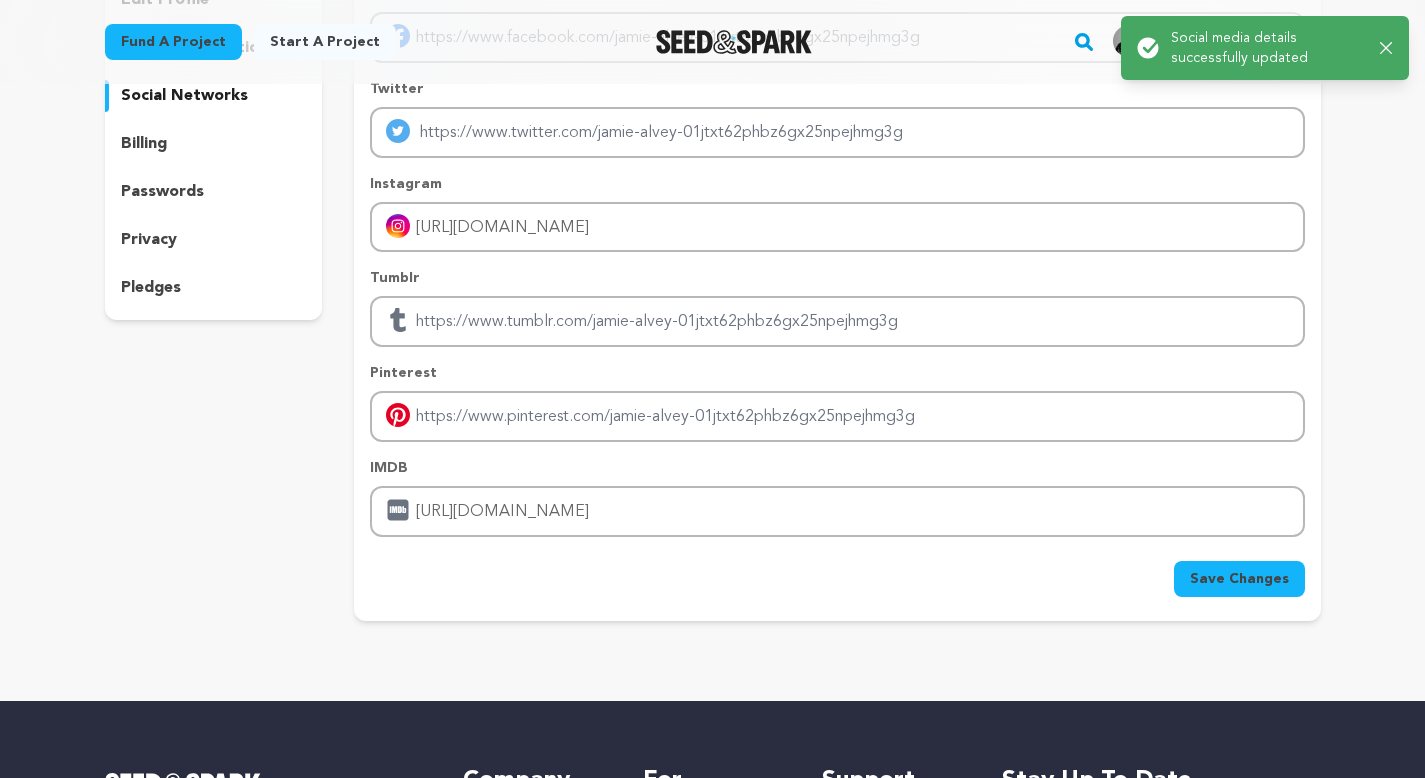 type 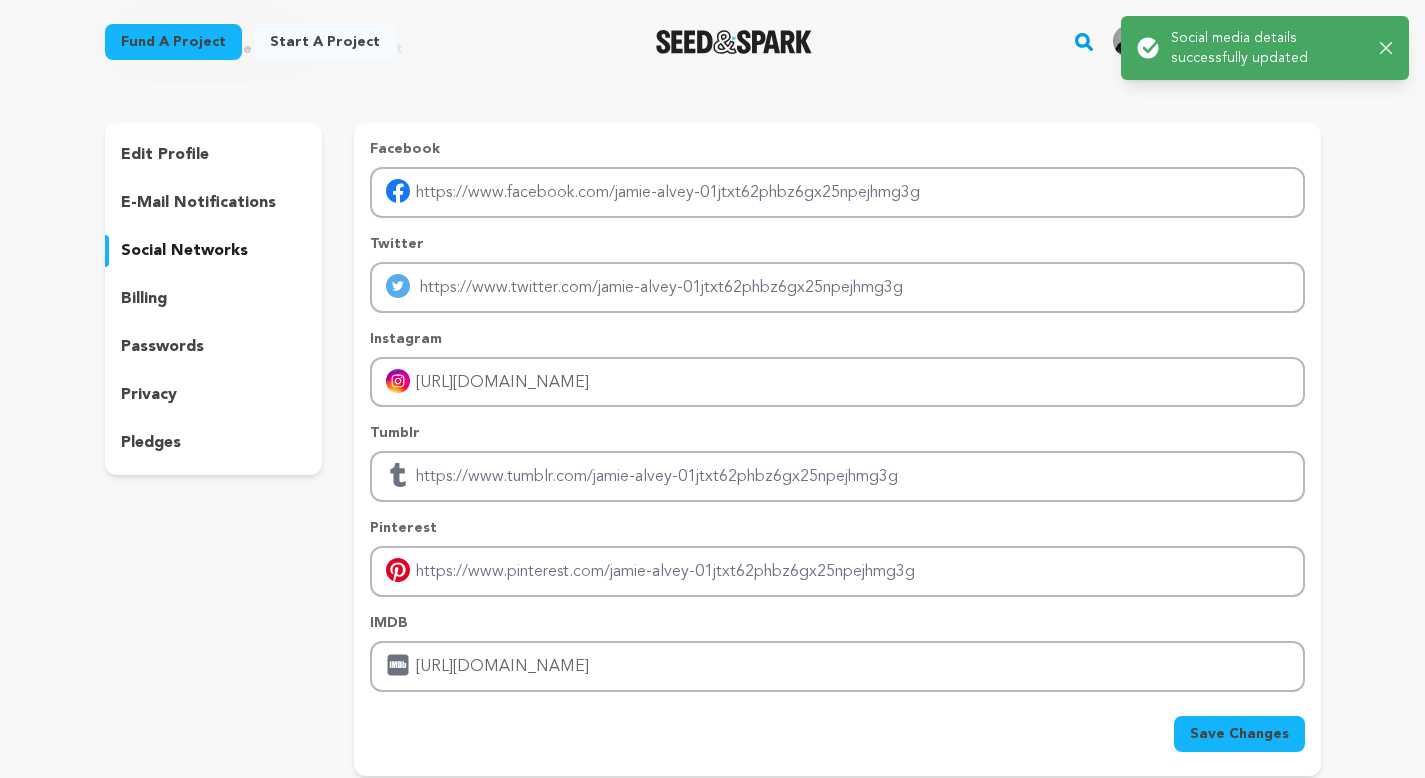 scroll, scrollTop: 80, scrollLeft: 0, axis: vertical 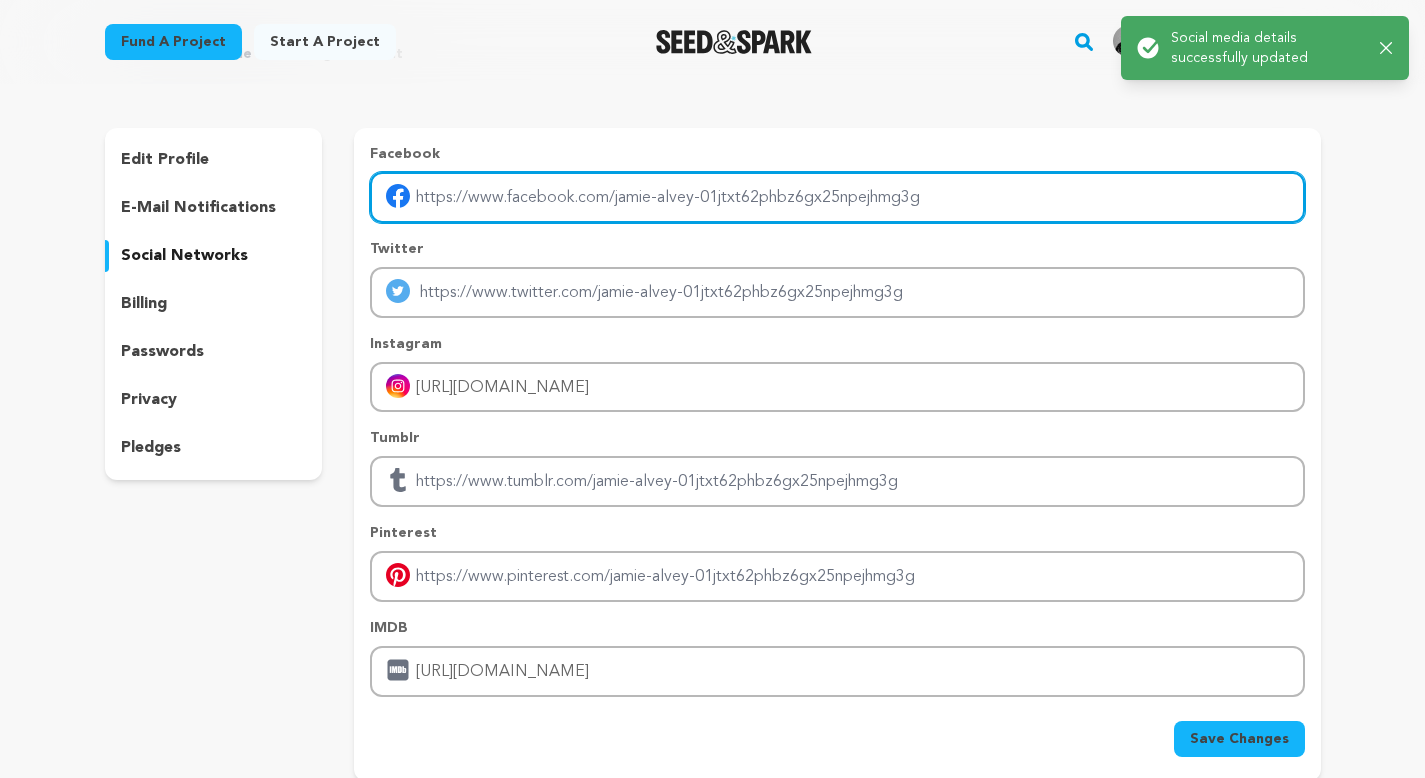 click at bounding box center (837, 197) 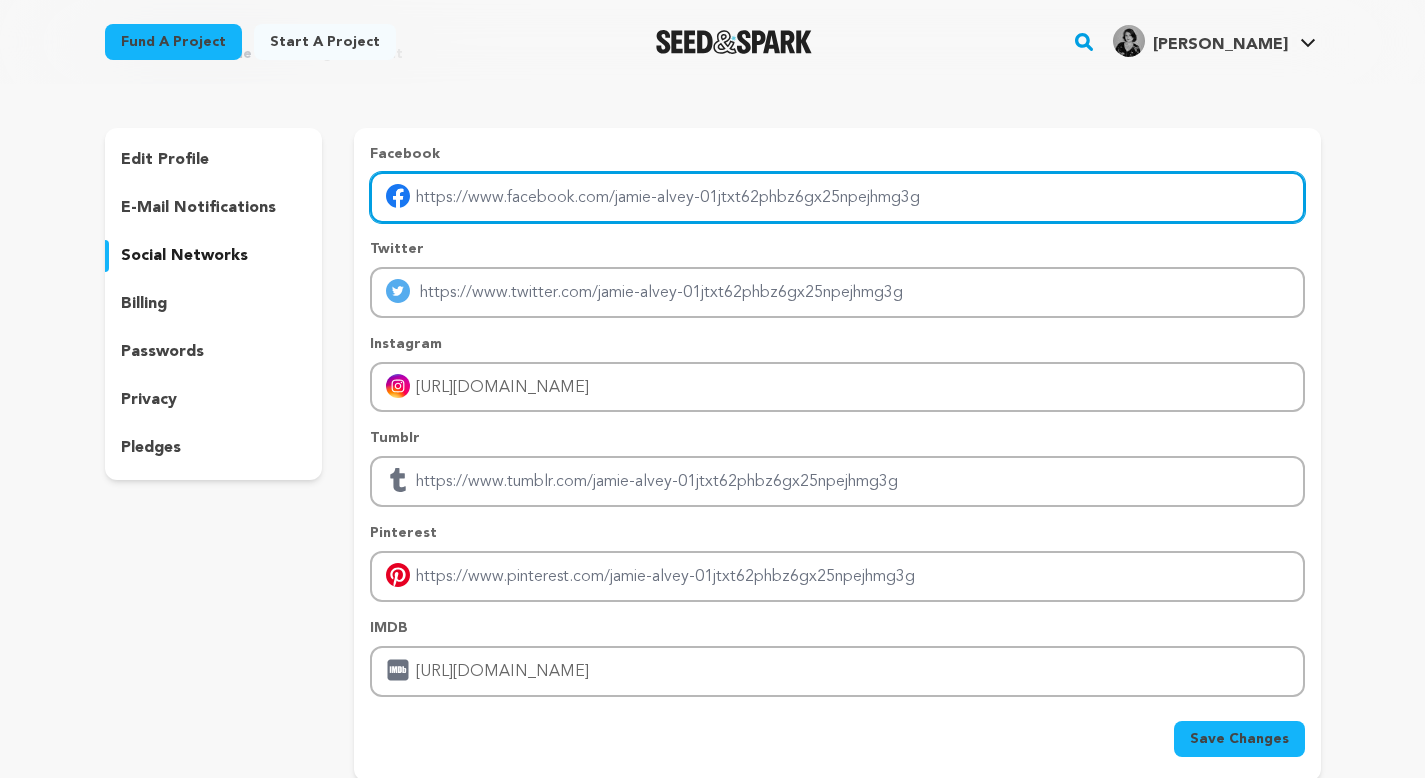 drag, startPoint x: 951, startPoint y: 203, endPoint x: 371, endPoint y: 188, distance: 580.1939 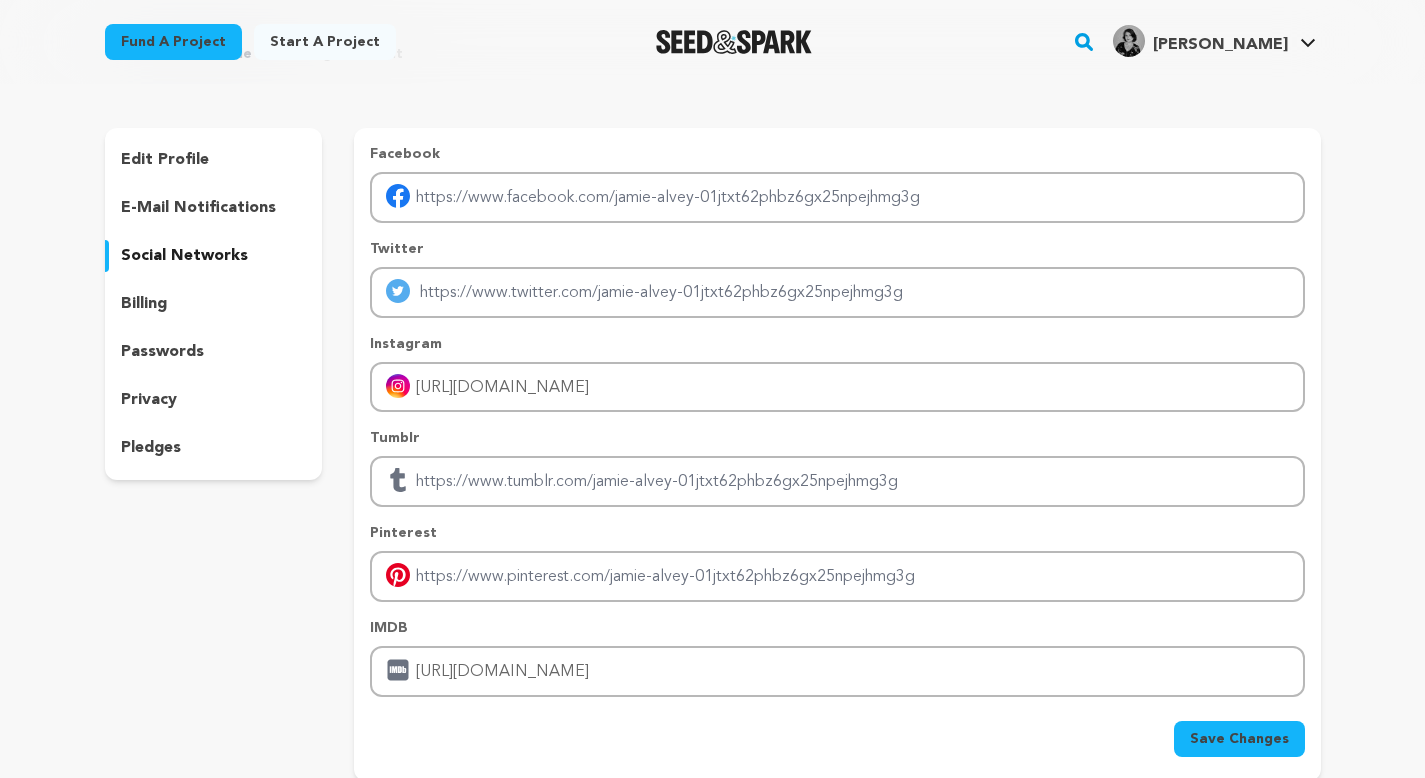 click on "Twitter" at bounding box center (837, 249) 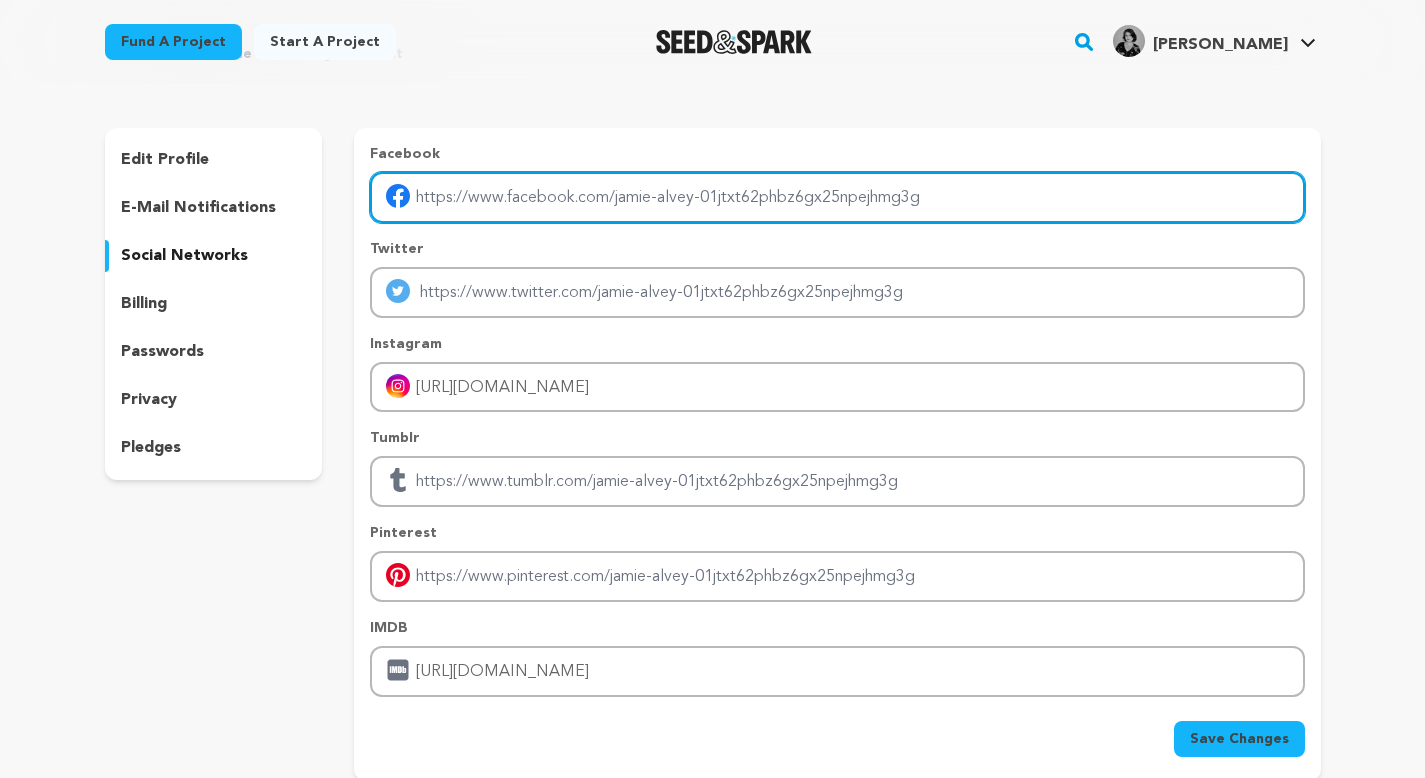 click at bounding box center [837, 197] 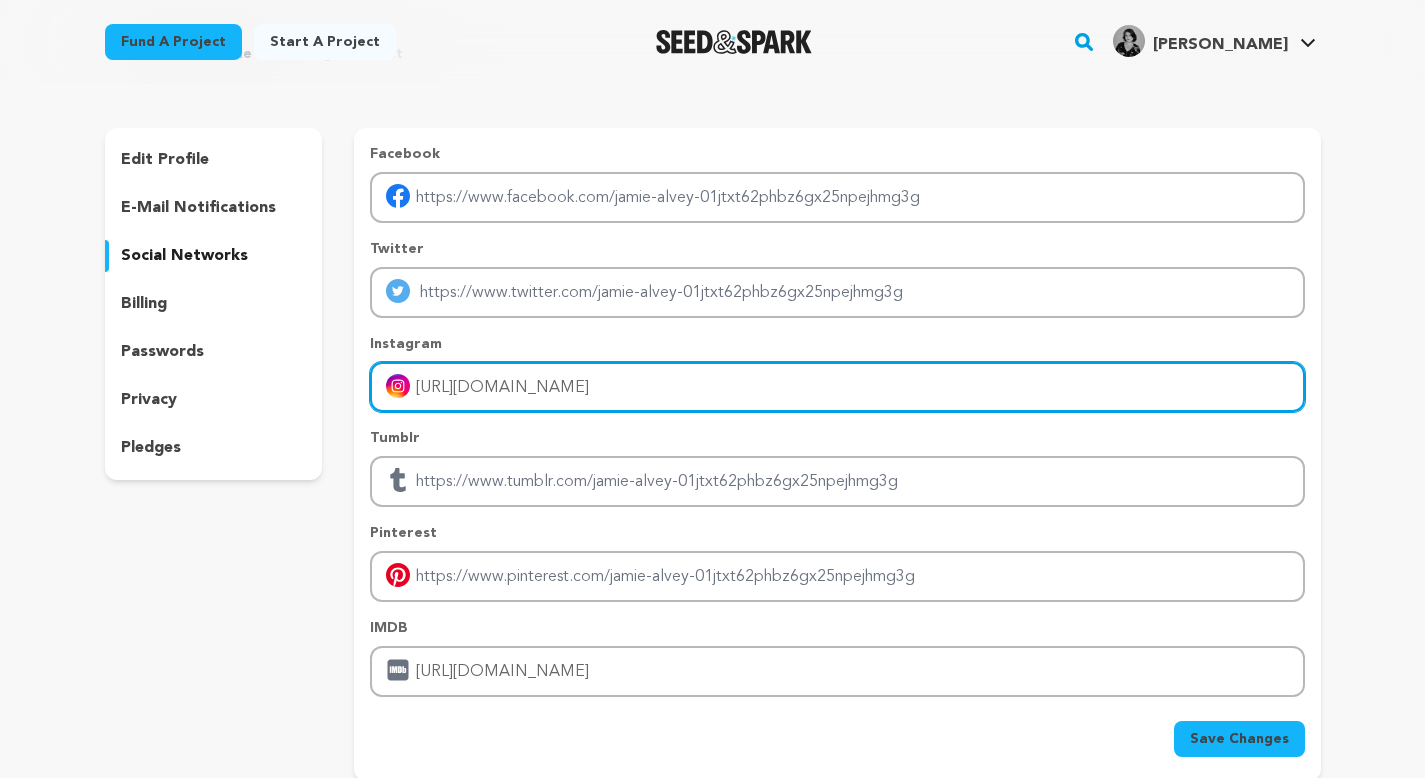 click on "https://www.instagram.com/jamiealvey/" at bounding box center [837, 387] 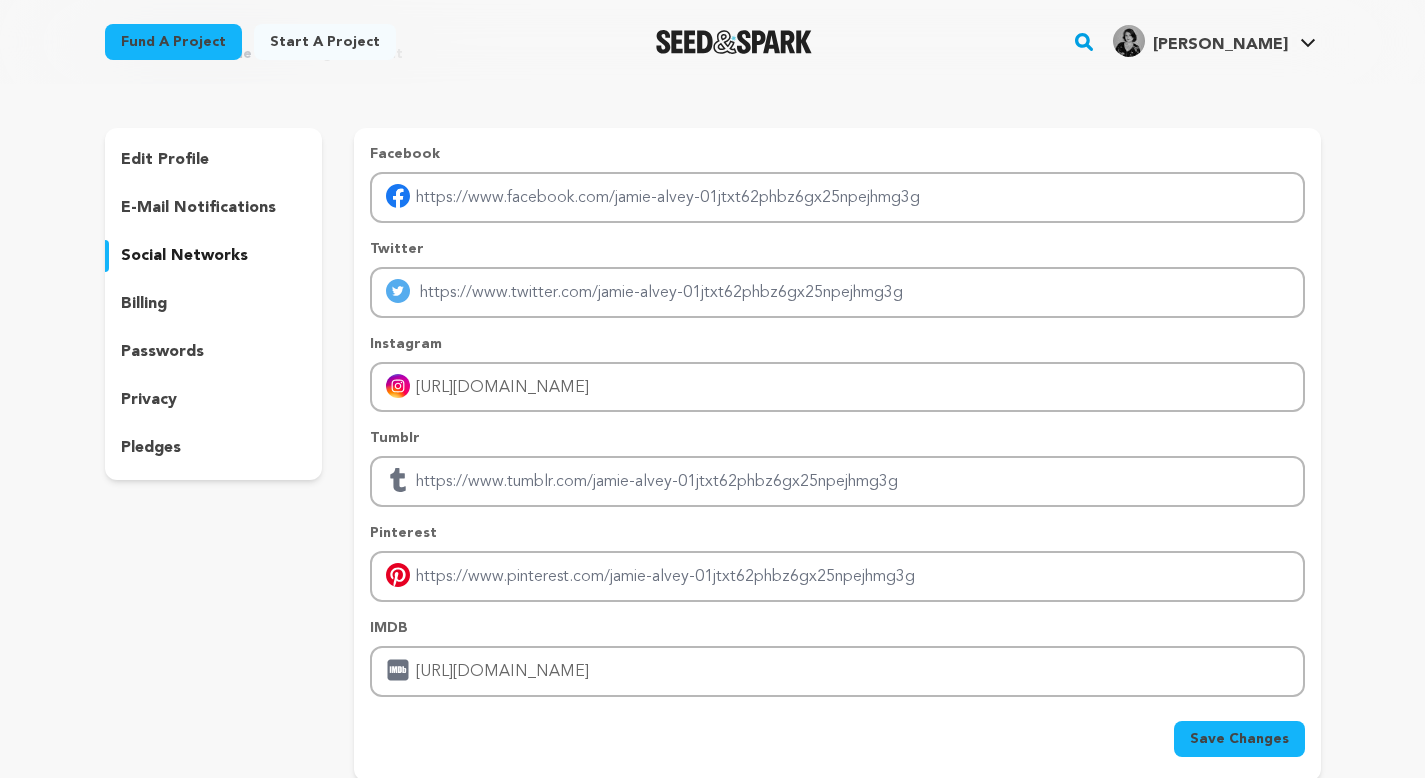 click on "edit profile" at bounding box center (165, 160) 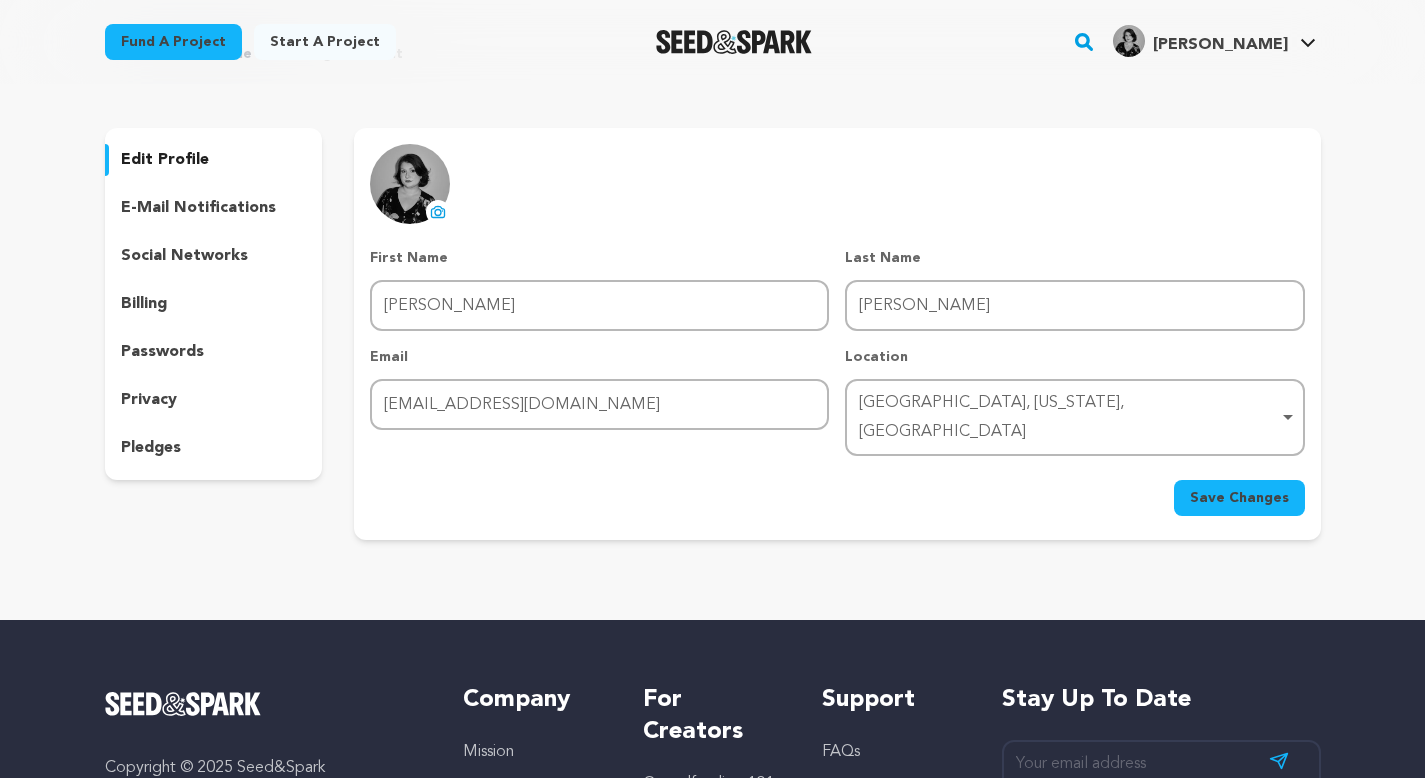 click on "e-mail notifications" at bounding box center [198, 208] 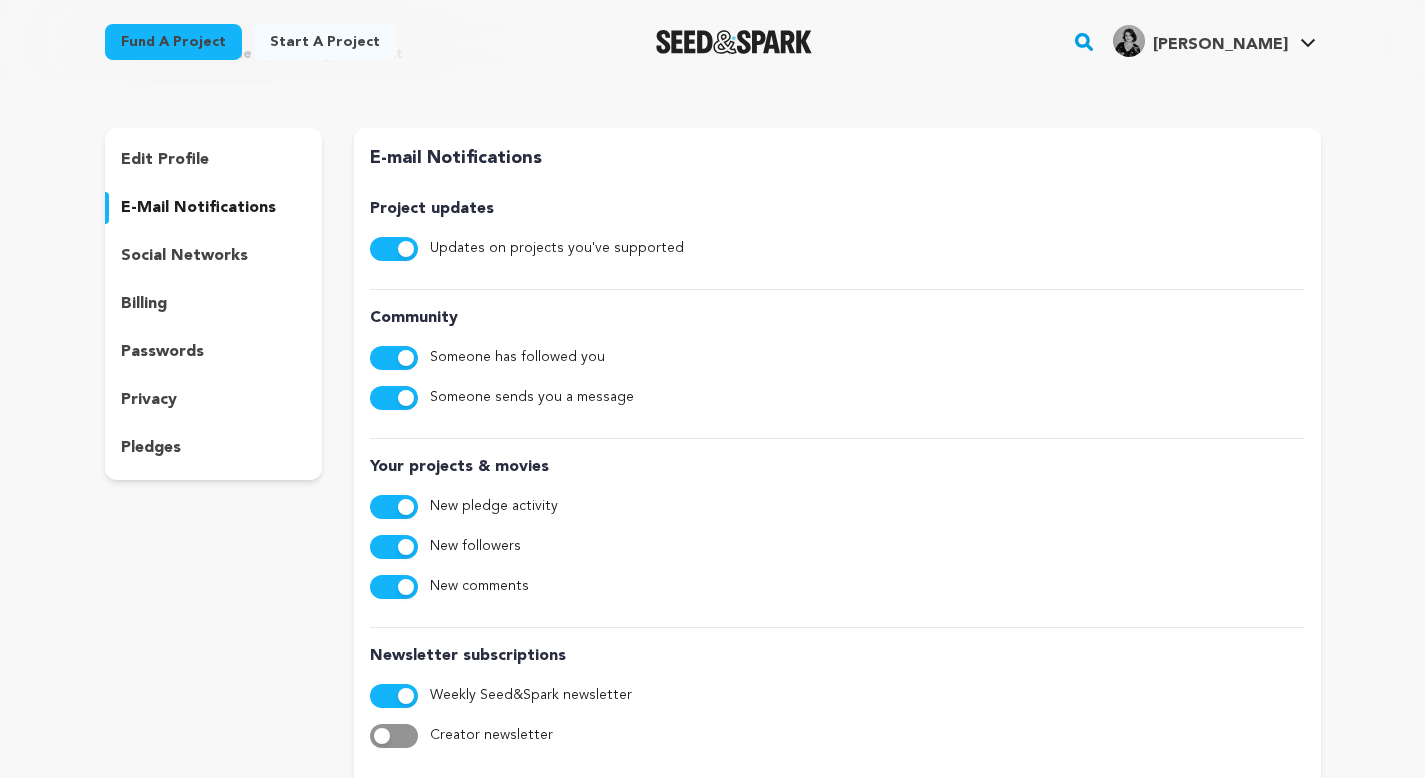 click on "social networks" at bounding box center (184, 256) 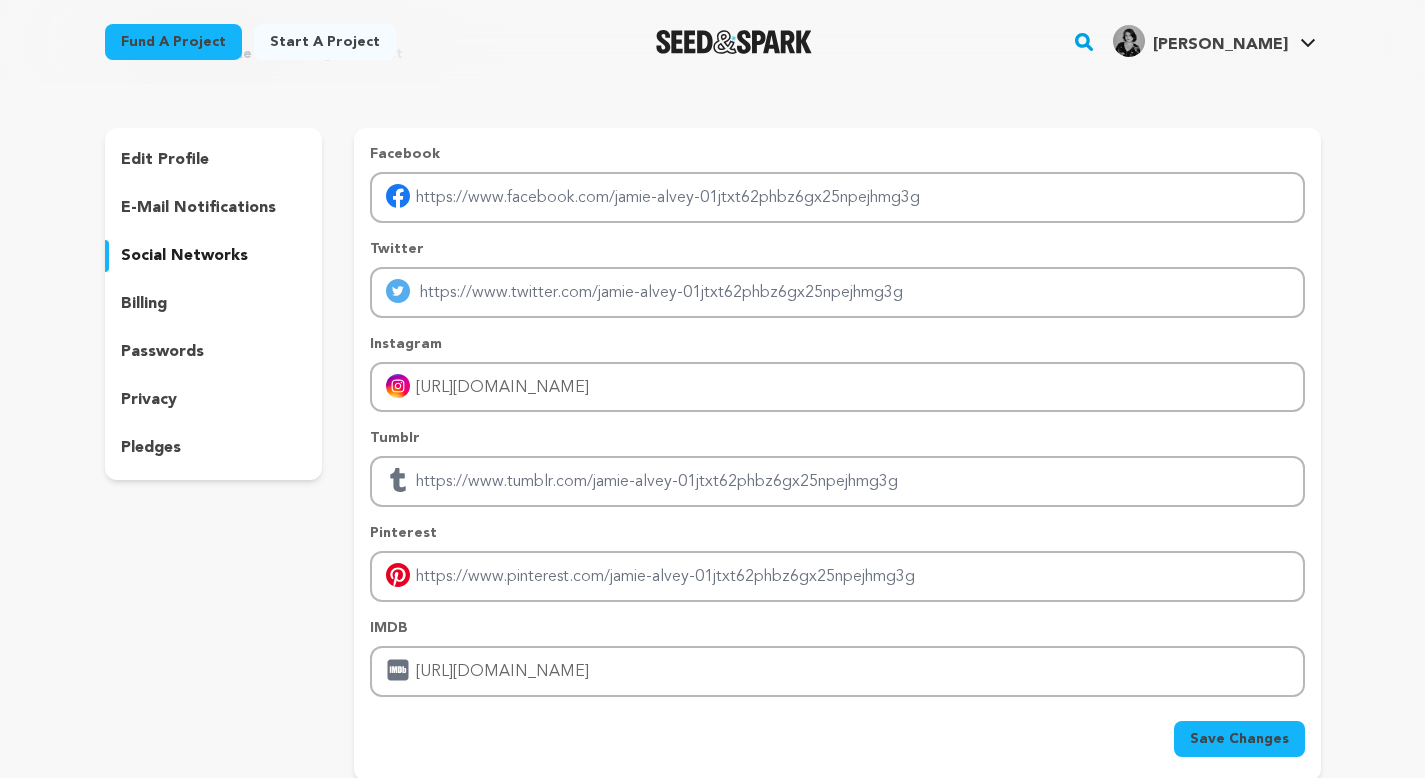 click on "billing" at bounding box center [144, 304] 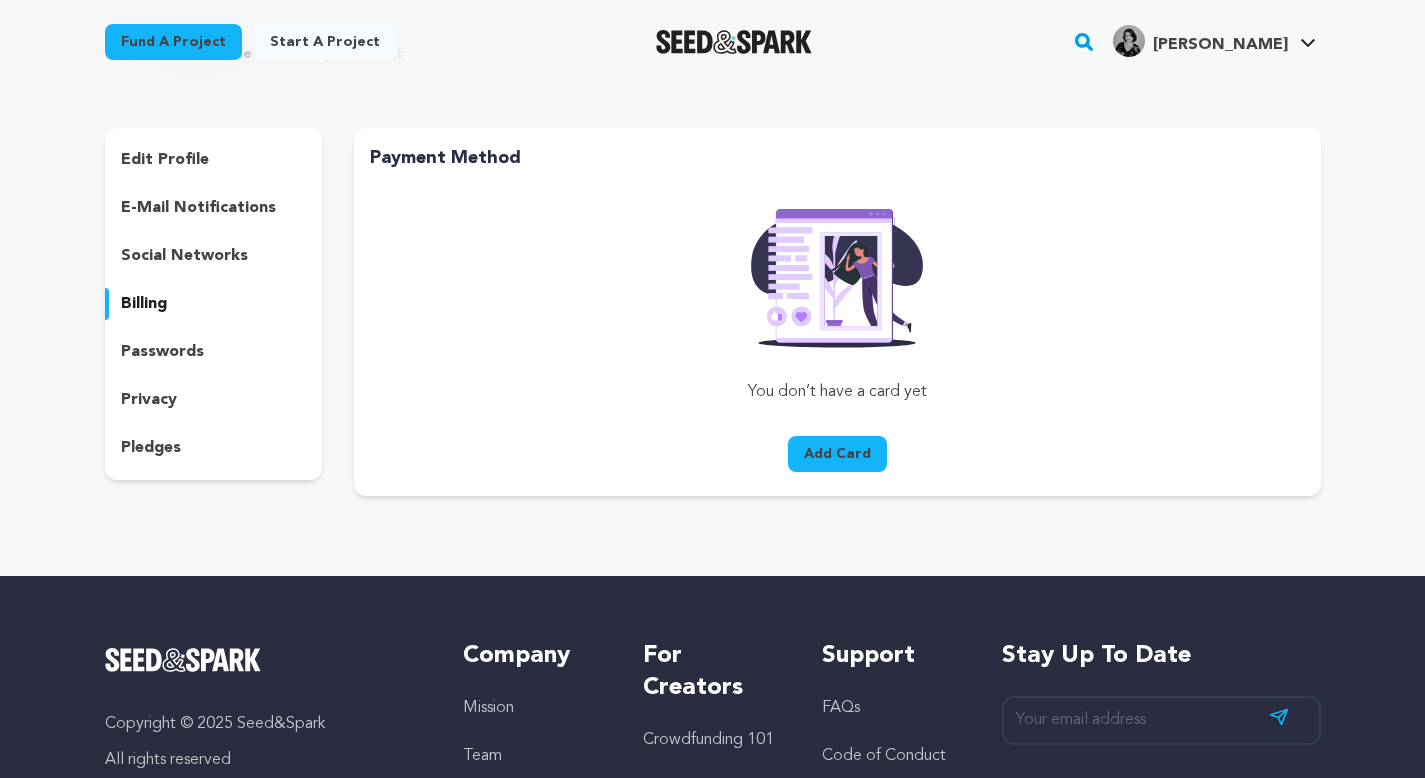 click on "edit profile
e-mail notifications
social networks
billing
passwords
privacy
pledges" at bounding box center [214, 304] 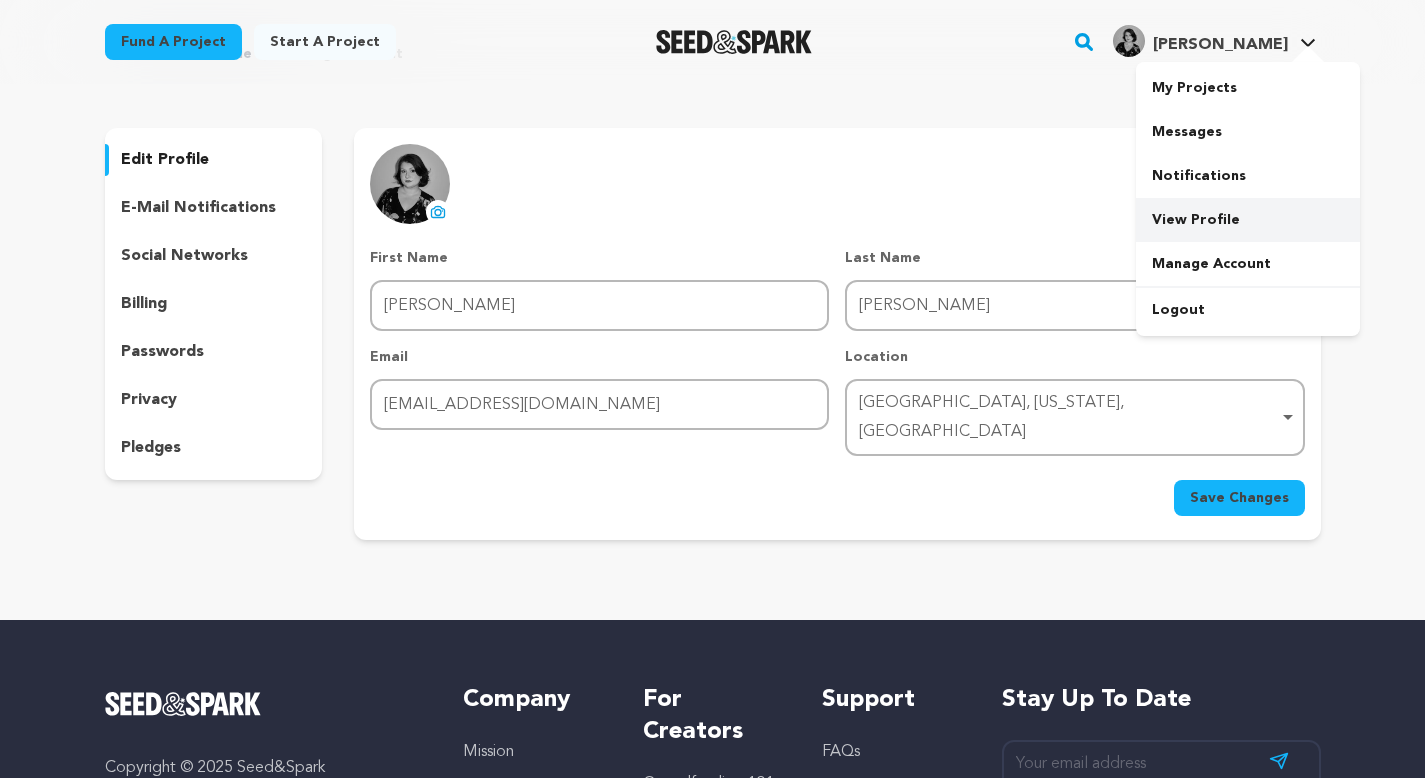 click on "View Profile" at bounding box center (1248, 220) 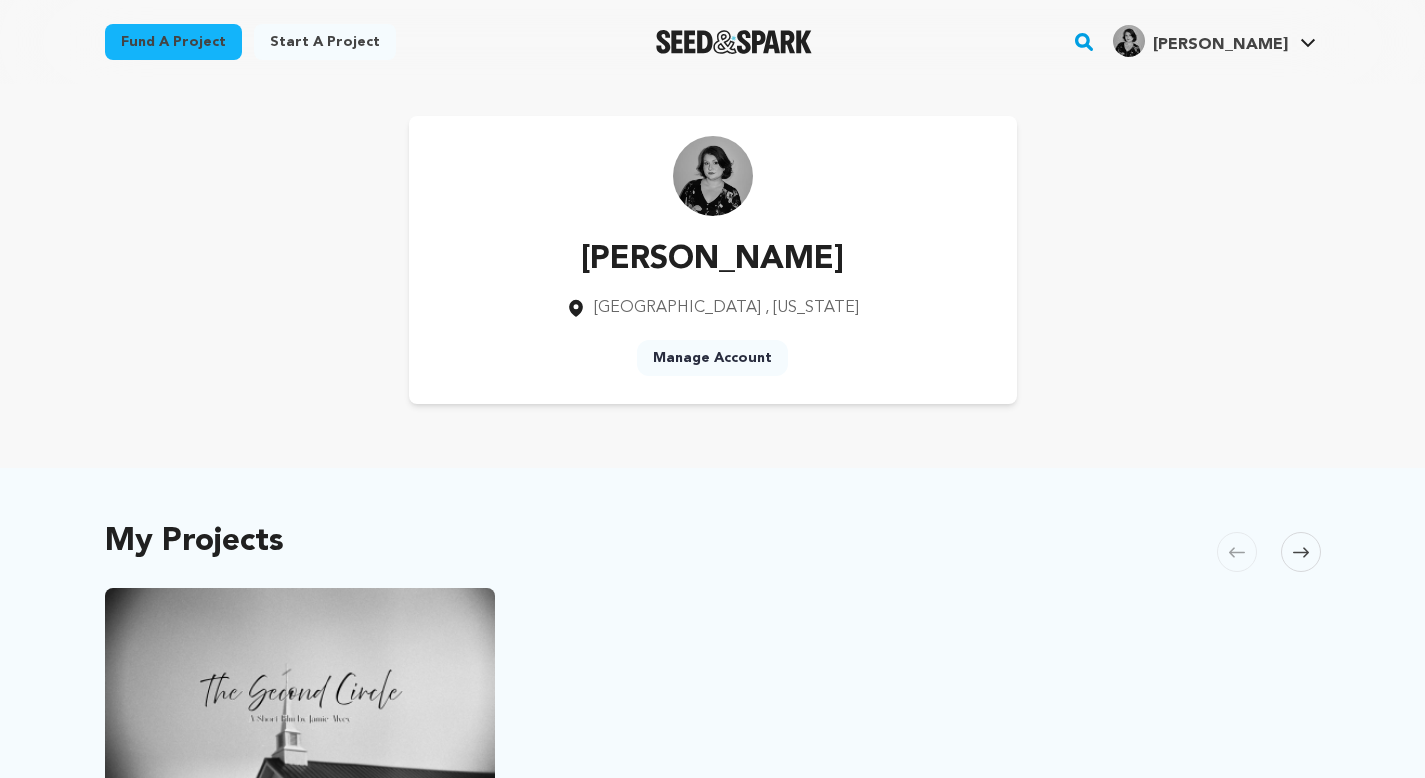 scroll, scrollTop: 0, scrollLeft: 0, axis: both 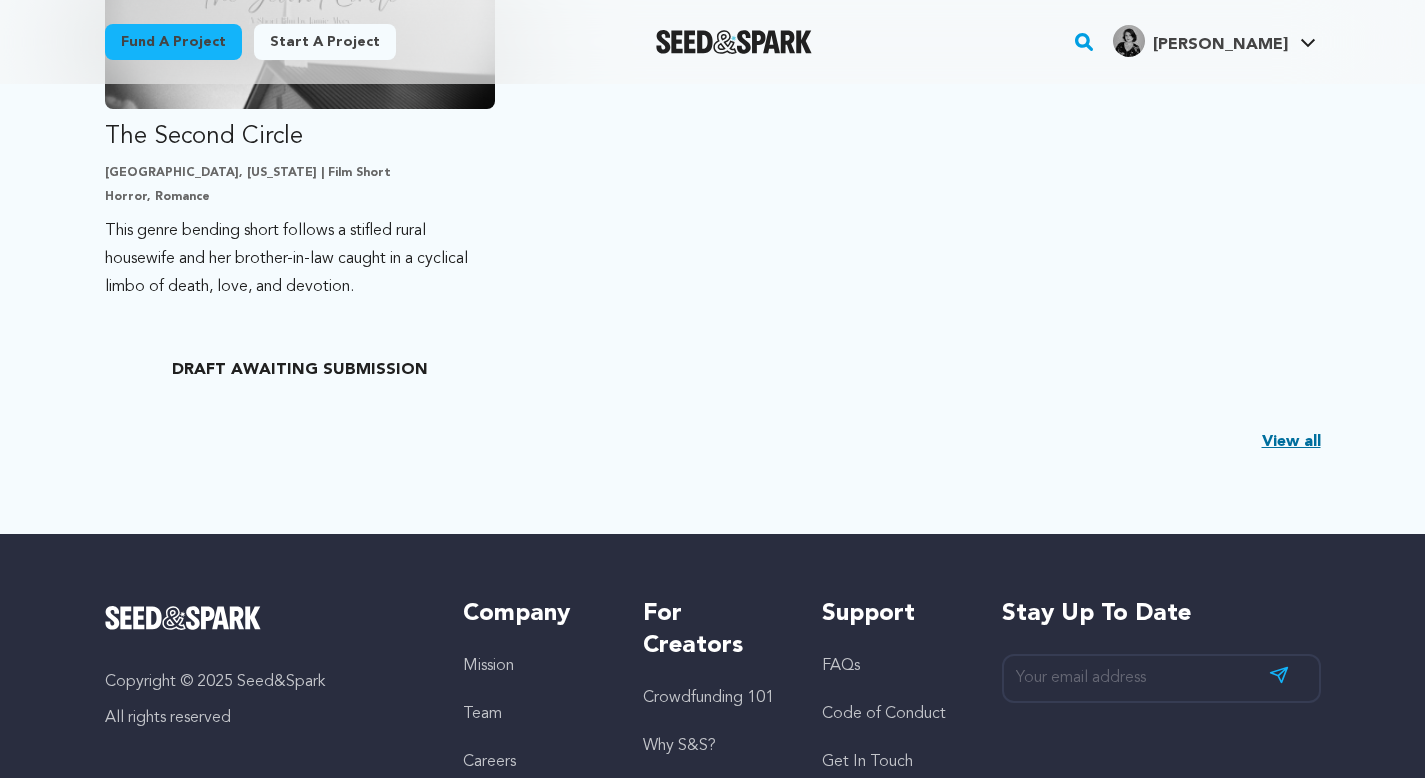 click on "My Projects
Carousel
Skip to previous slide page
Carousel
The Second Circle
Owensboro, Kentucky | Film Short
Horror, Romance
This genre bending short follows a stifled rural housewife and her brother-in-law caught in a cyclical limbo of death, love, and devotion.
DRAFT AWAITING SUBMISSION" at bounding box center (713, 152) 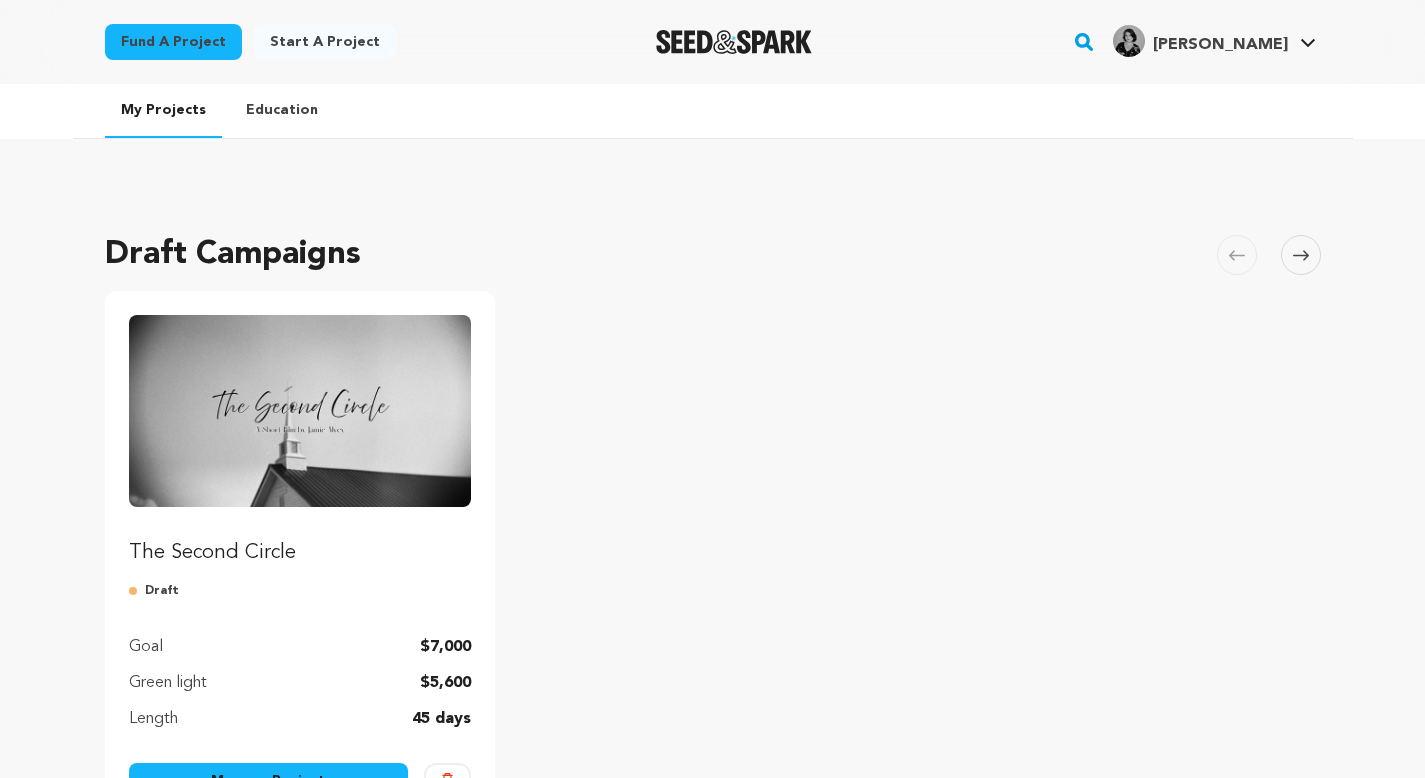 scroll, scrollTop: 0, scrollLeft: 0, axis: both 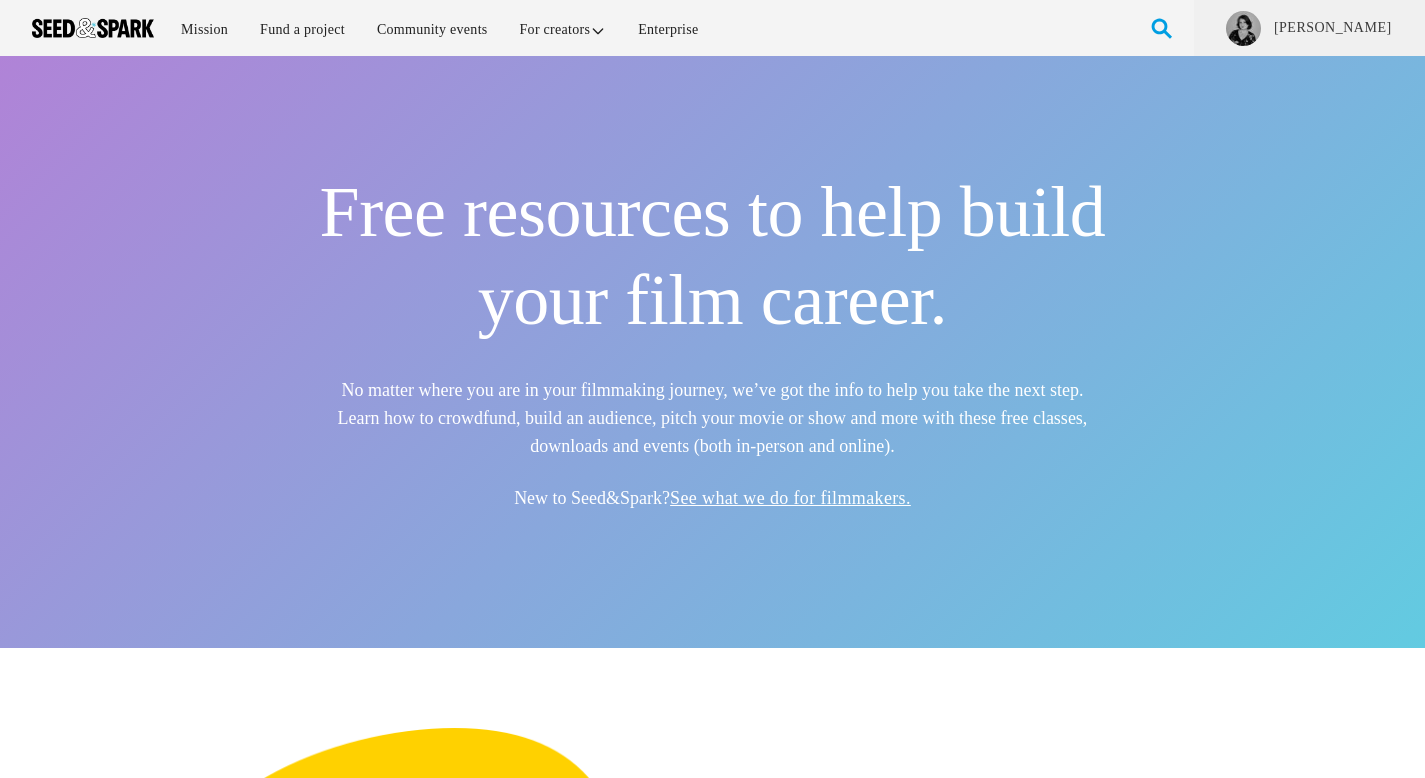 click on "Free resources to help build your film career.
No matter where you are in your filmmaking journey, we’ve got the info to help you take the next step. Learn how to crowdfund, build an audience, pitch your movie or show and more with these free classes, downloads and events (both in-person and online).
New to Seed&Spark?  See what we do for filmmakers." at bounding box center (713, 352) 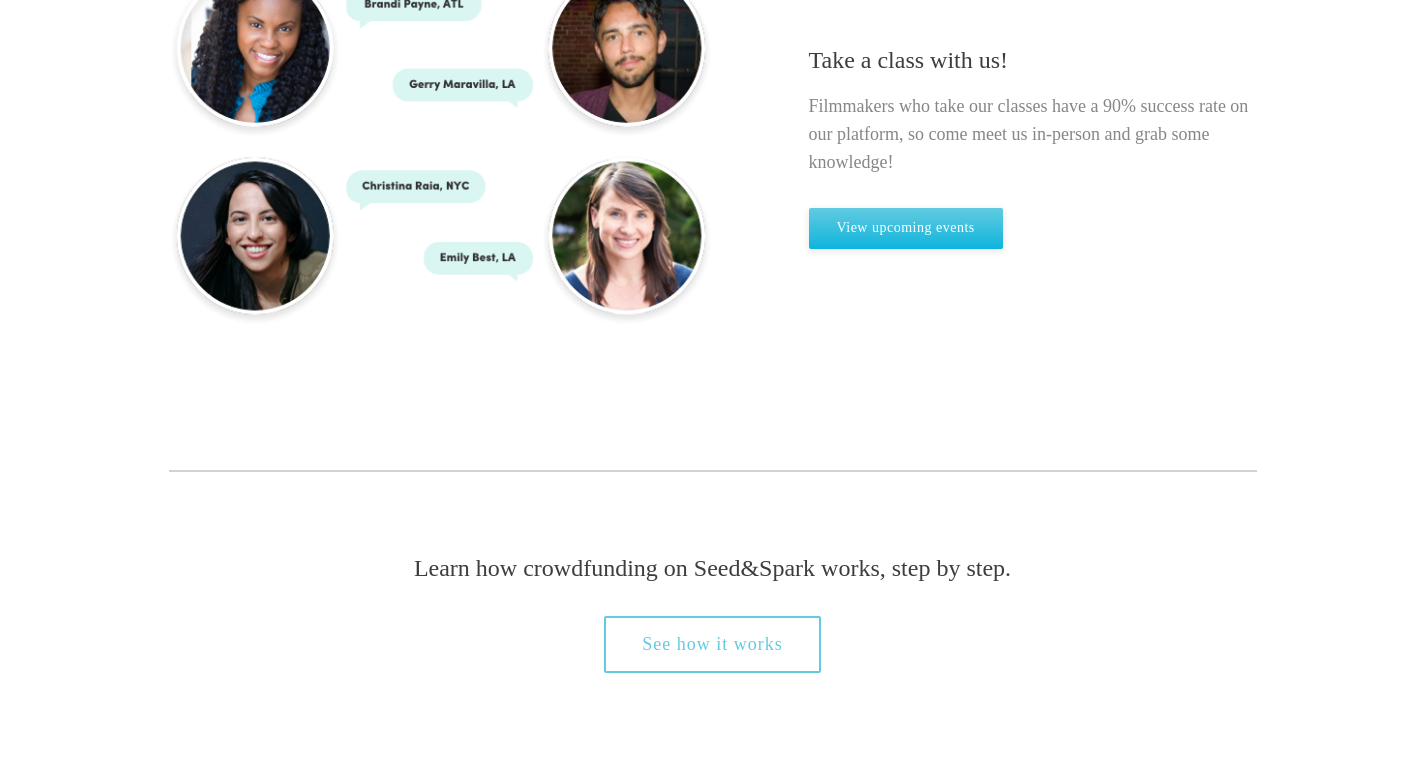 scroll, scrollTop: 1800, scrollLeft: 0, axis: vertical 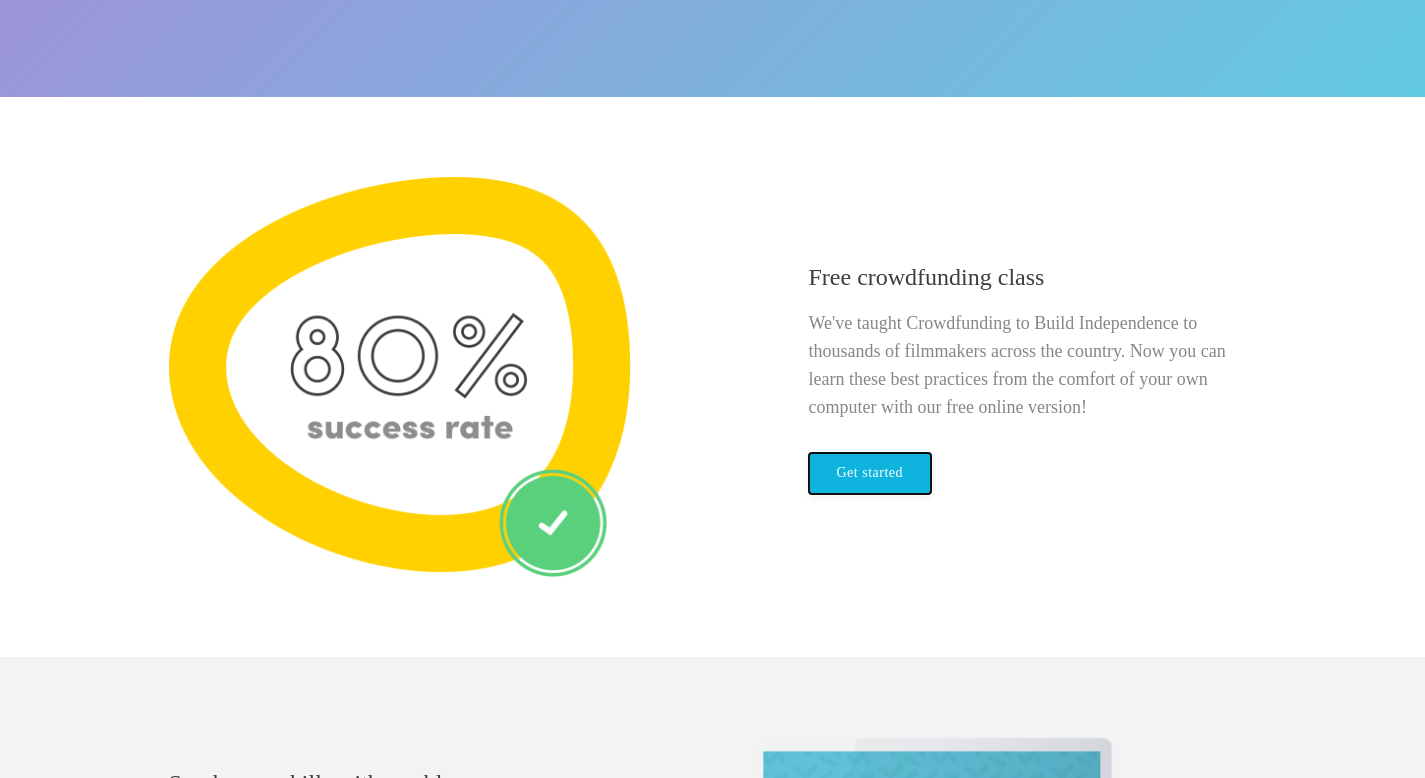 click on "Get started" at bounding box center (870, 473) 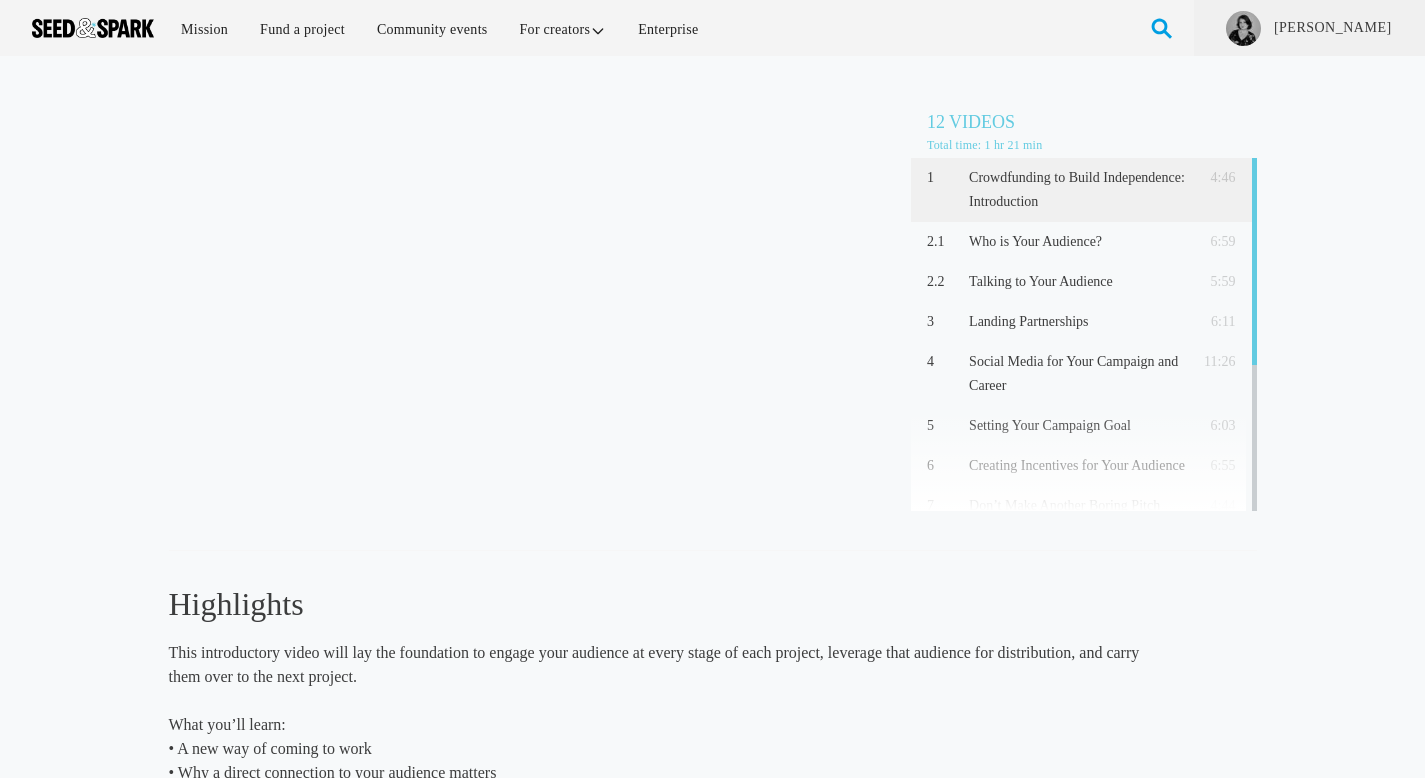 scroll, scrollTop: 0, scrollLeft: 0, axis: both 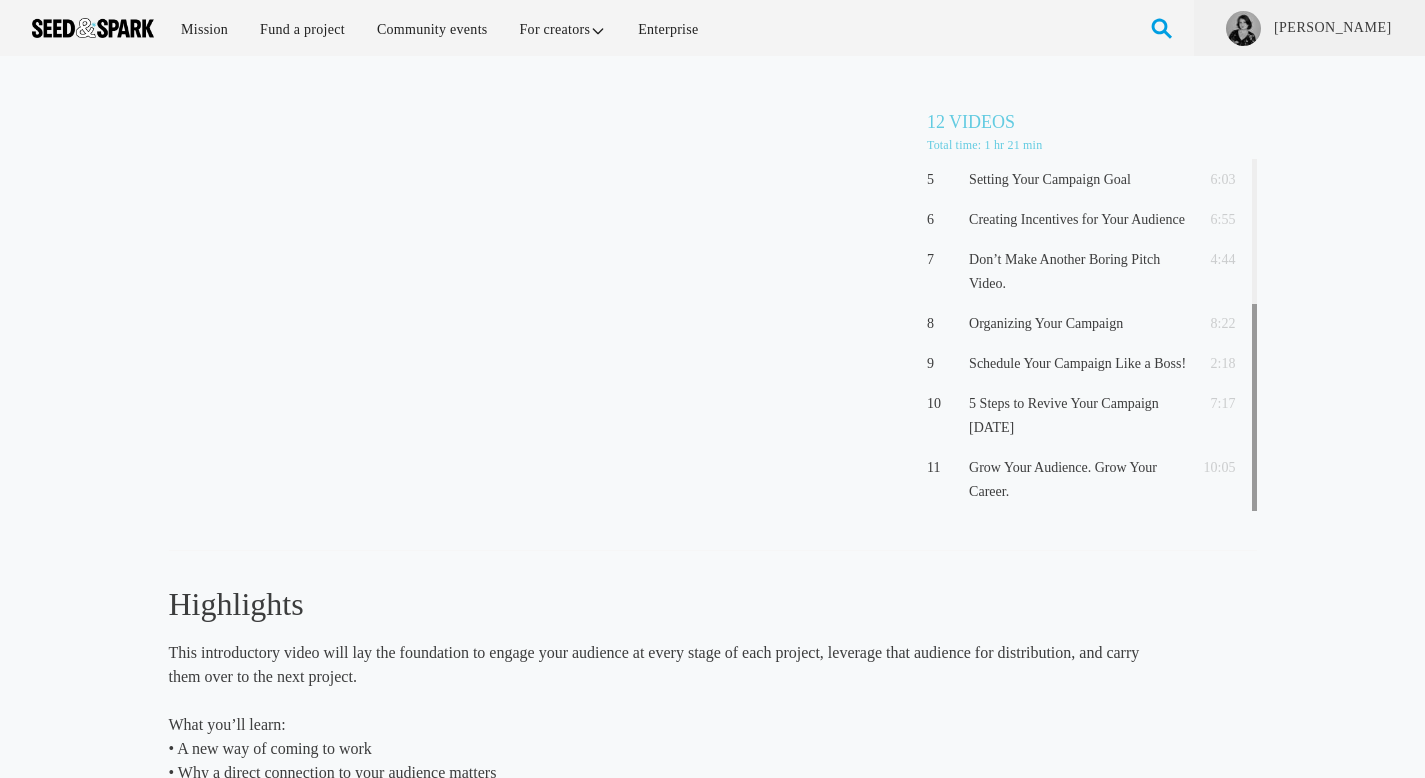 drag, startPoint x: 1253, startPoint y: 249, endPoint x: 1255, endPoint y: 476, distance: 227.0088 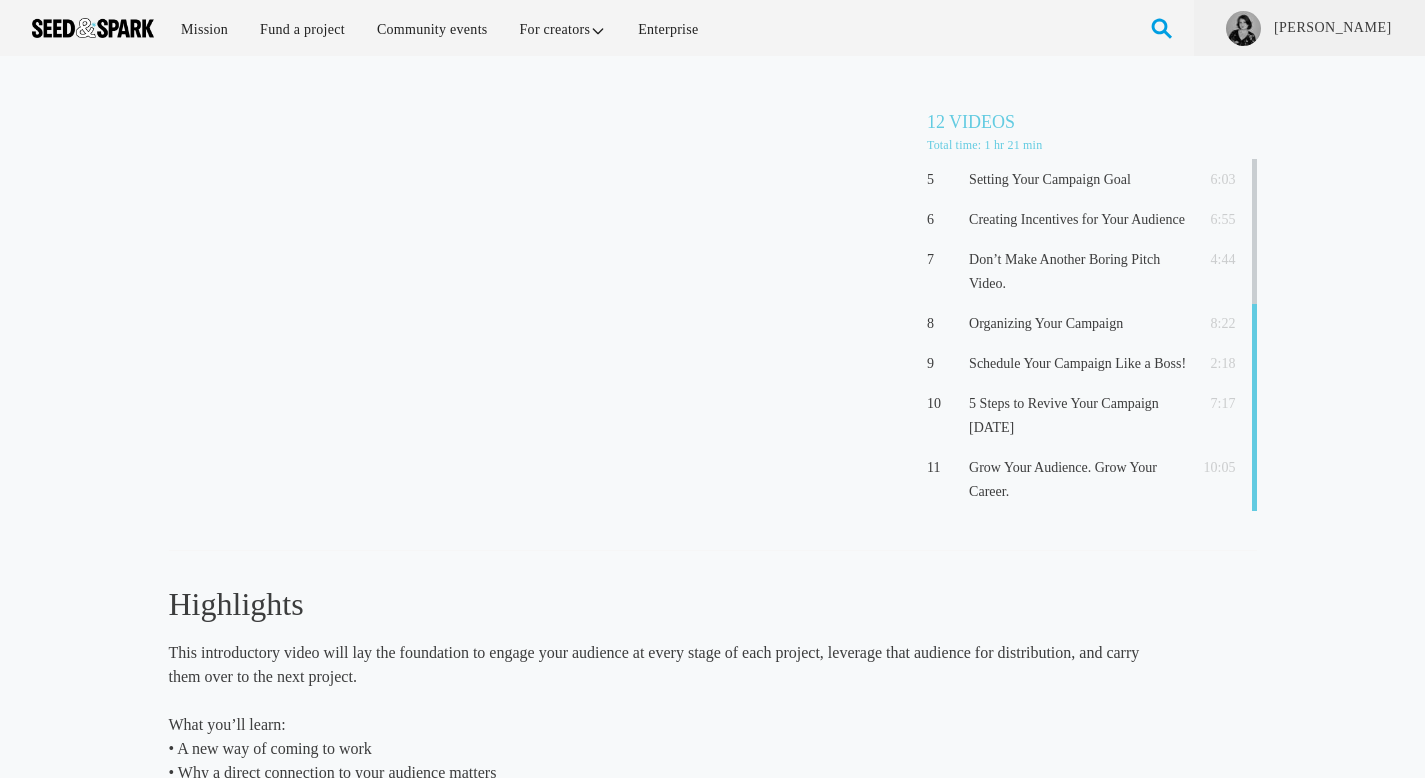 click on "Crowdfunding to Build Independence: Introduction
(4:46)
12 Videos
Total time: 1 hr 21 min
1
Crowdfunding to Build Independence: Introduction
4:46
2.1
Who is Your Audience? 6:59 2.2 5:59 3 4" at bounding box center (712, 508) 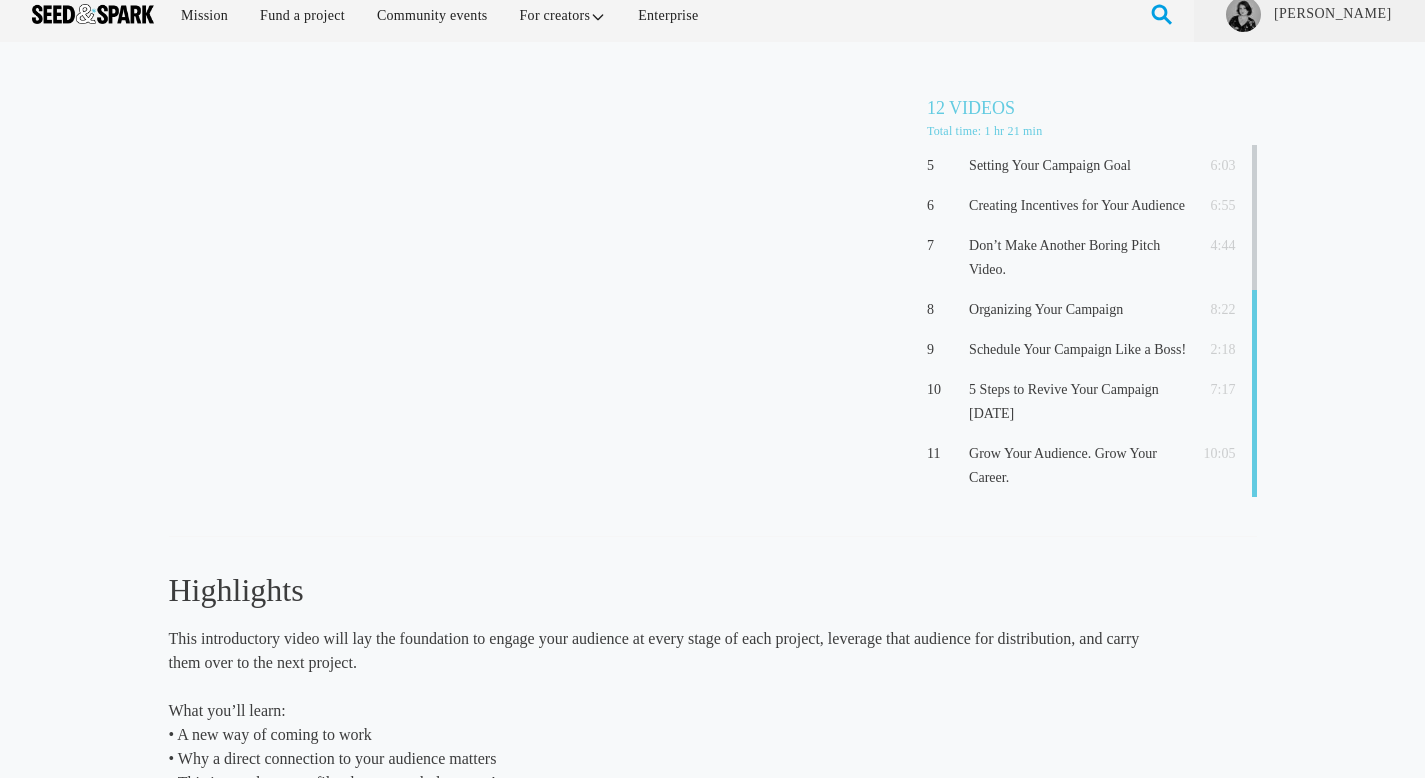 scroll, scrollTop: 0, scrollLeft: 0, axis: both 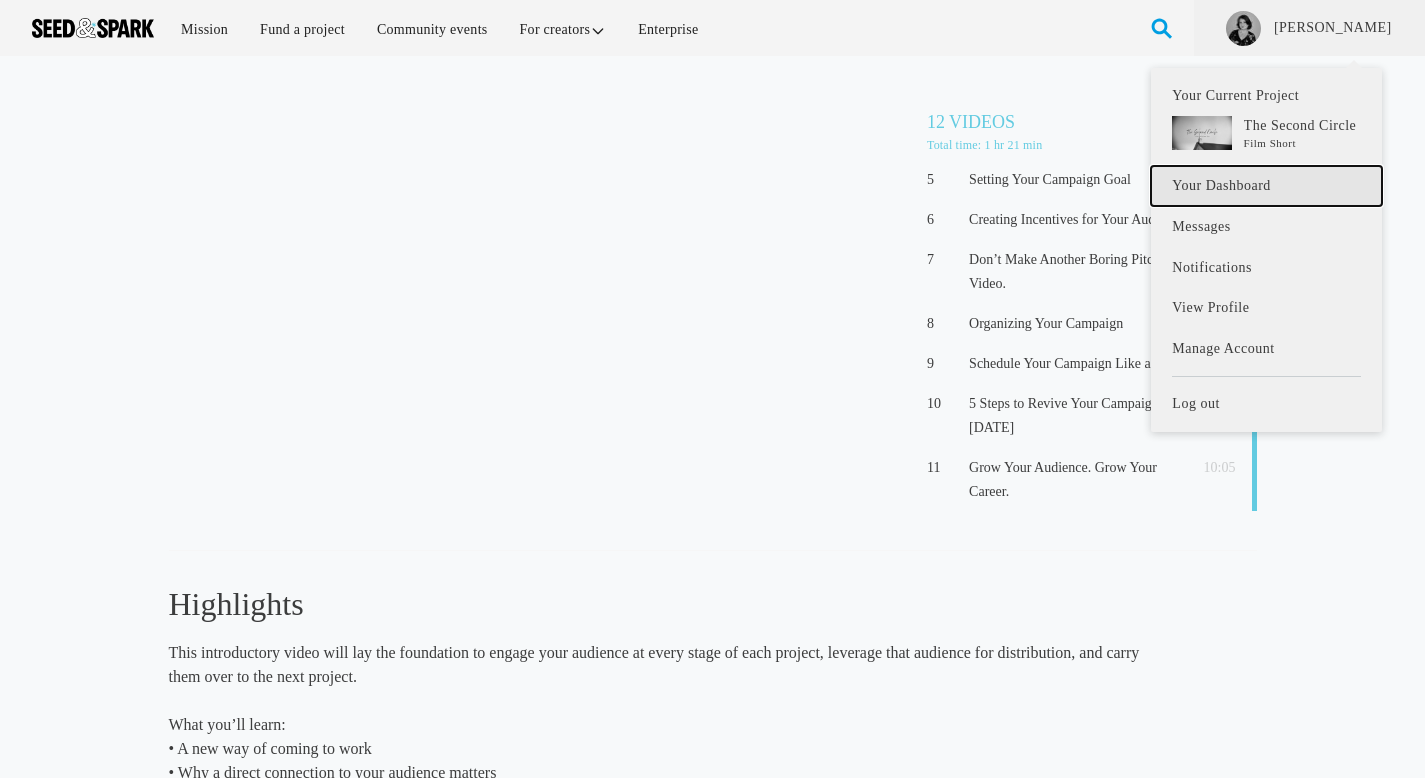 click on "Your Dashboard" at bounding box center (1266, 186) 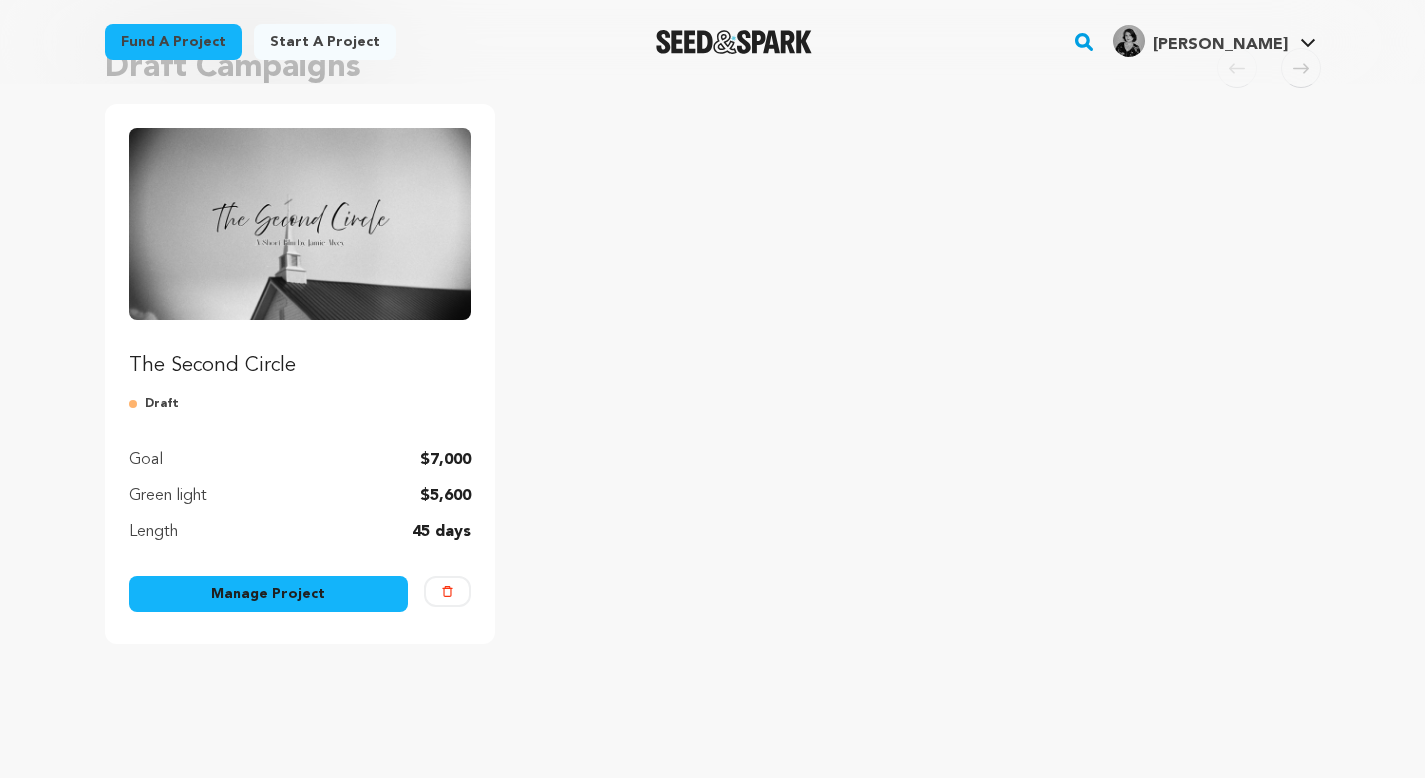 scroll, scrollTop: 200, scrollLeft: 0, axis: vertical 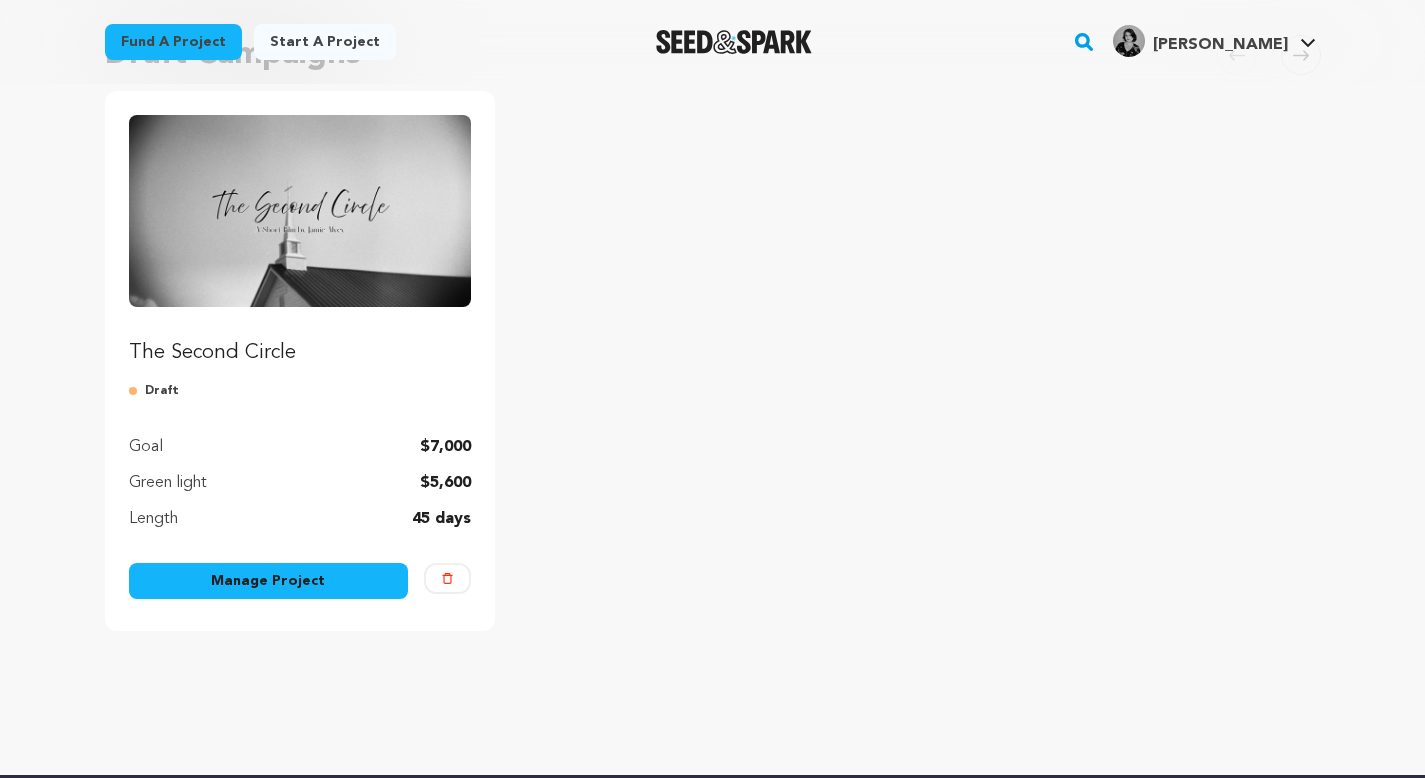 click on "Manage Project" at bounding box center [269, 581] 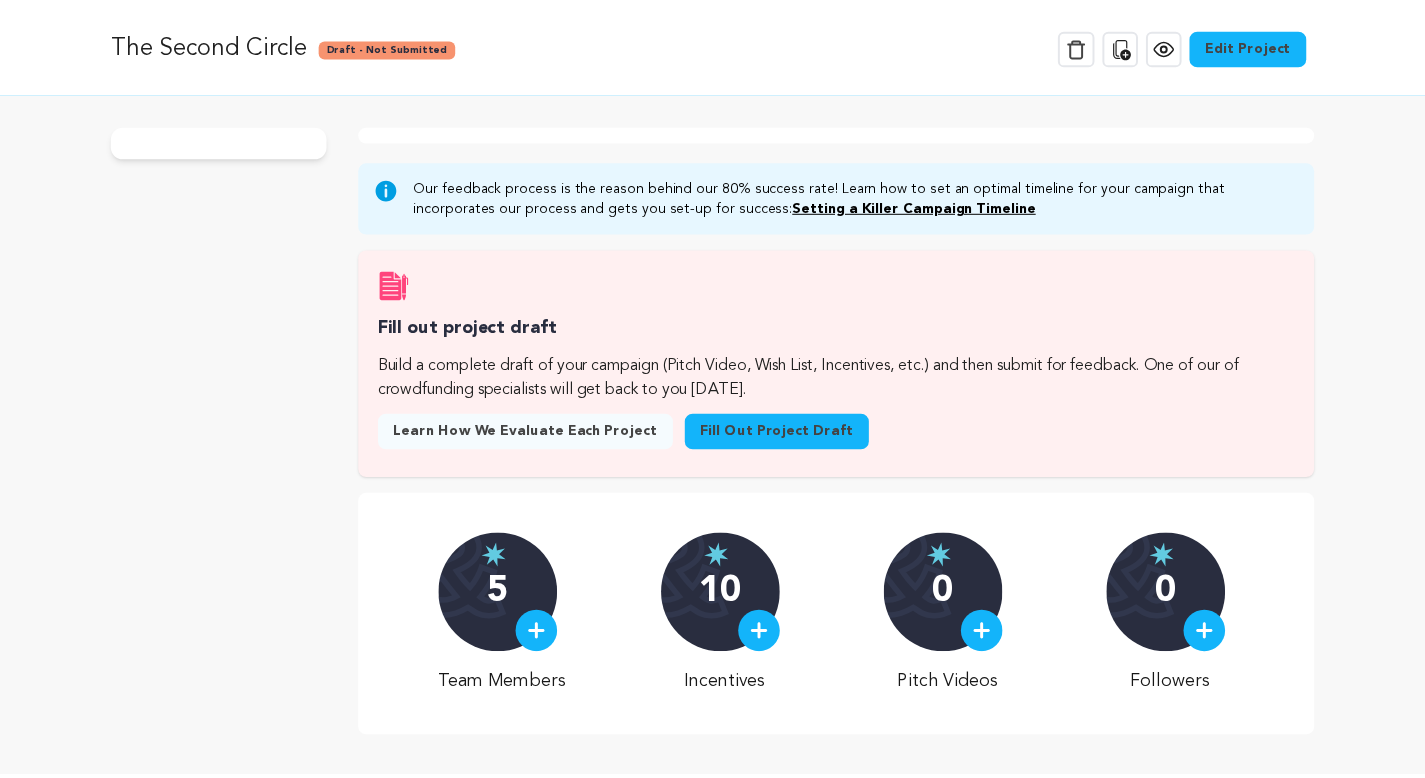scroll, scrollTop: 0, scrollLeft: 0, axis: both 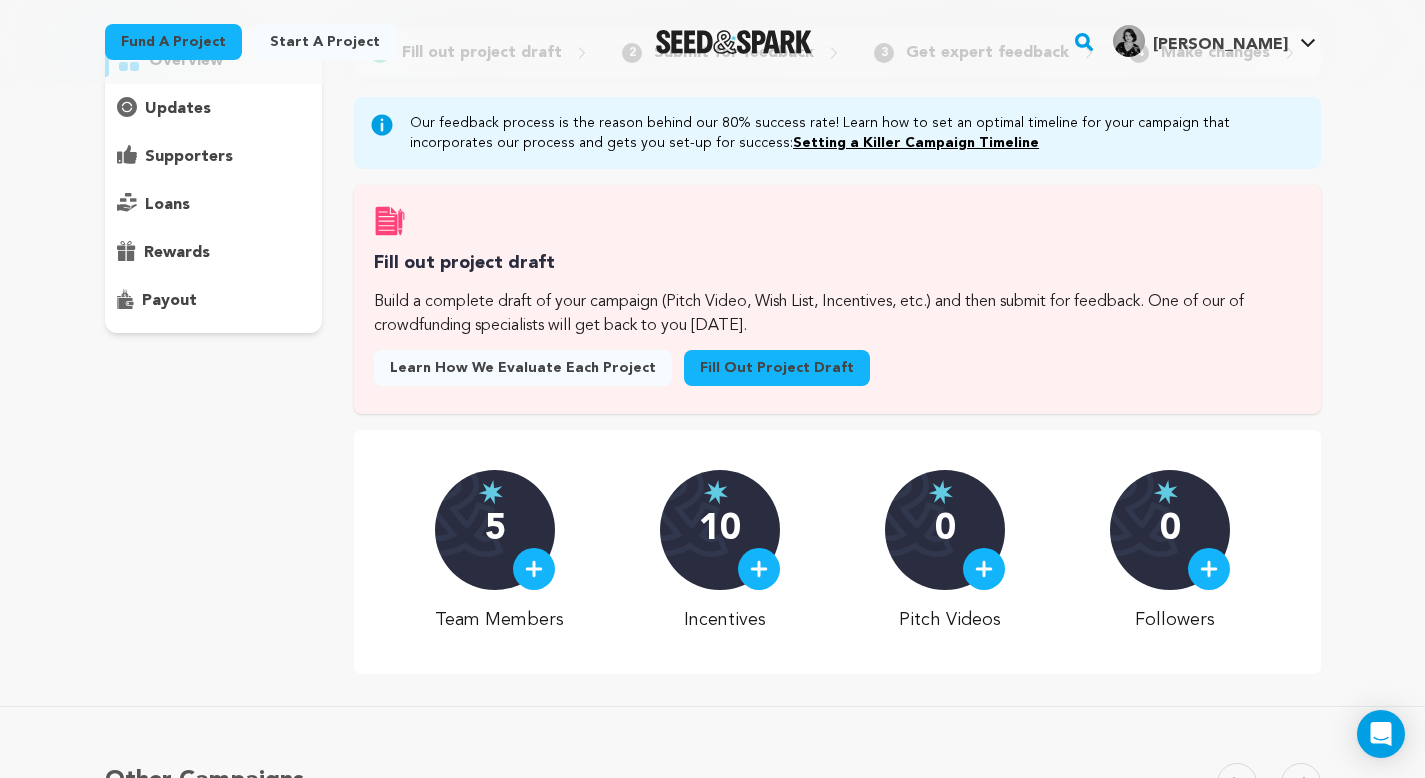 drag, startPoint x: 1437, startPoint y: 105, endPoint x: 1439, endPoint y: 179, distance: 74.02702 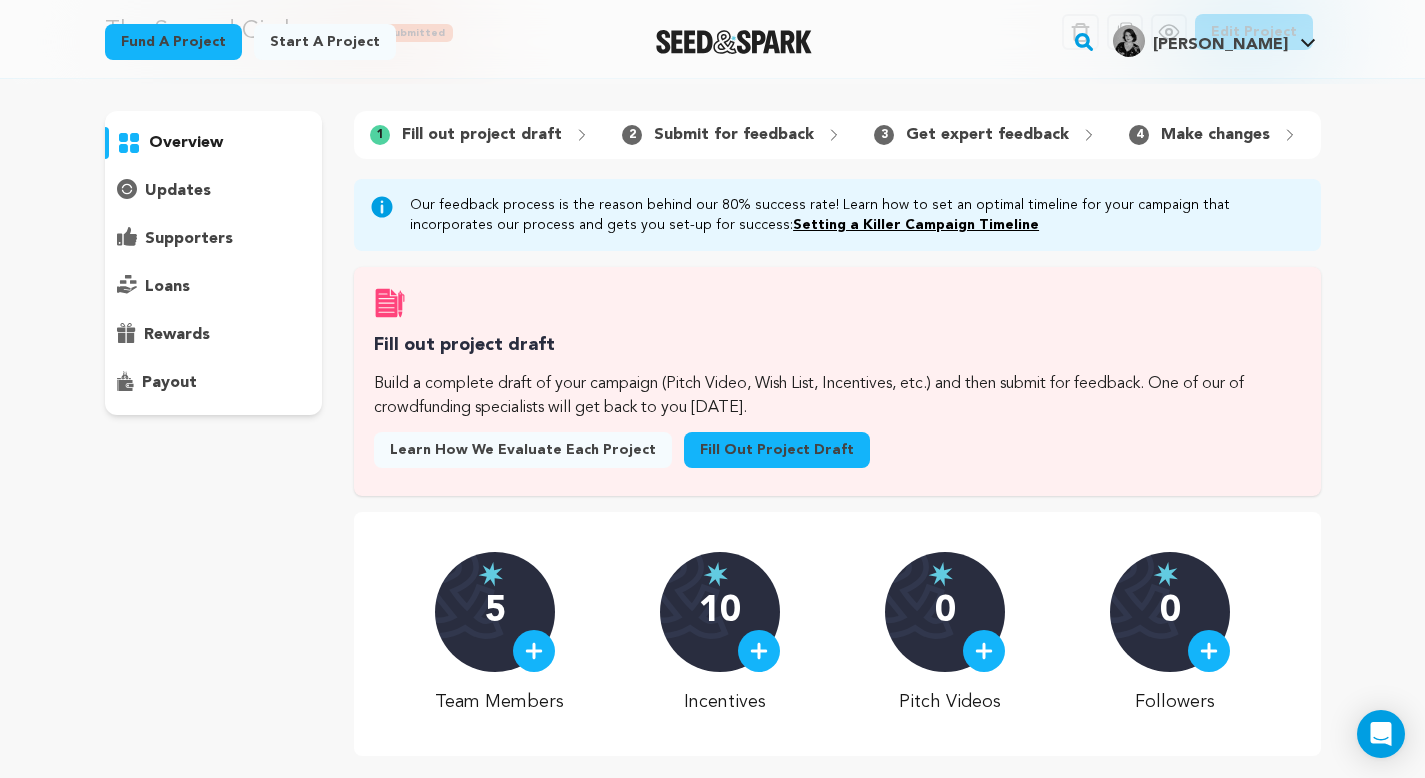 scroll, scrollTop: 0, scrollLeft: 0, axis: both 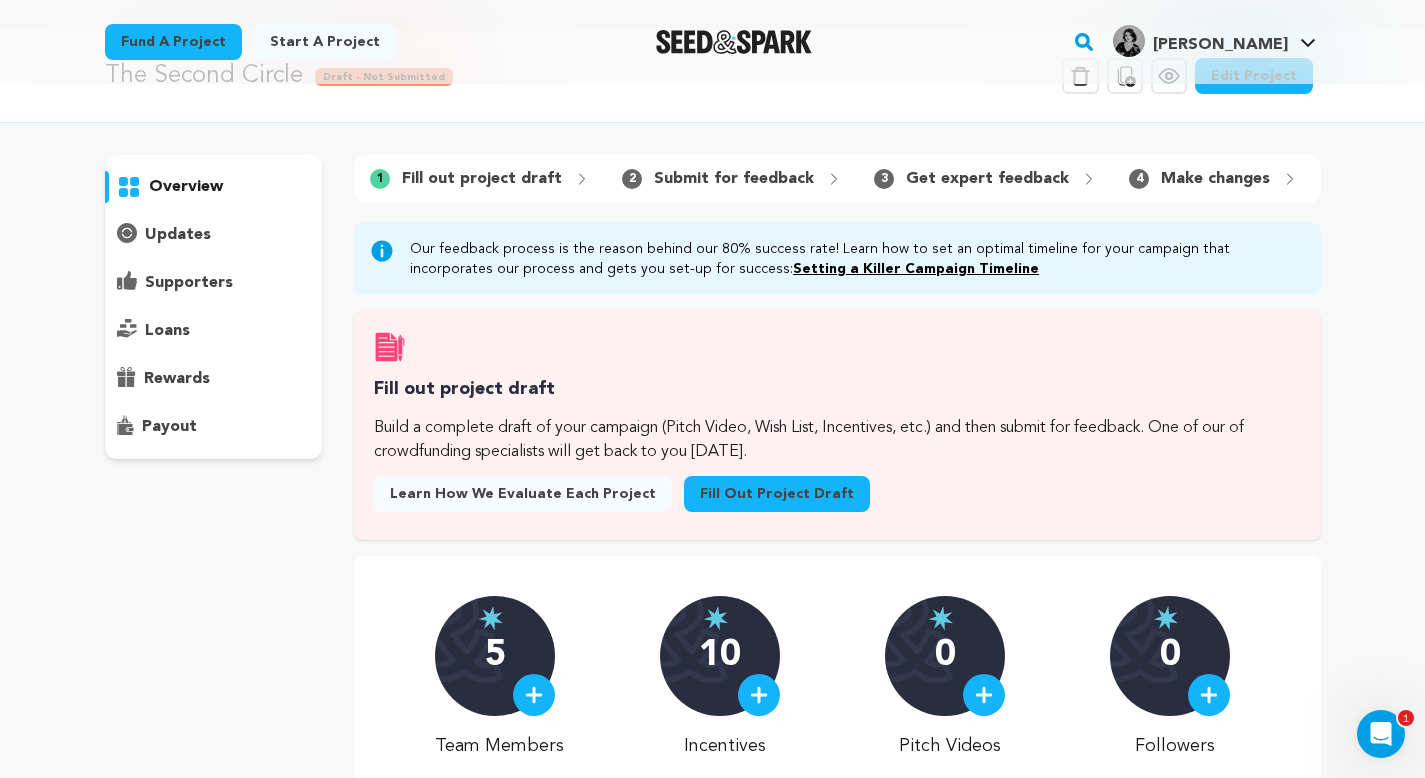 drag, startPoint x: 1439, startPoint y: 179, endPoint x: 1439, endPoint y: 119, distance: 60 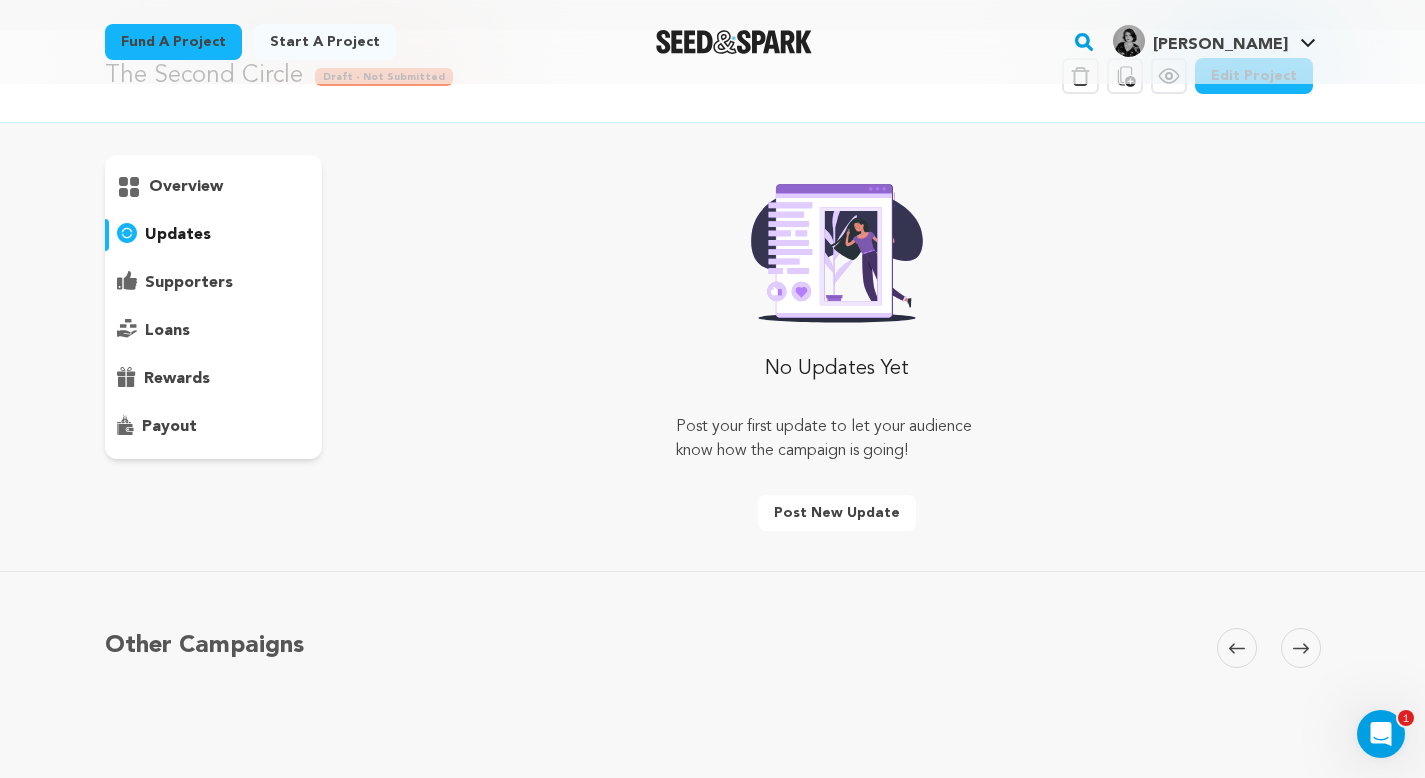 click on "supporters" at bounding box center [189, 283] 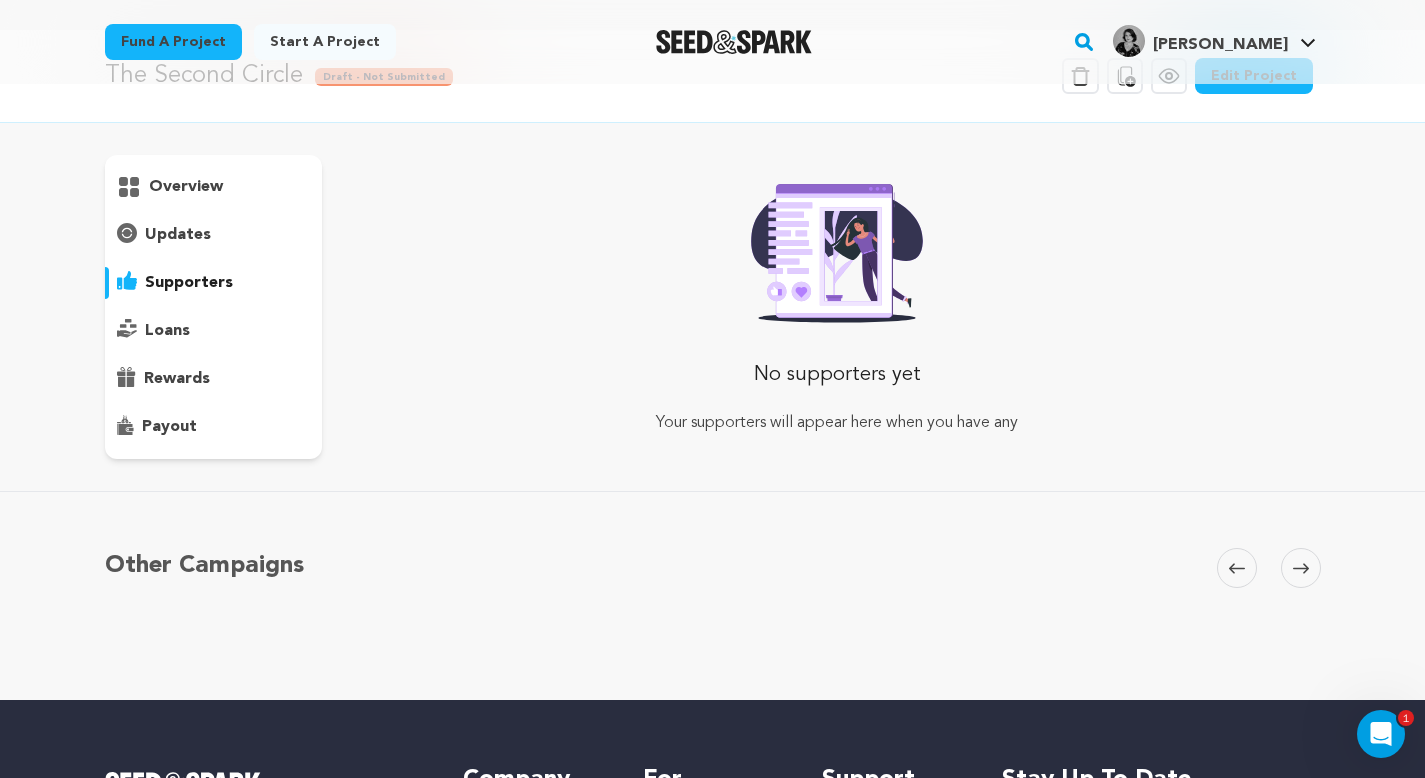 click on "loans" at bounding box center (214, 331) 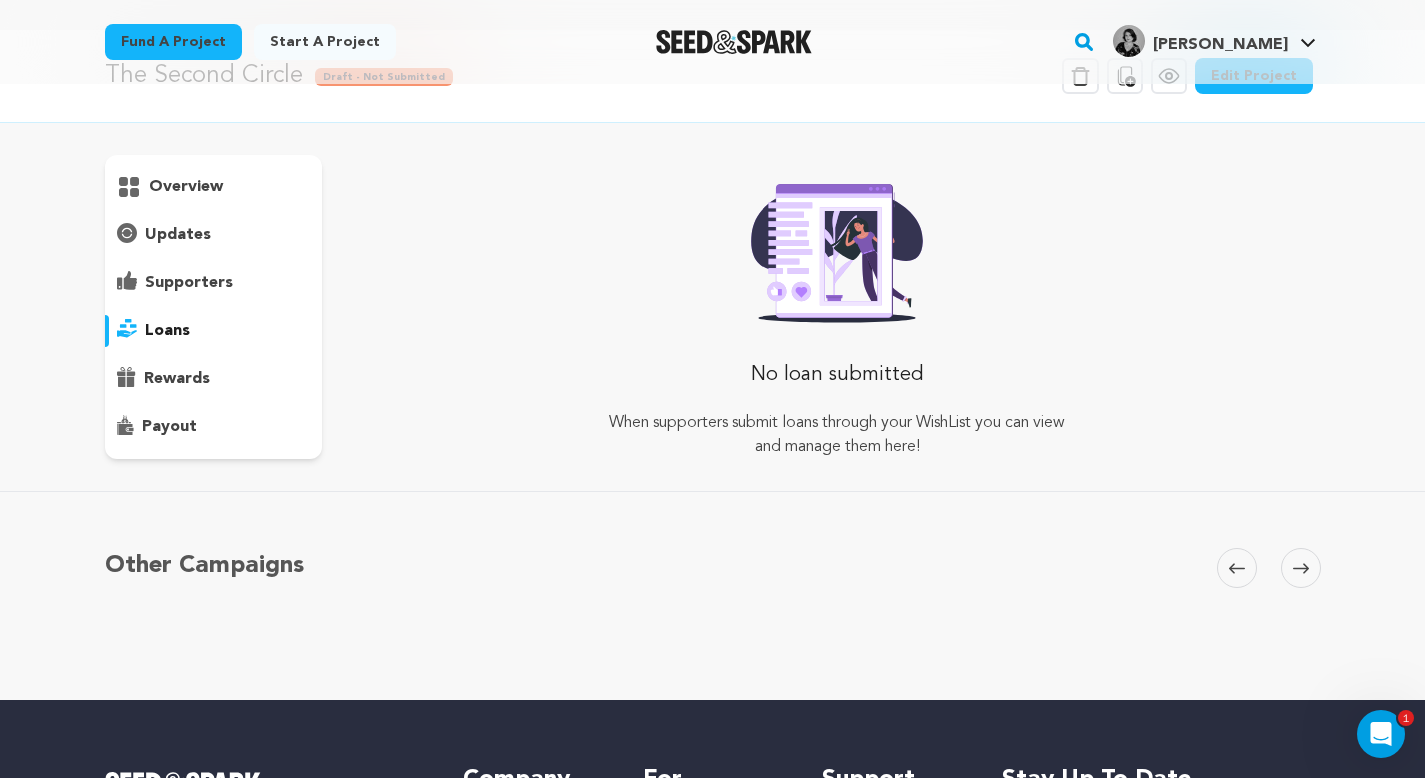 click on "rewards" at bounding box center [177, 379] 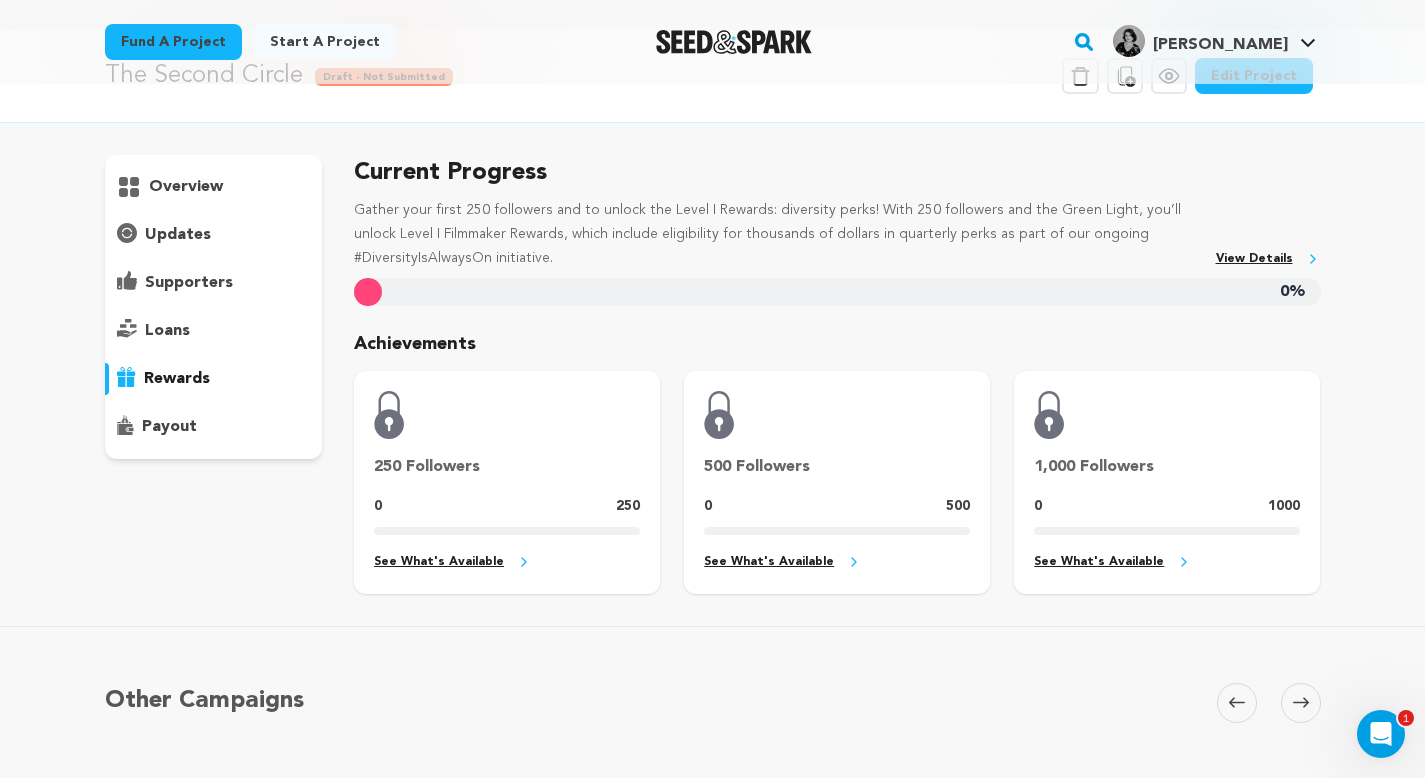 click on "payout" at bounding box center [214, 427] 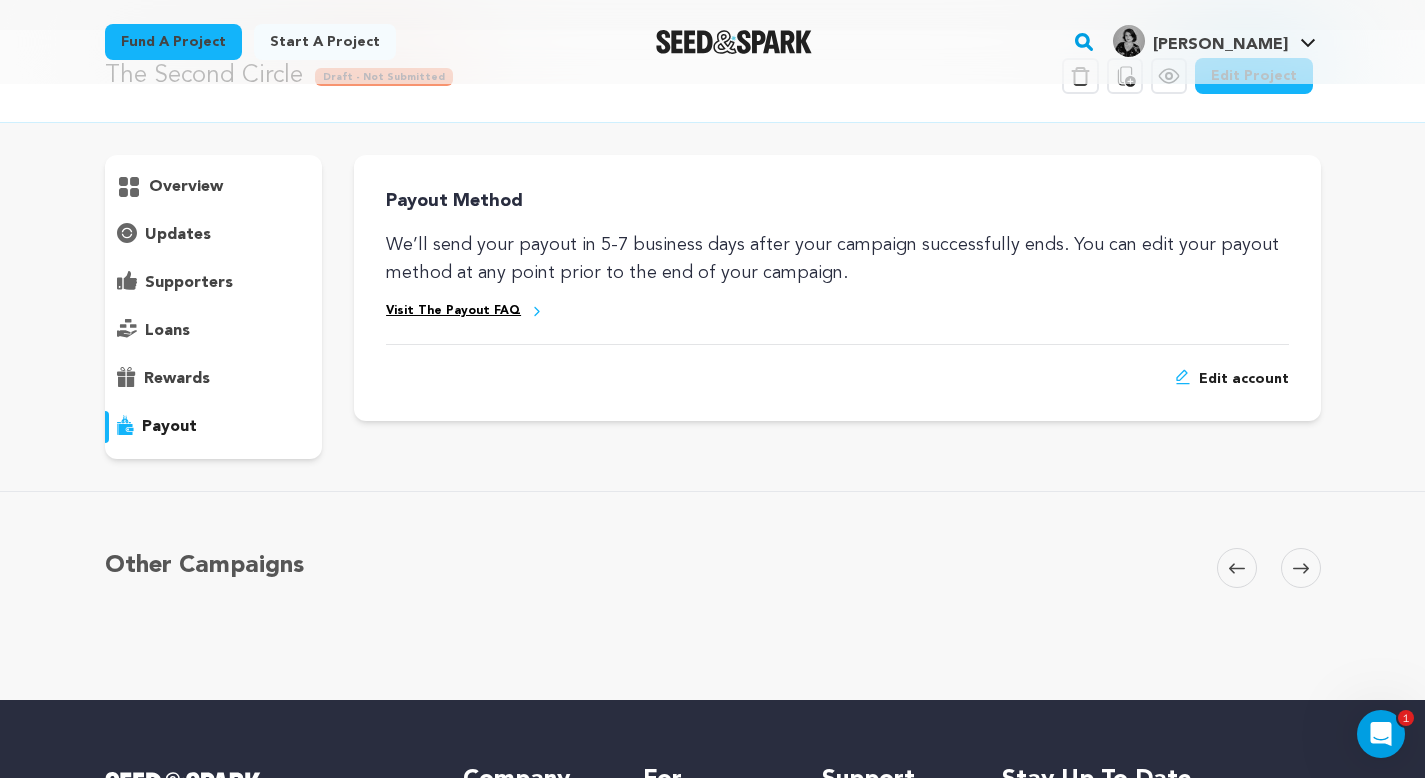 click on "loans" at bounding box center [214, 331] 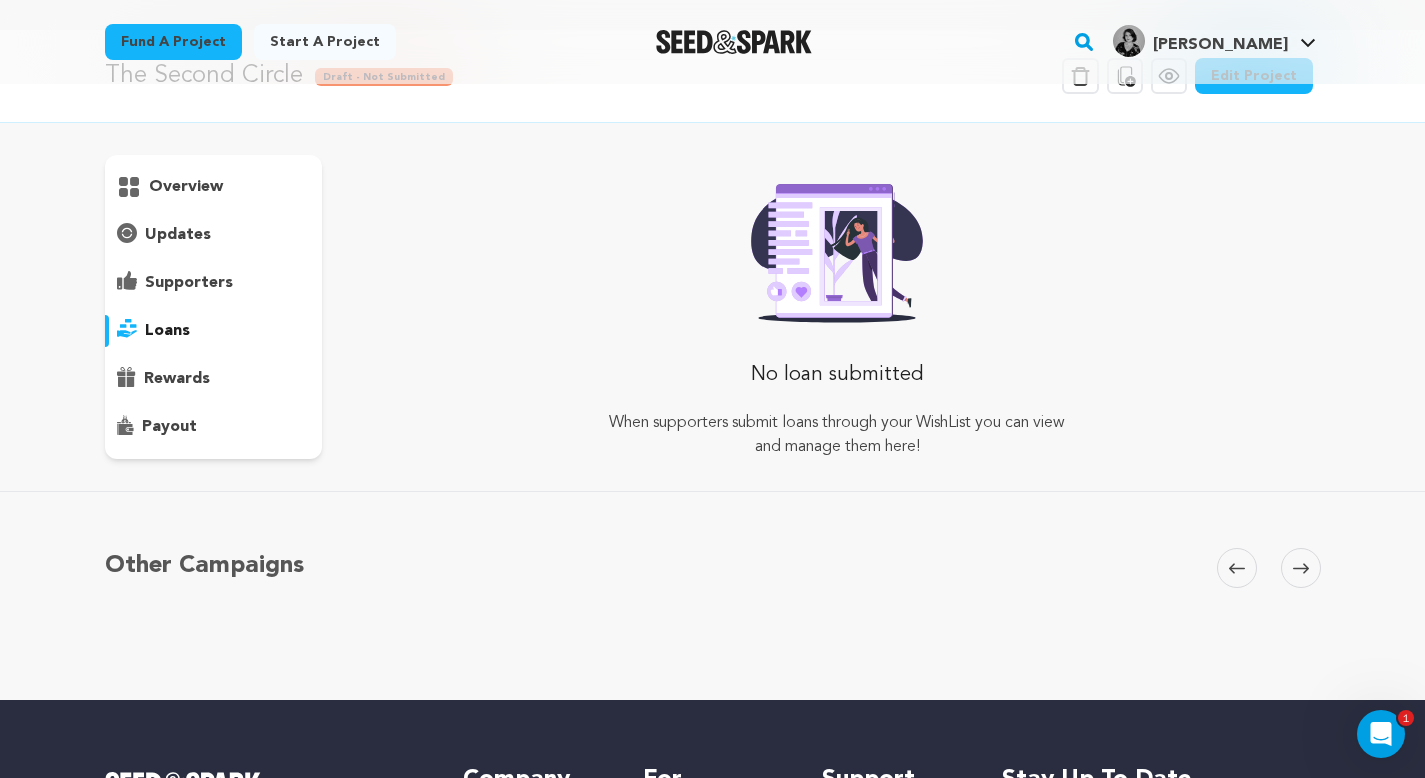 click on "supporters" at bounding box center (189, 283) 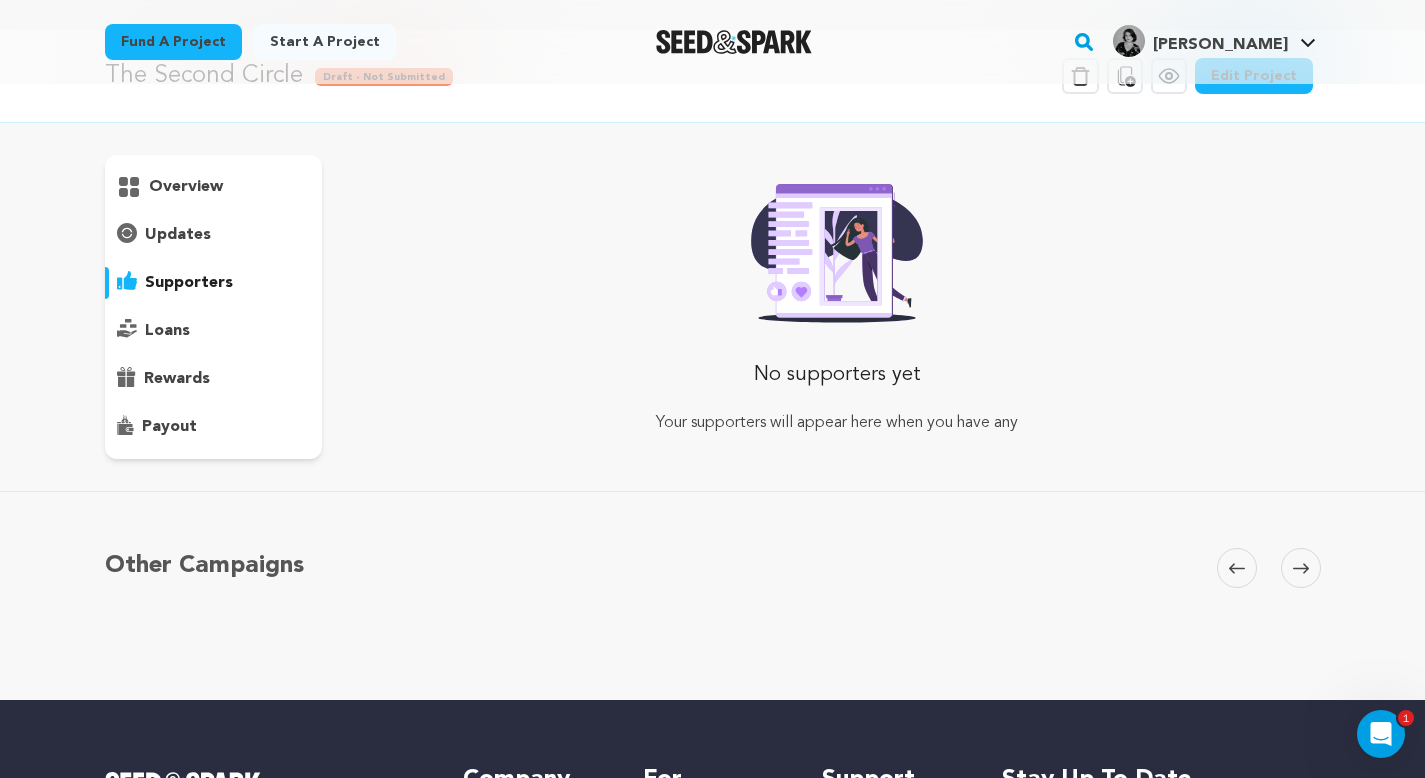 click on "overview" at bounding box center [214, 307] 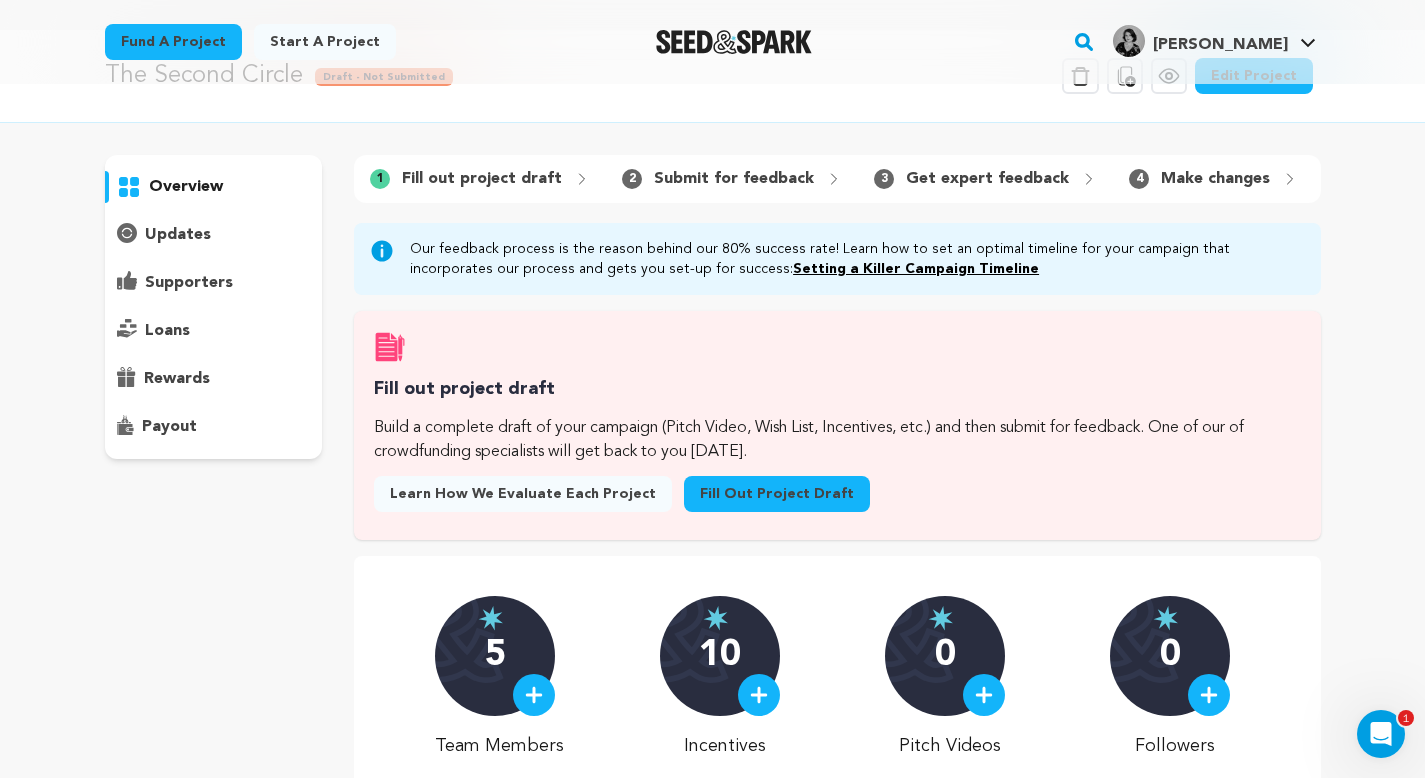 click on "Fill out project draft
Build a complete draft of your campaign (Pitch Video, Wish List, Incentives, etc.) and then submit for feedback.
One of our of crowdfunding specialists will get back to you within one week.
Learn how we evaluate each project
Learn more
Fill out project draft" at bounding box center [837, 425] 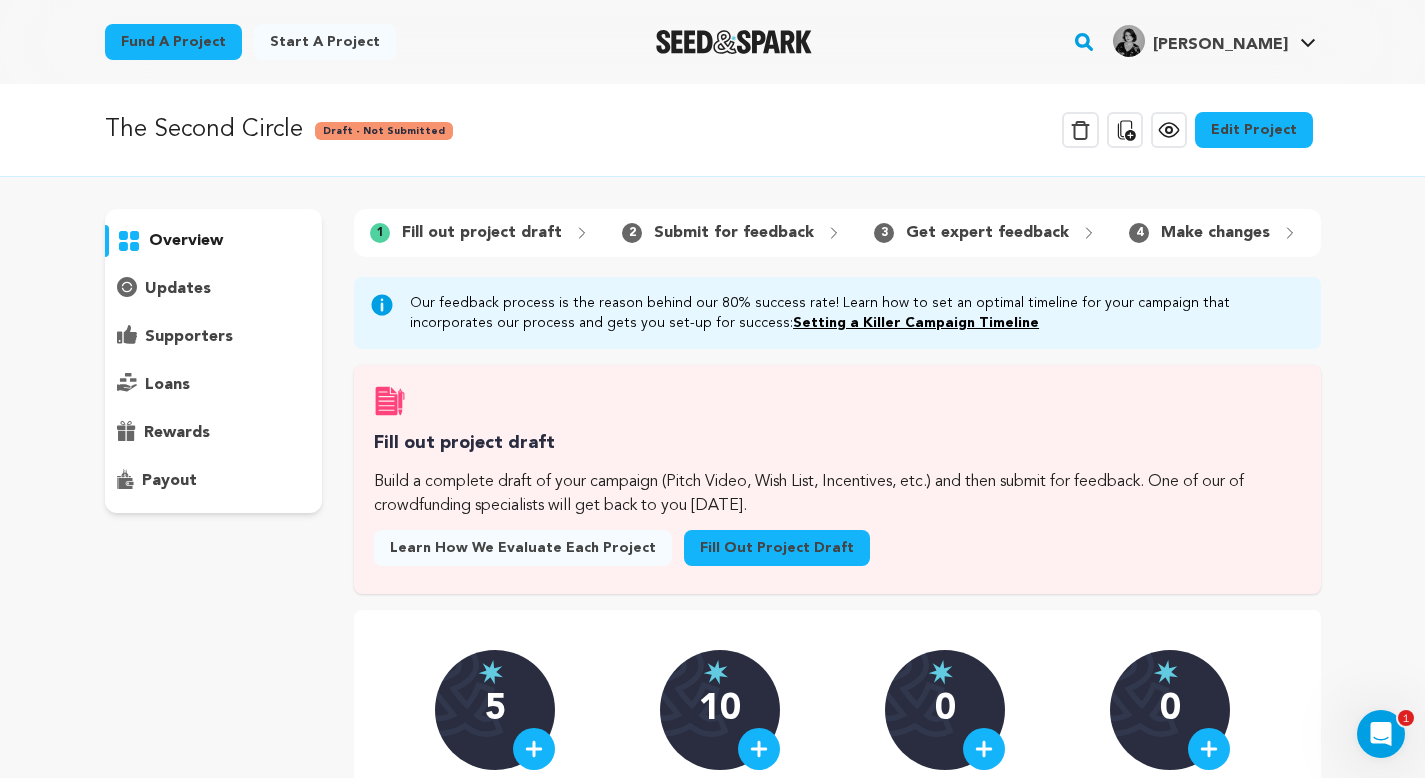 click on "Edit Project" at bounding box center (1254, 130) 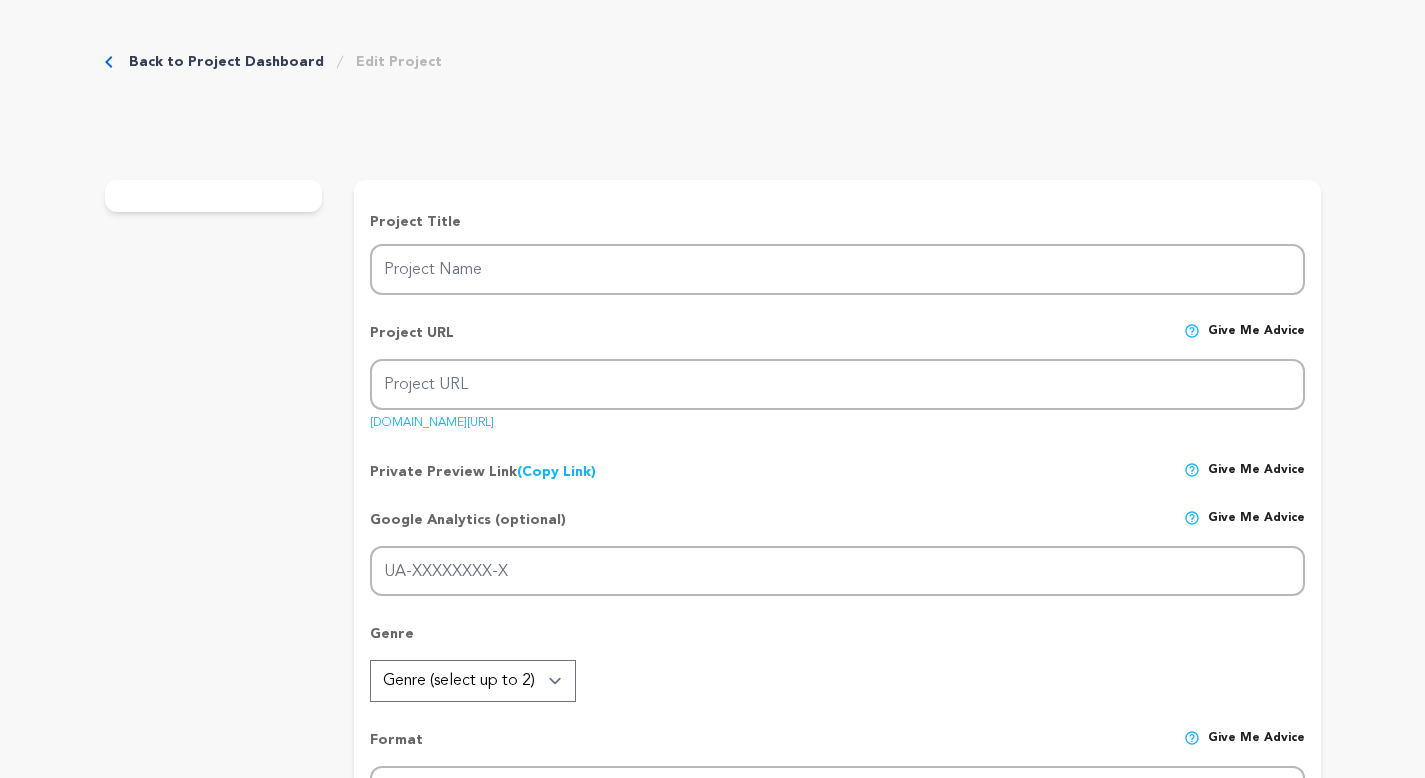 scroll, scrollTop: 0, scrollLeft: 0, axis: both 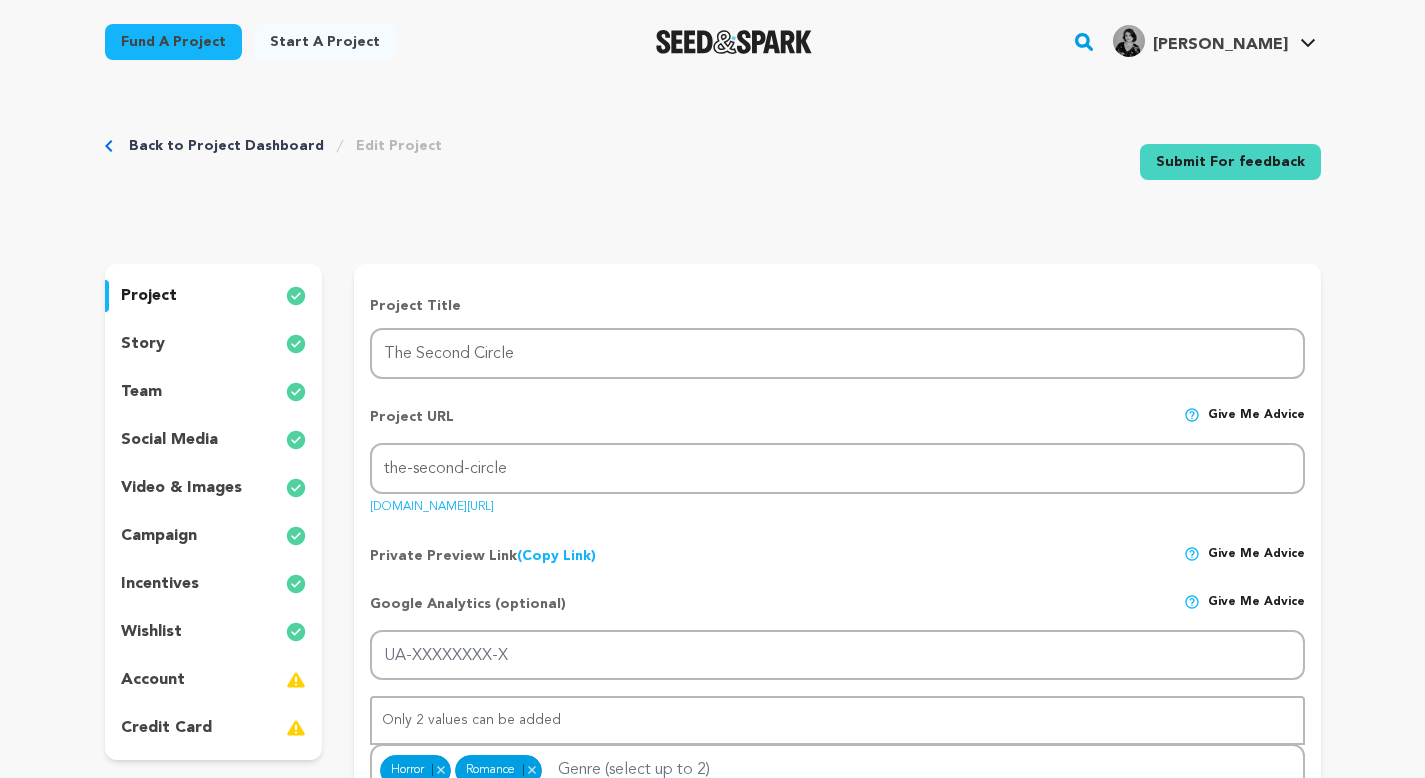click on "story" at bounding box center (214, 344) 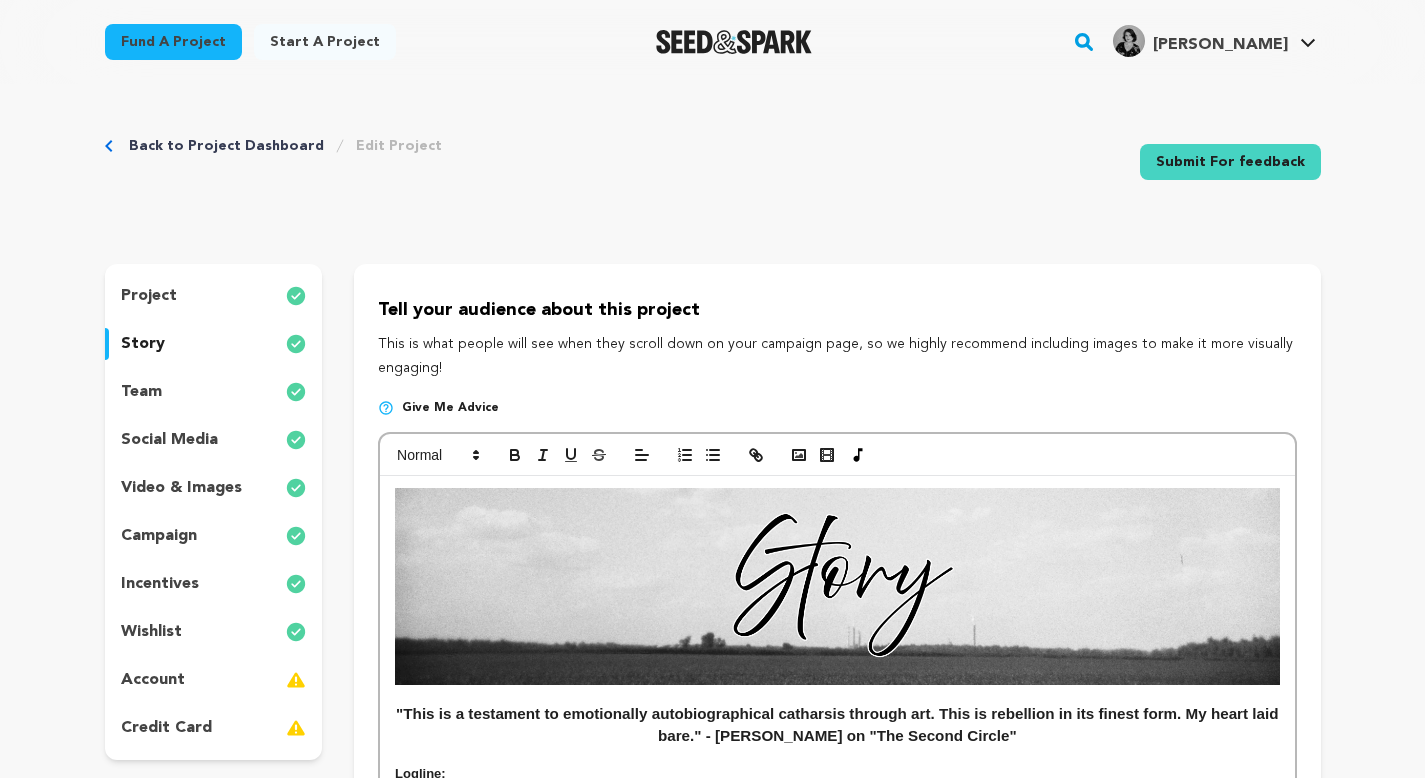 click on "team" at bounding box center [214, 392] 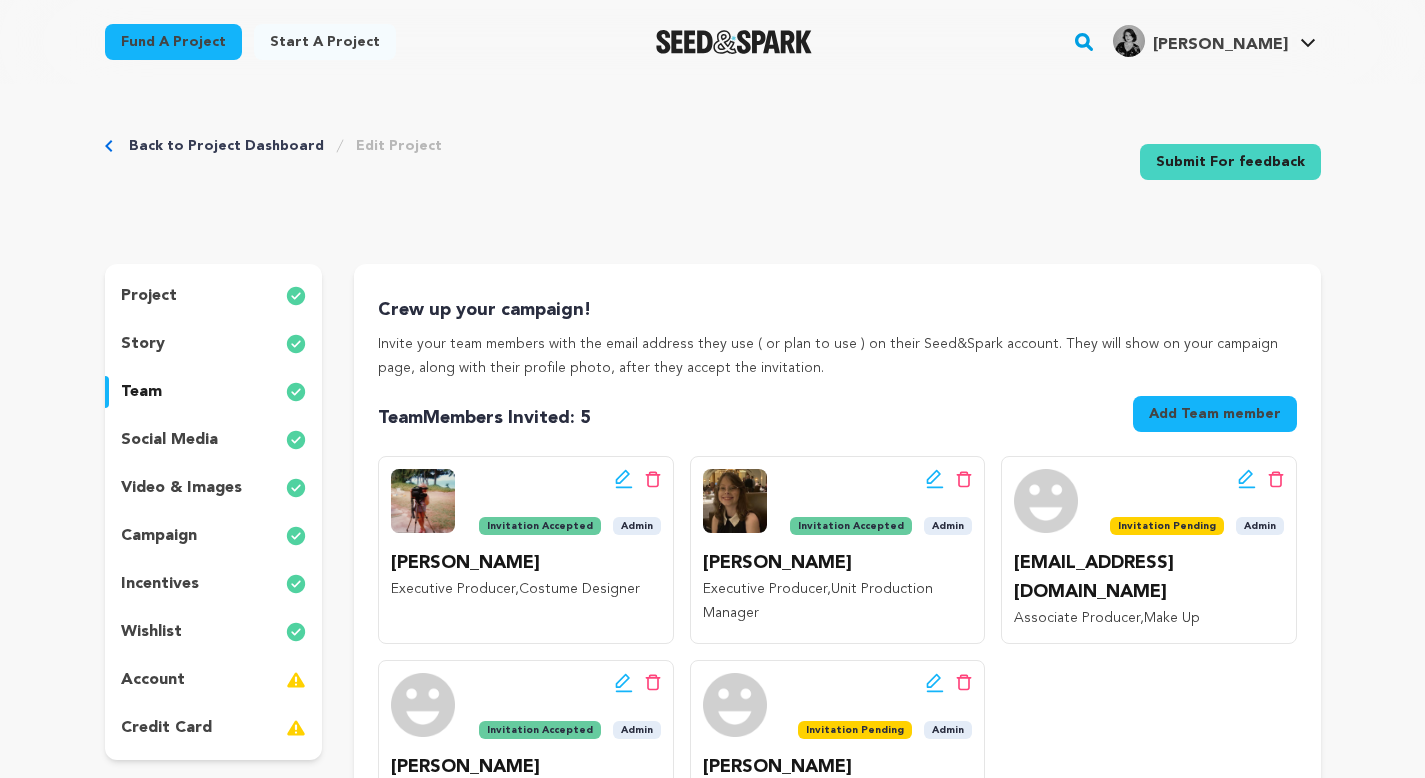 click on "Back to Project Dashboard
Edit Project
Submit For feedback
Submit For feedback
project" at bounding box center [712, 3064] 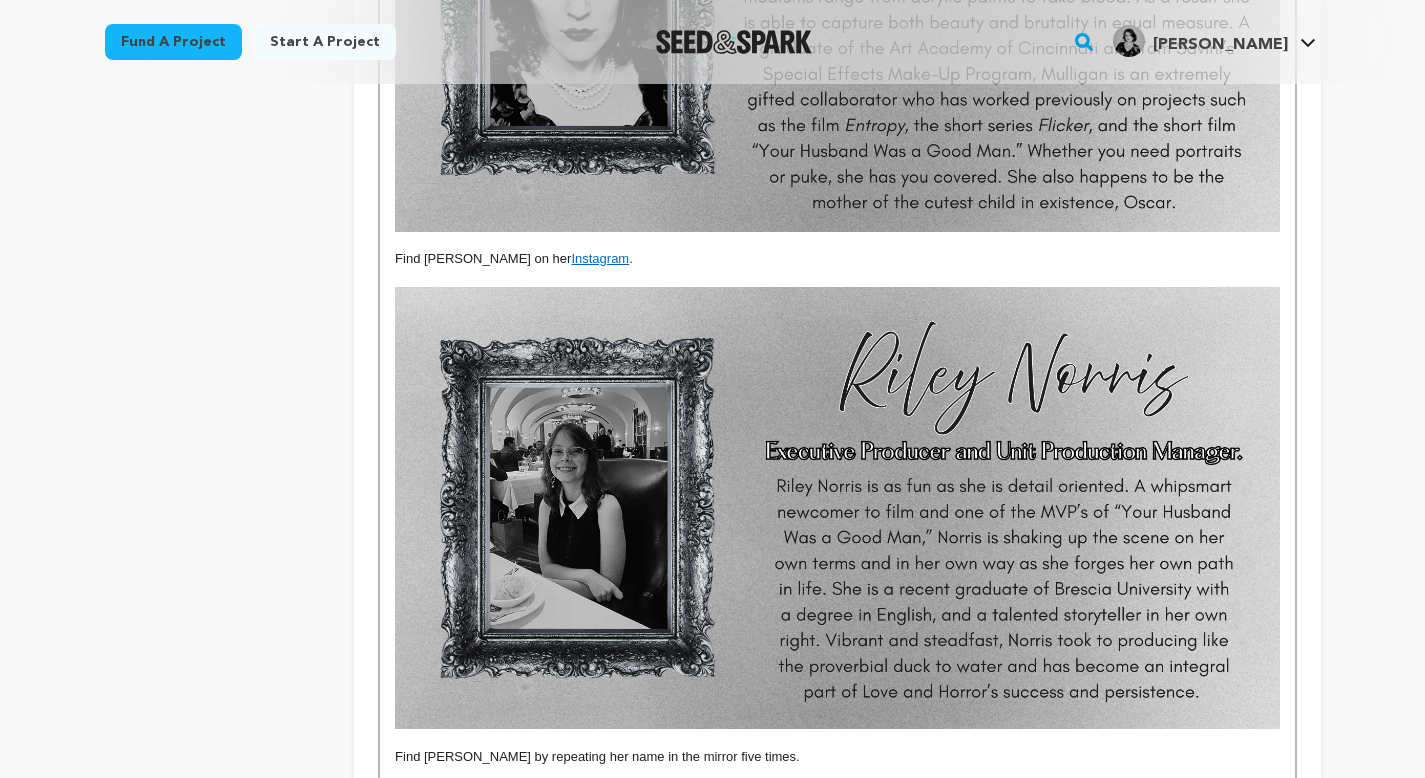 scroll, scrollTop: 2931, scrollLeft: 0, axis: vertical 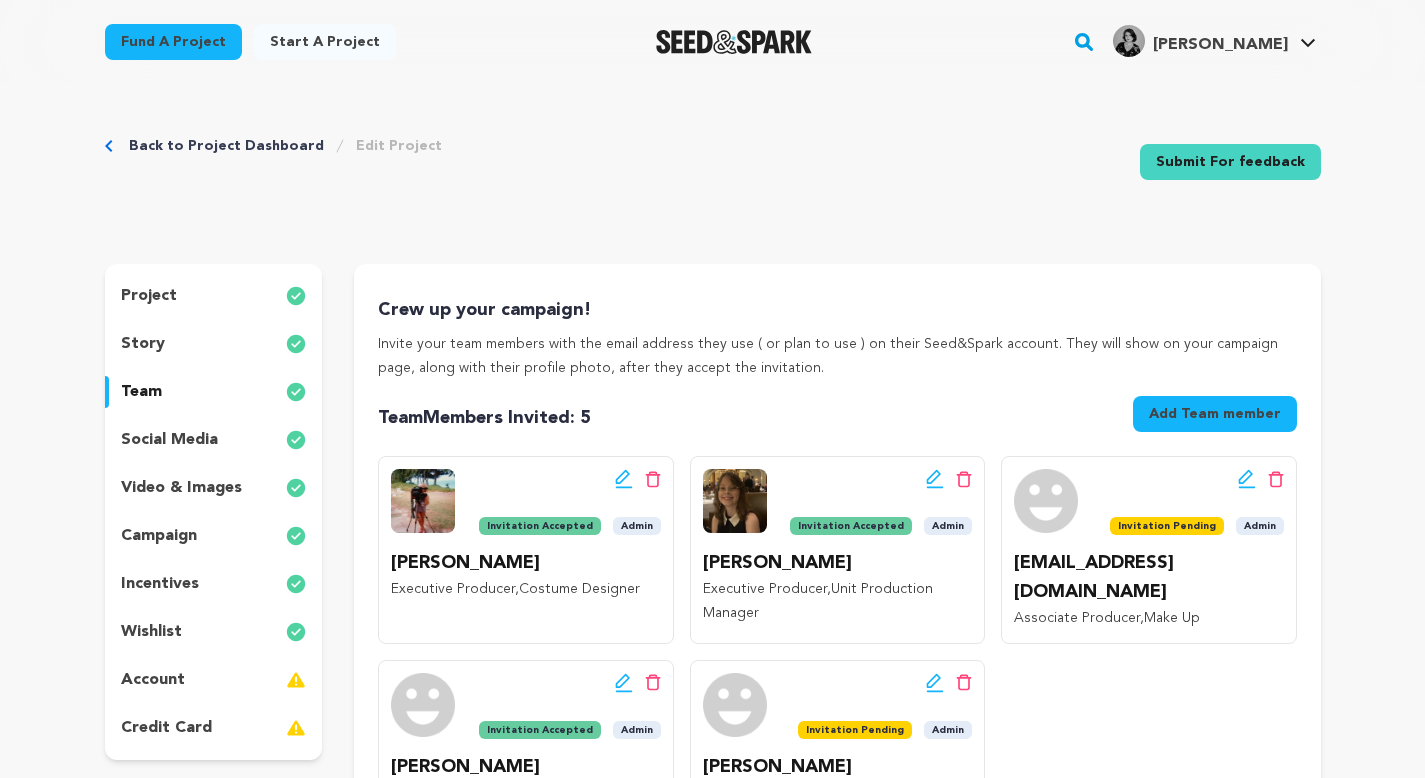 click on "social media" at bounding box center (214, 440) 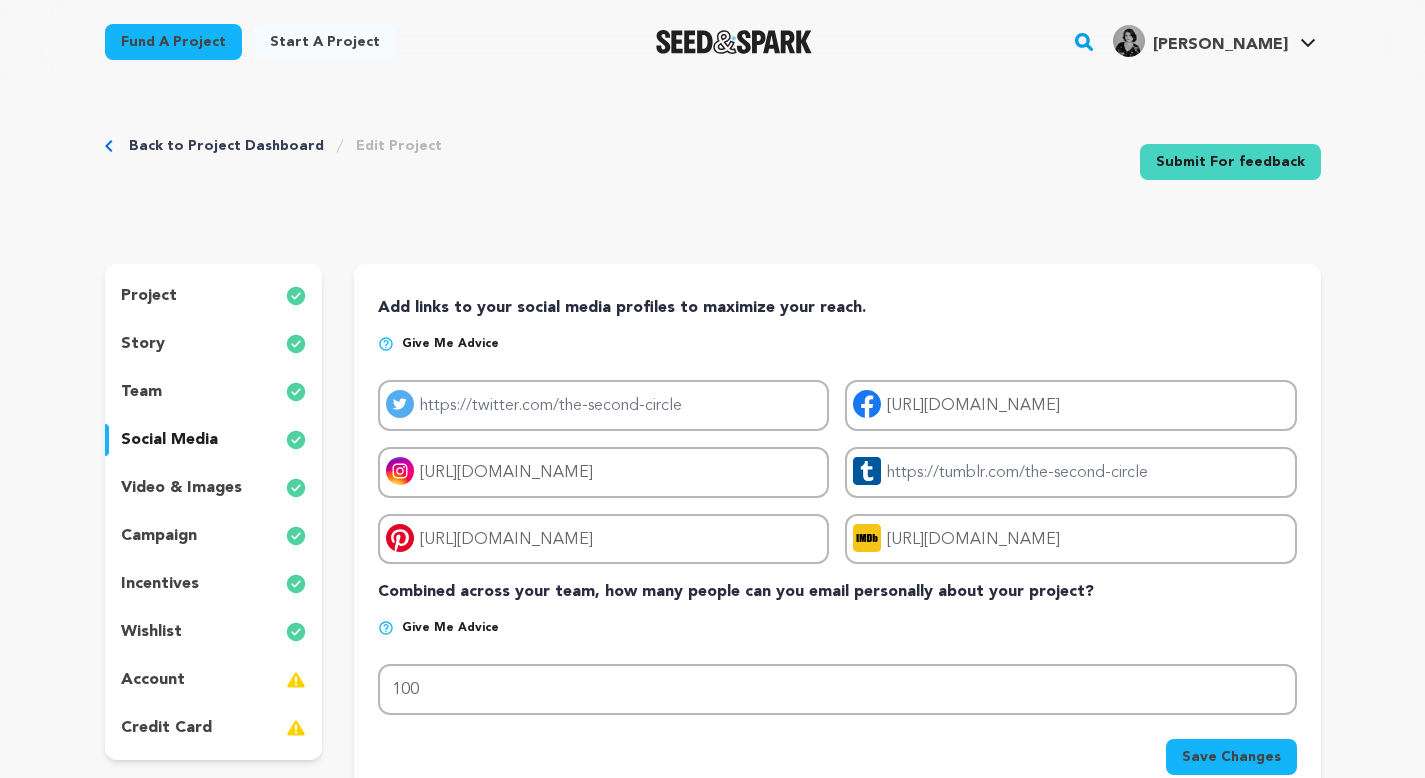 click on "Give me advice" at bounding box center [837, 636] 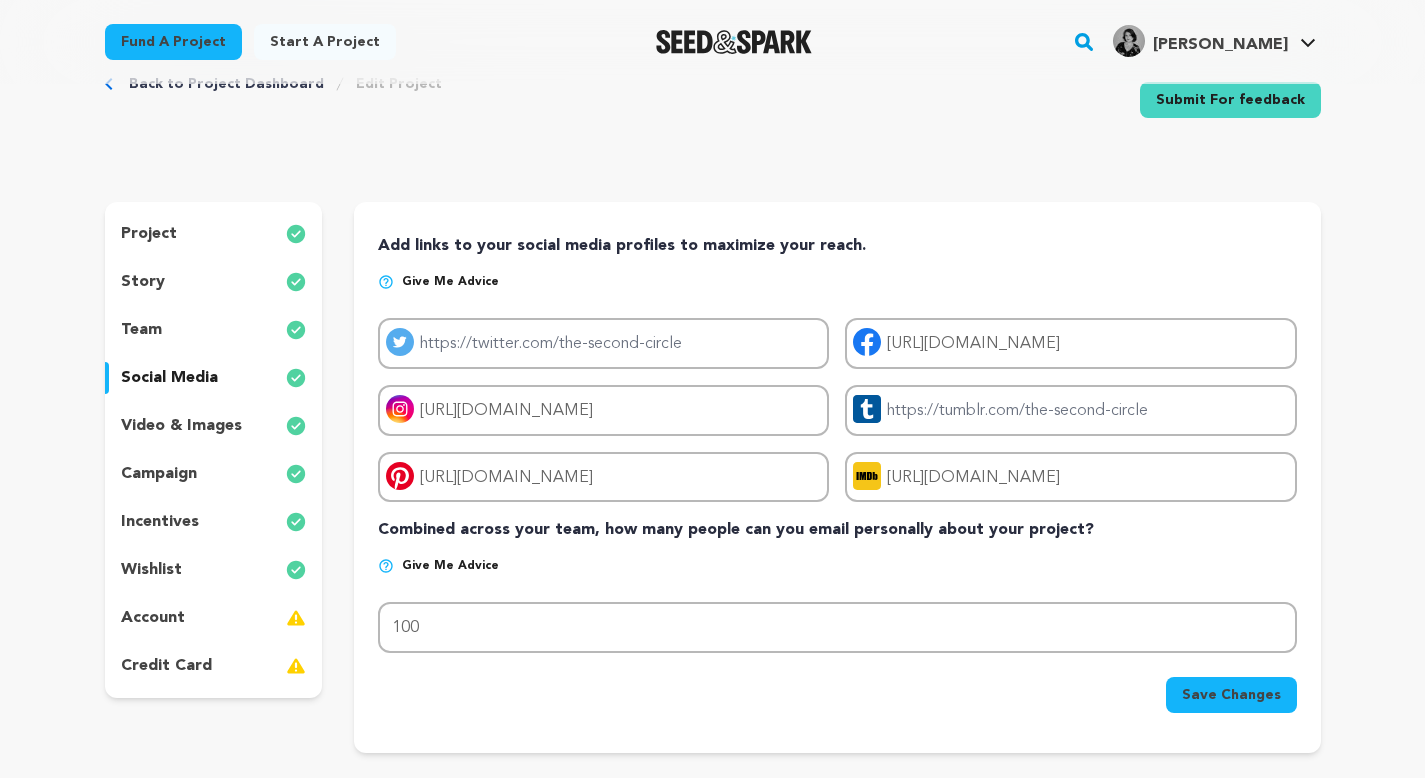 scroll, scrollTop: 40, scrollLeft: 0, axis: vertical 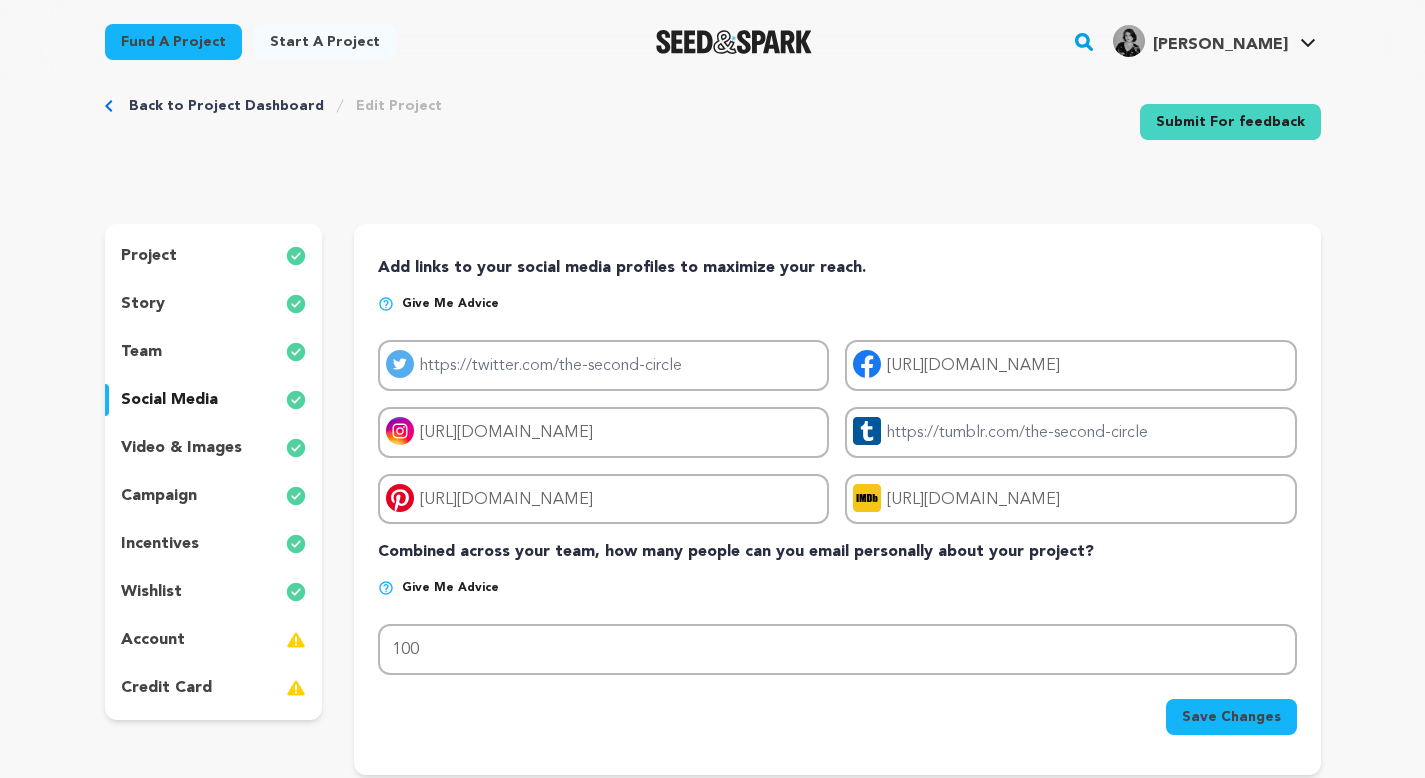 click on "team" at bounding box center [214, 352] 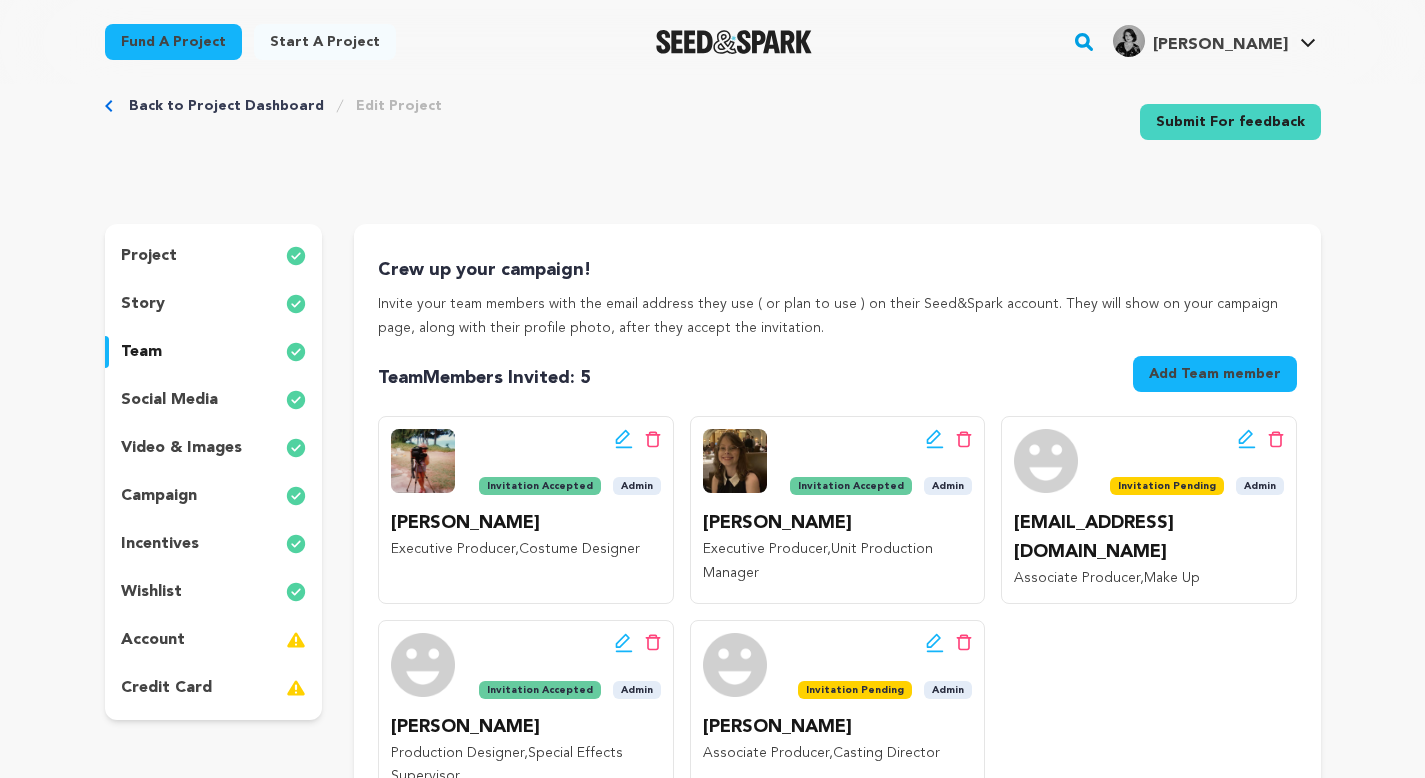 click on "story" at bounding box center (214, 304) 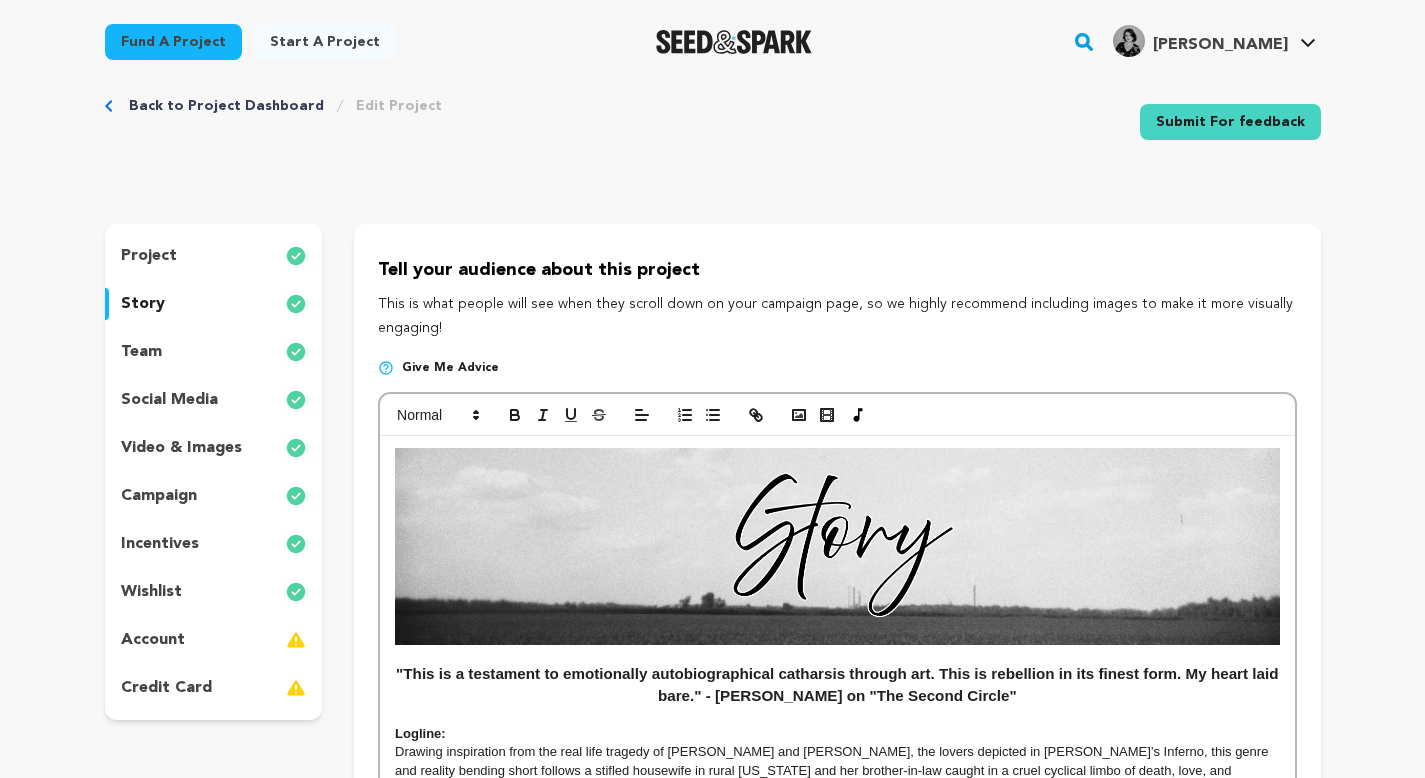 click on "project
story
team
social media
video & images
campaign
incentives
wishlist account" at bounding box center [214, 472] 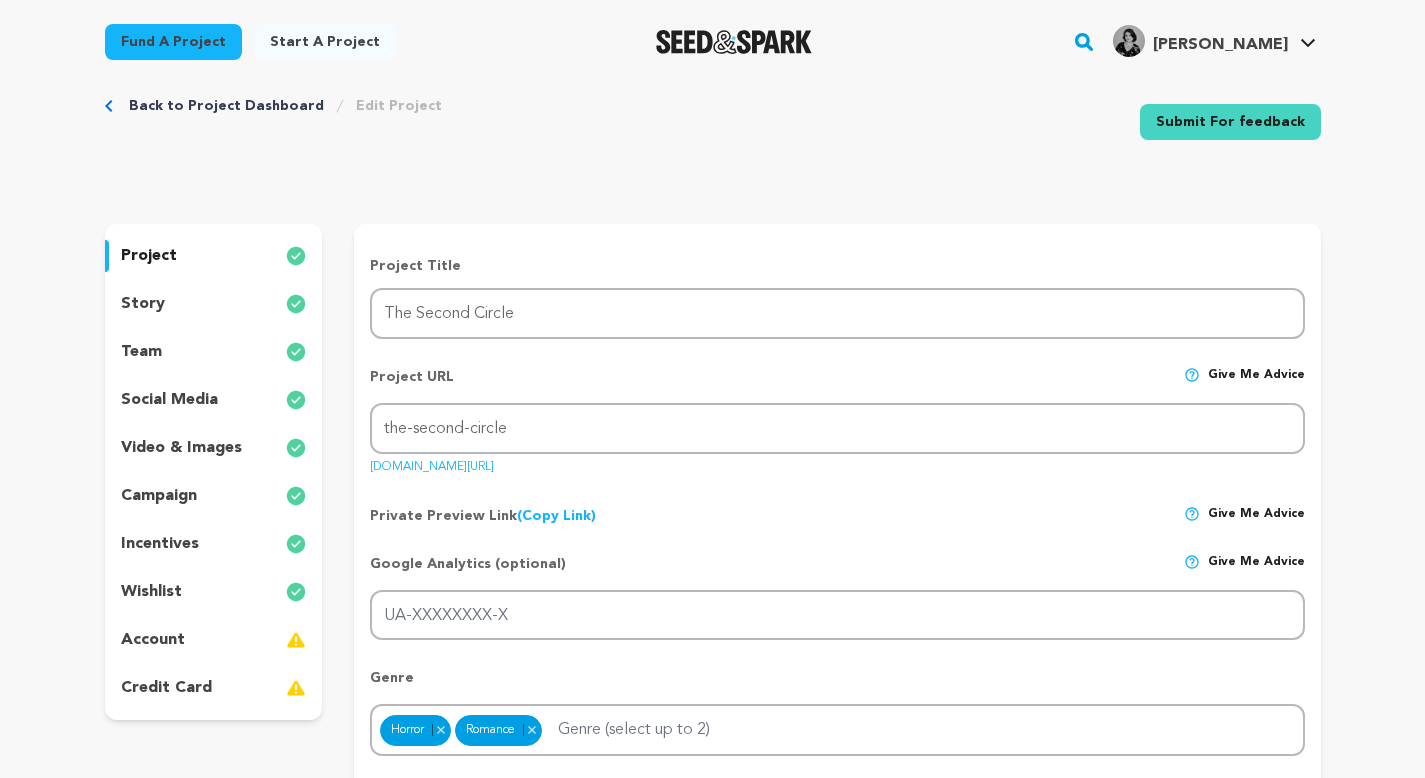 click on "video & images" at bounding box center [214, 448] 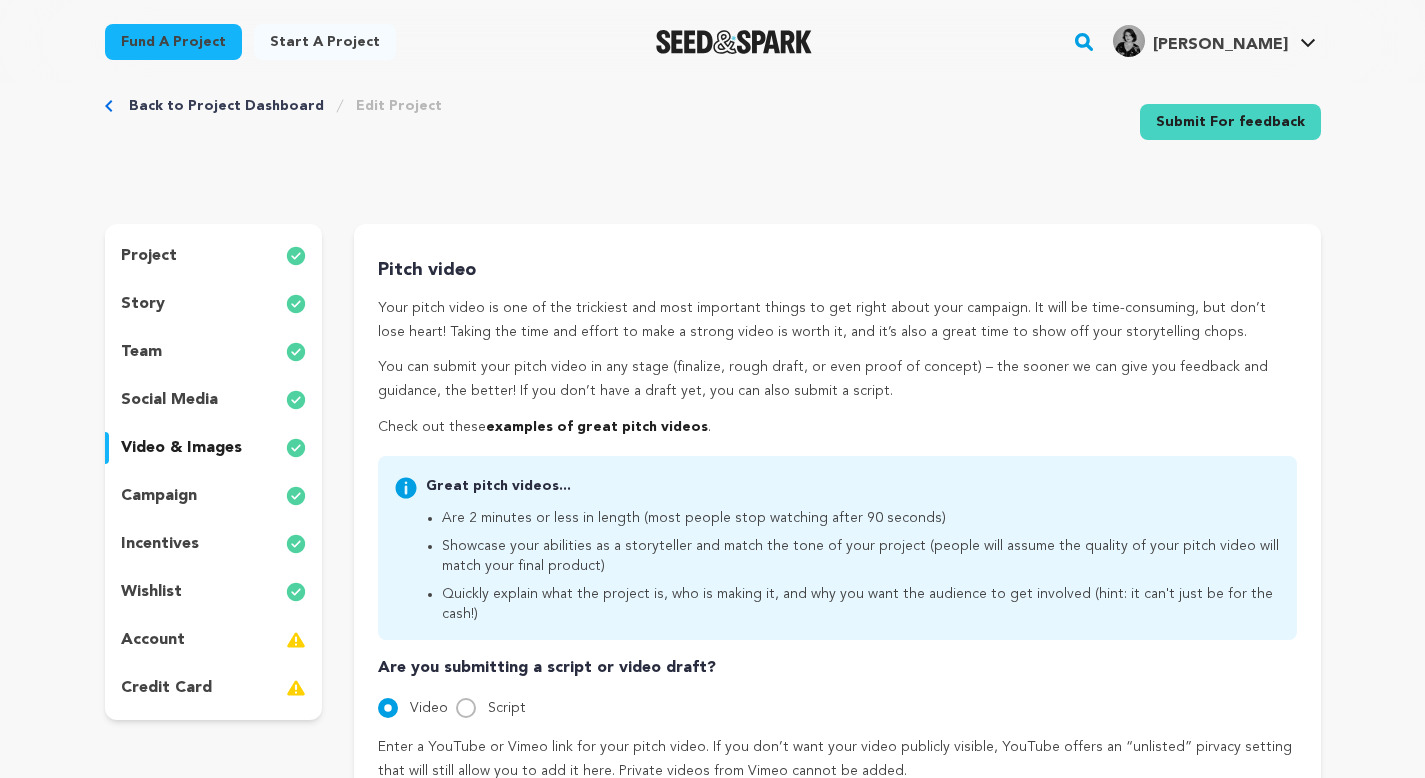 click on "Back to Project Dashboard
Edit Project
Submit For feedback
Submit For feedback
project" at bounding box center [712, 1096] 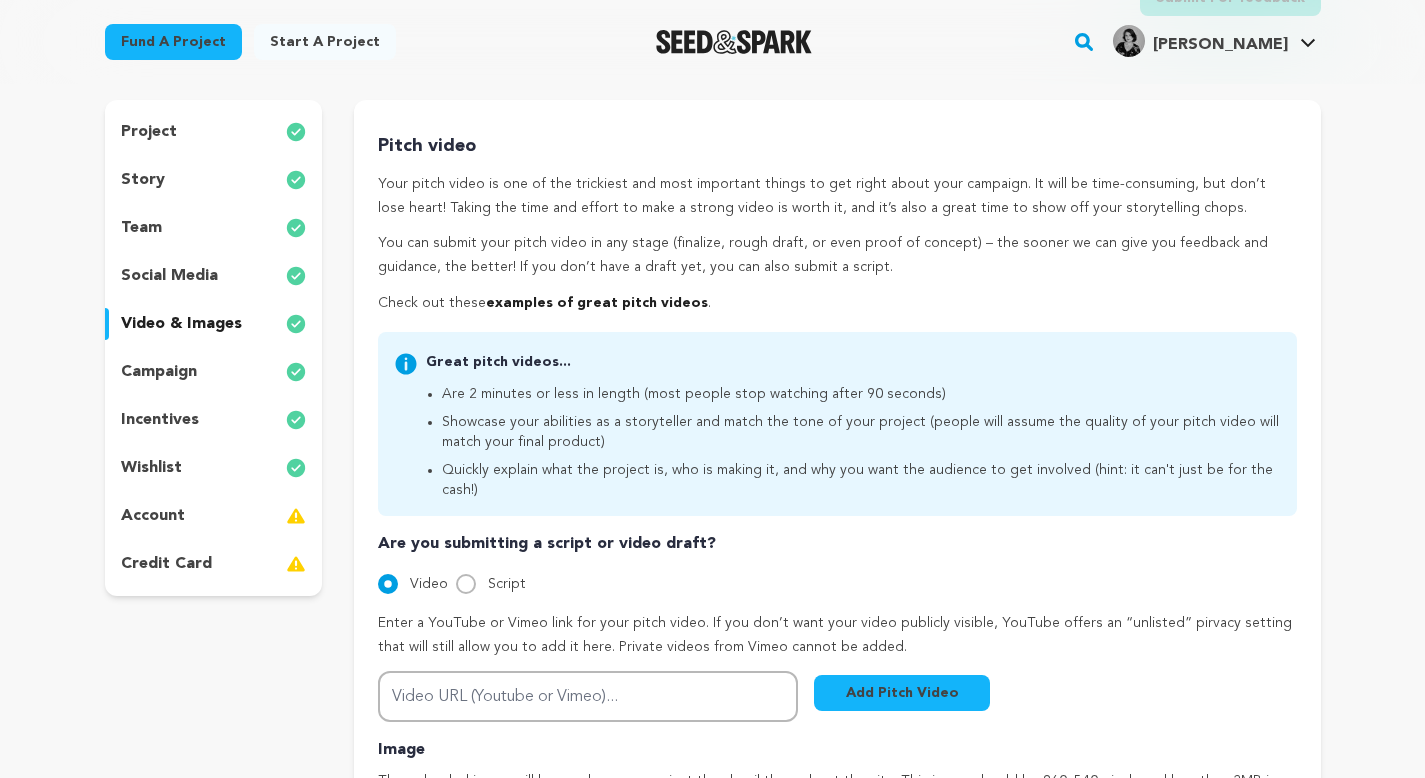 scroll, scrollTop: 160, scrollLeft: 0, axis: vertical 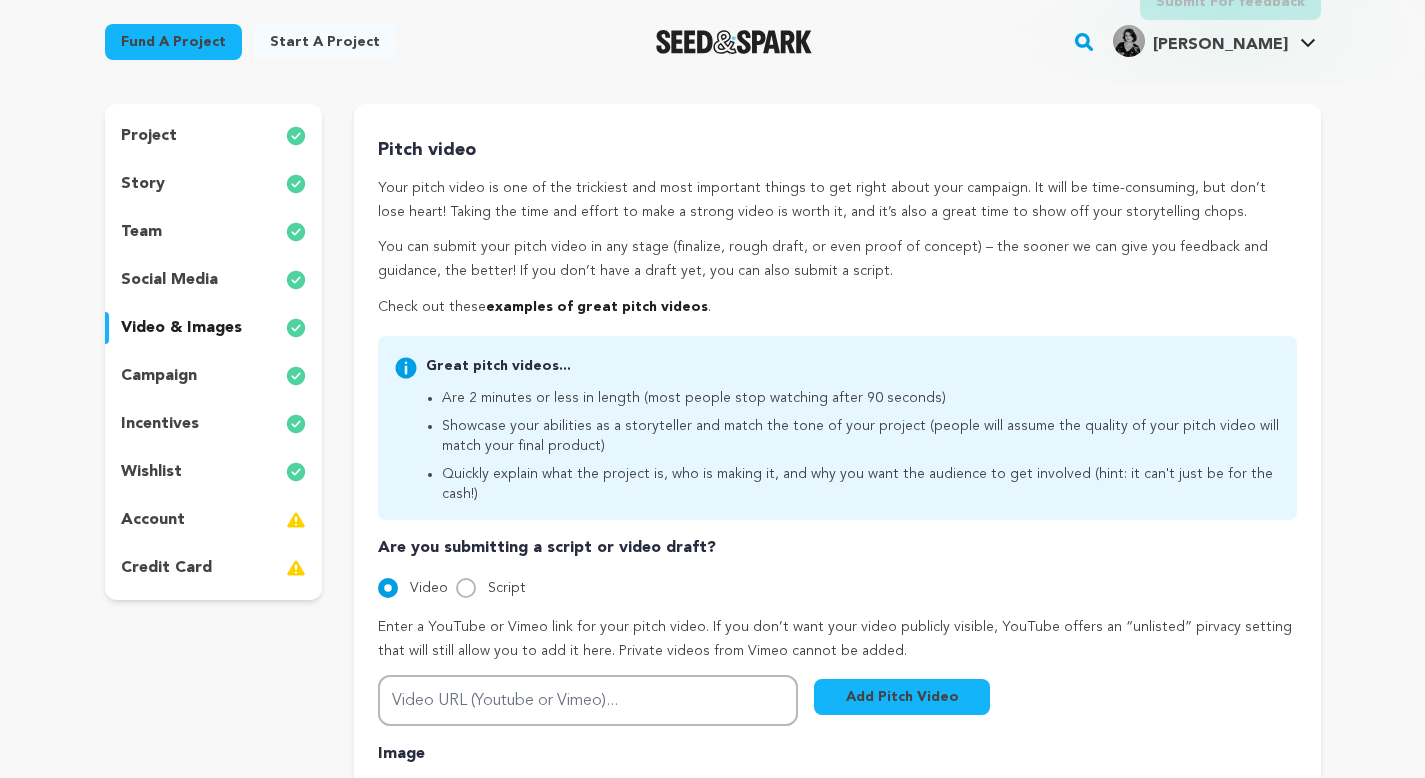 click on "Back to Project Dashboard
Edit Project
Submit For feedback
Submit For feedback
project" at bounding box center [712, 976] 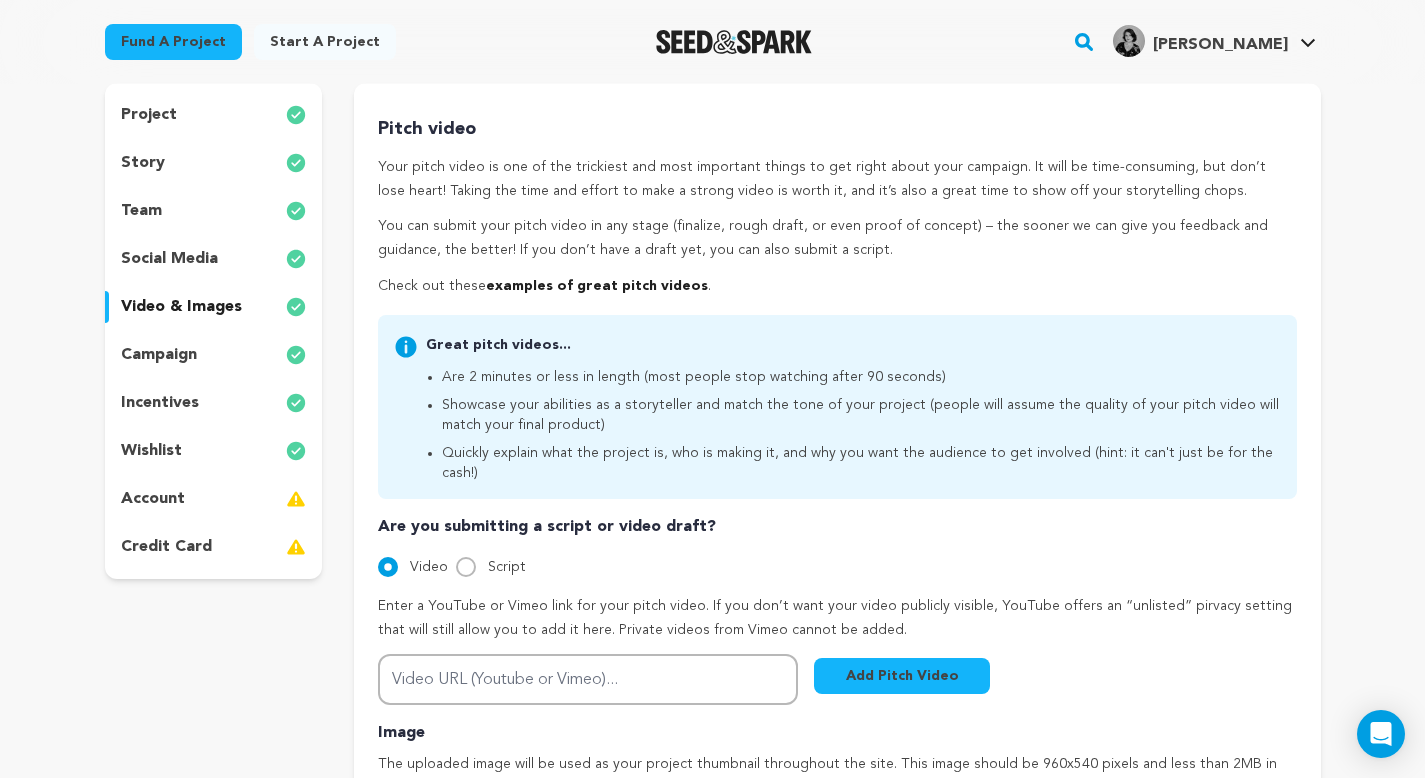 scroll, scrollTop: 160, scrollLeft: 0, axis: vertical 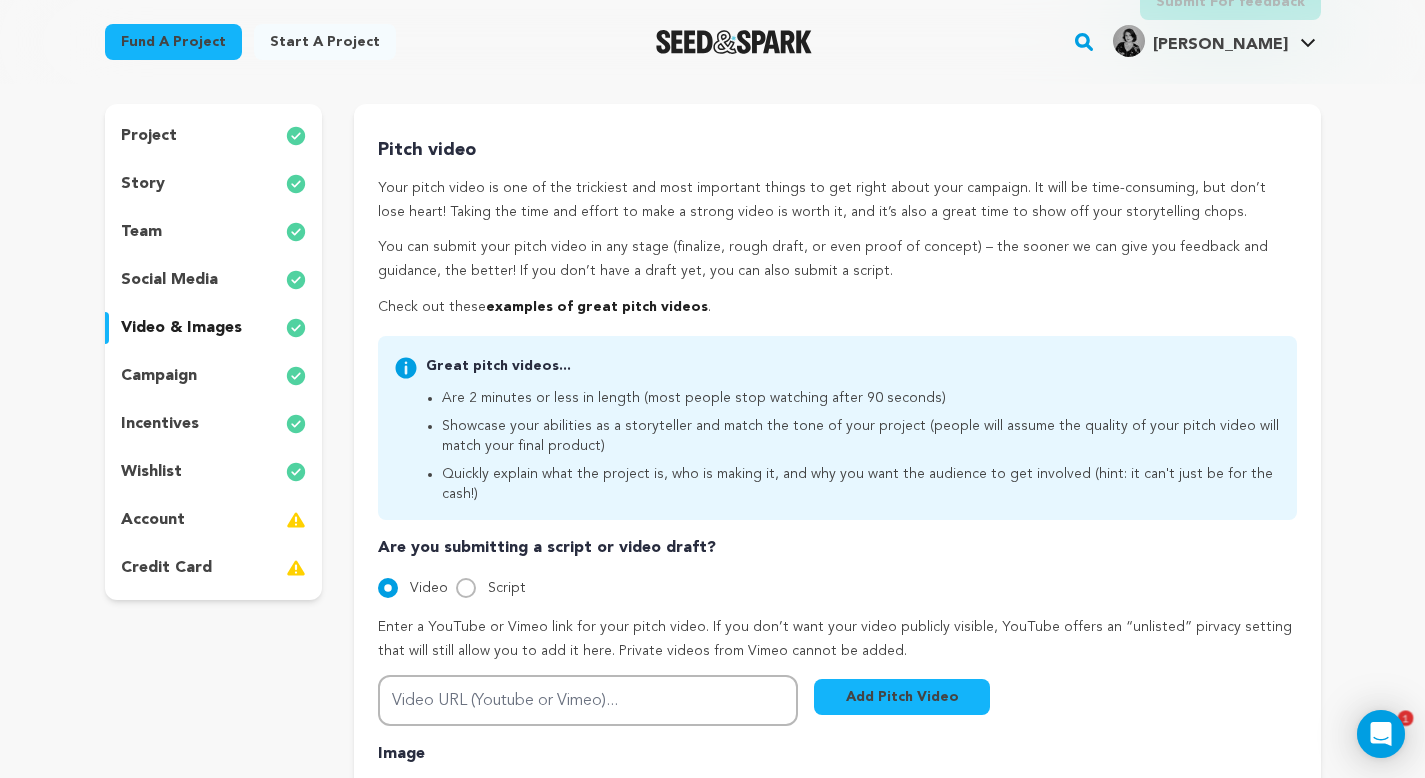 click on "Script" at bounding box center [491, 588] 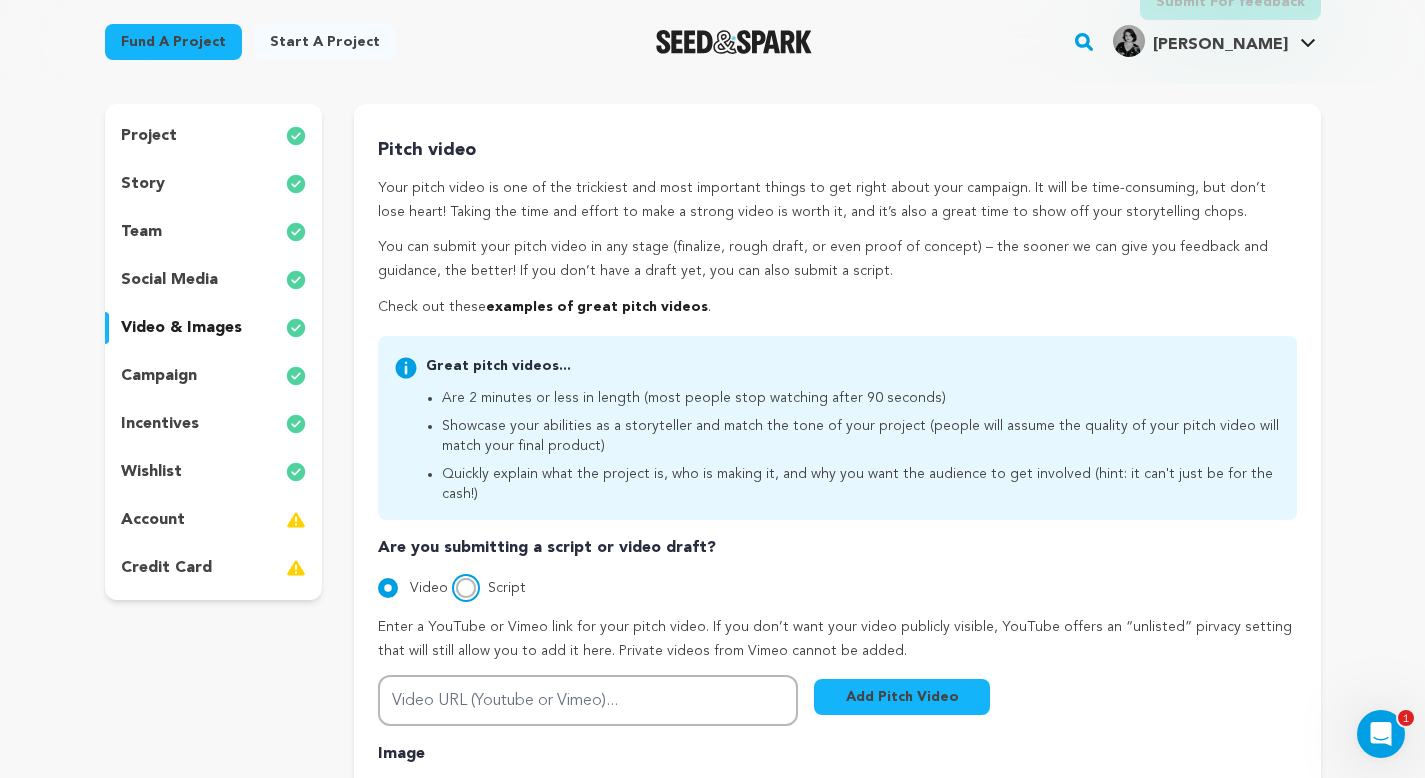 click on "Script" at bounding box center [466, 588] 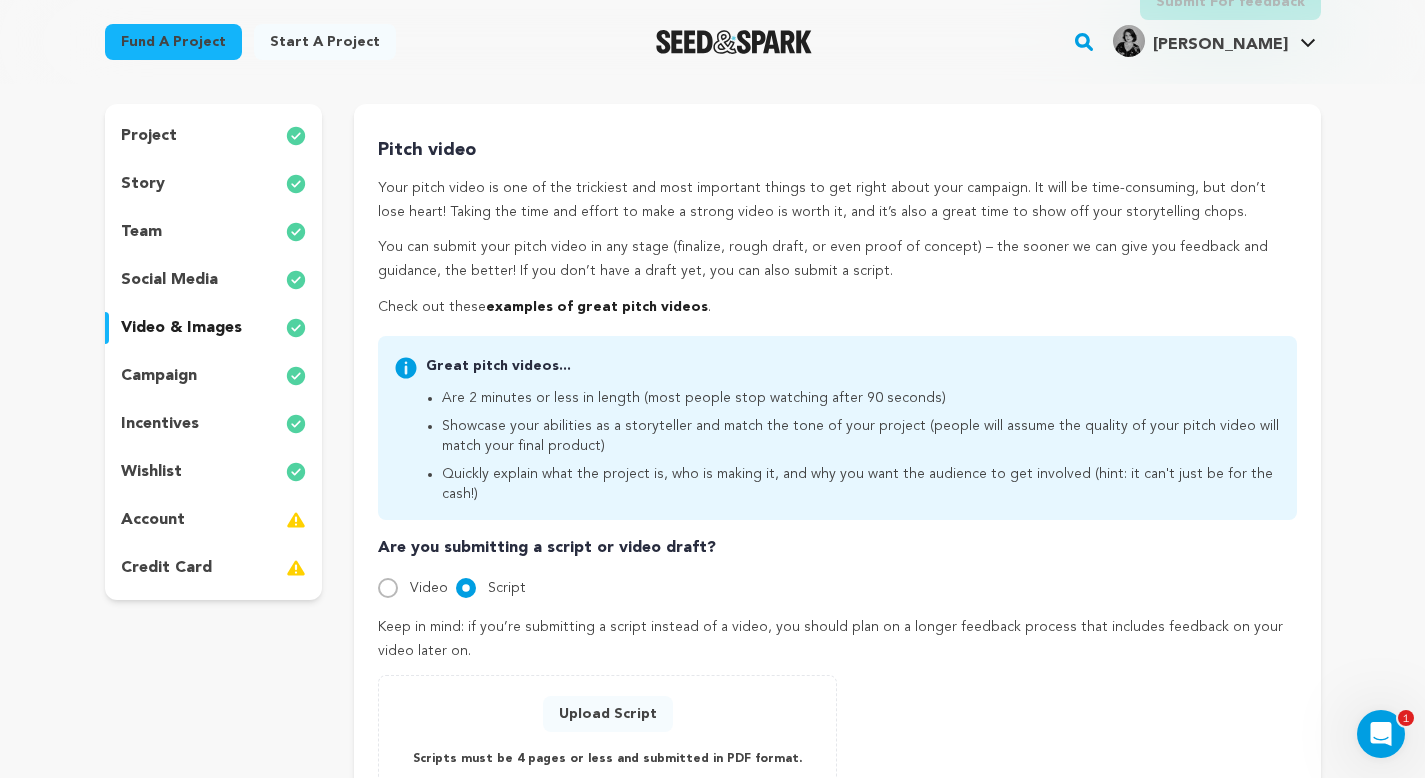 click on "Back to Project Dashboard
Edit Project
Submit For feedback
Submit For feedback
project" at bounding box center (712, 1009) 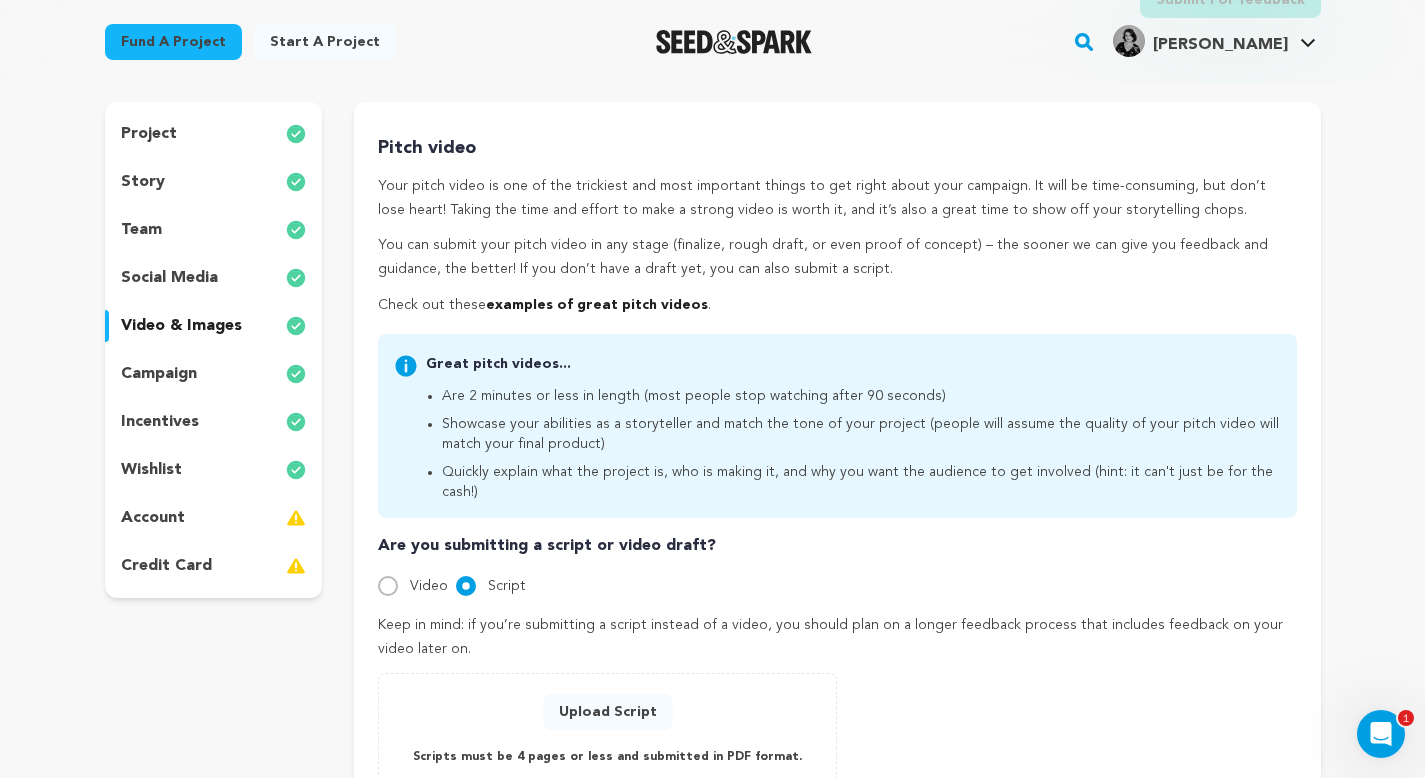 scroll, scrollTop: 160, scrollLeft: 0, axis: vertical 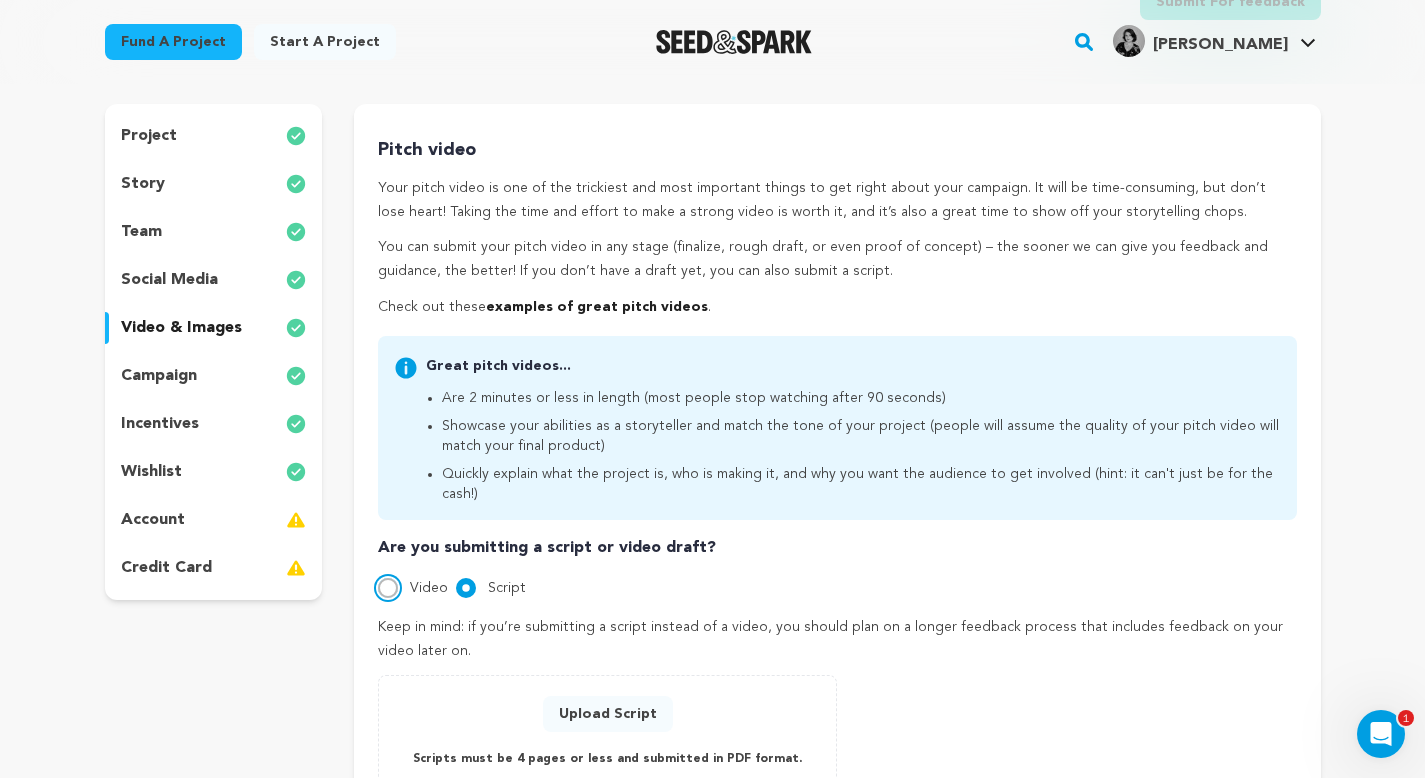 click on "Video" at bounding box center (388, 588) 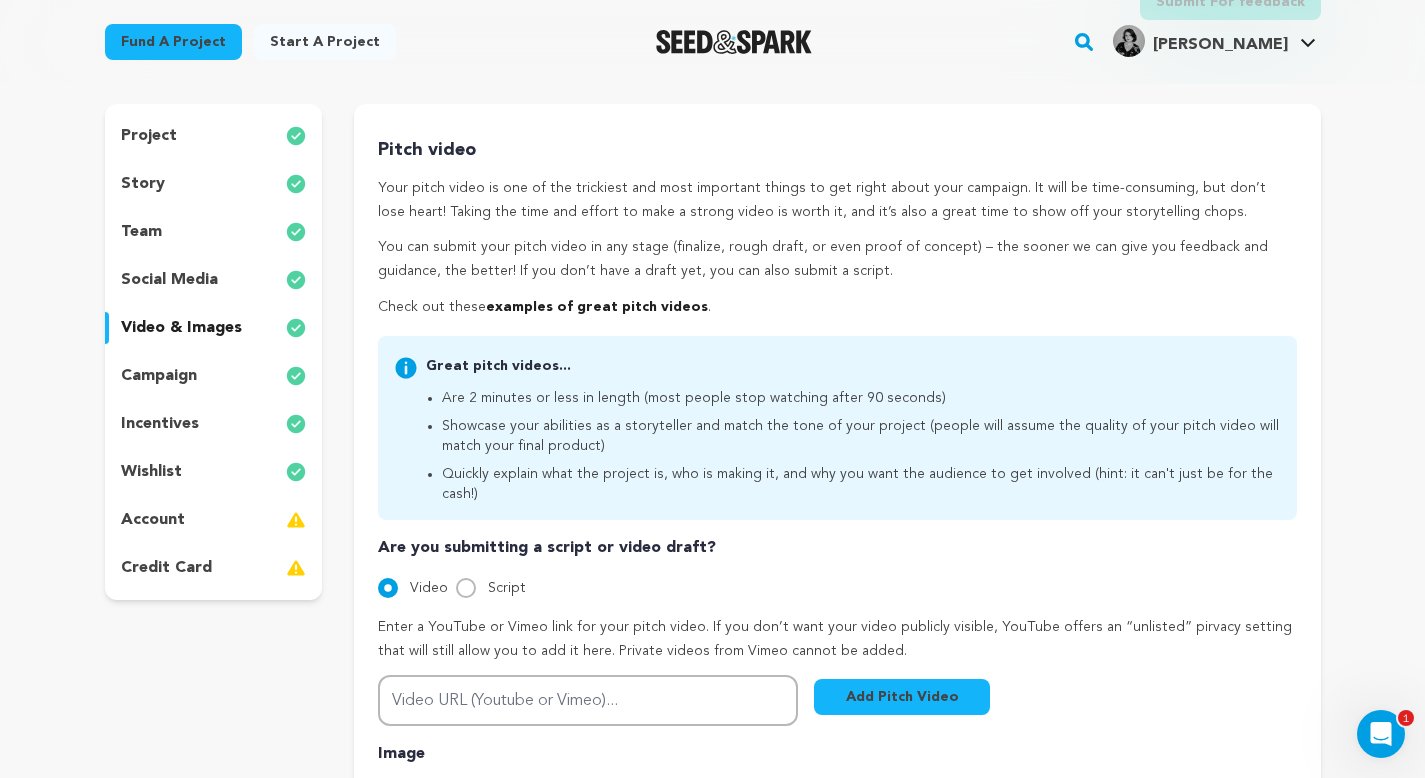 click on "Check out these
examples of great pitch videos
." at bounding box center (837, 308) 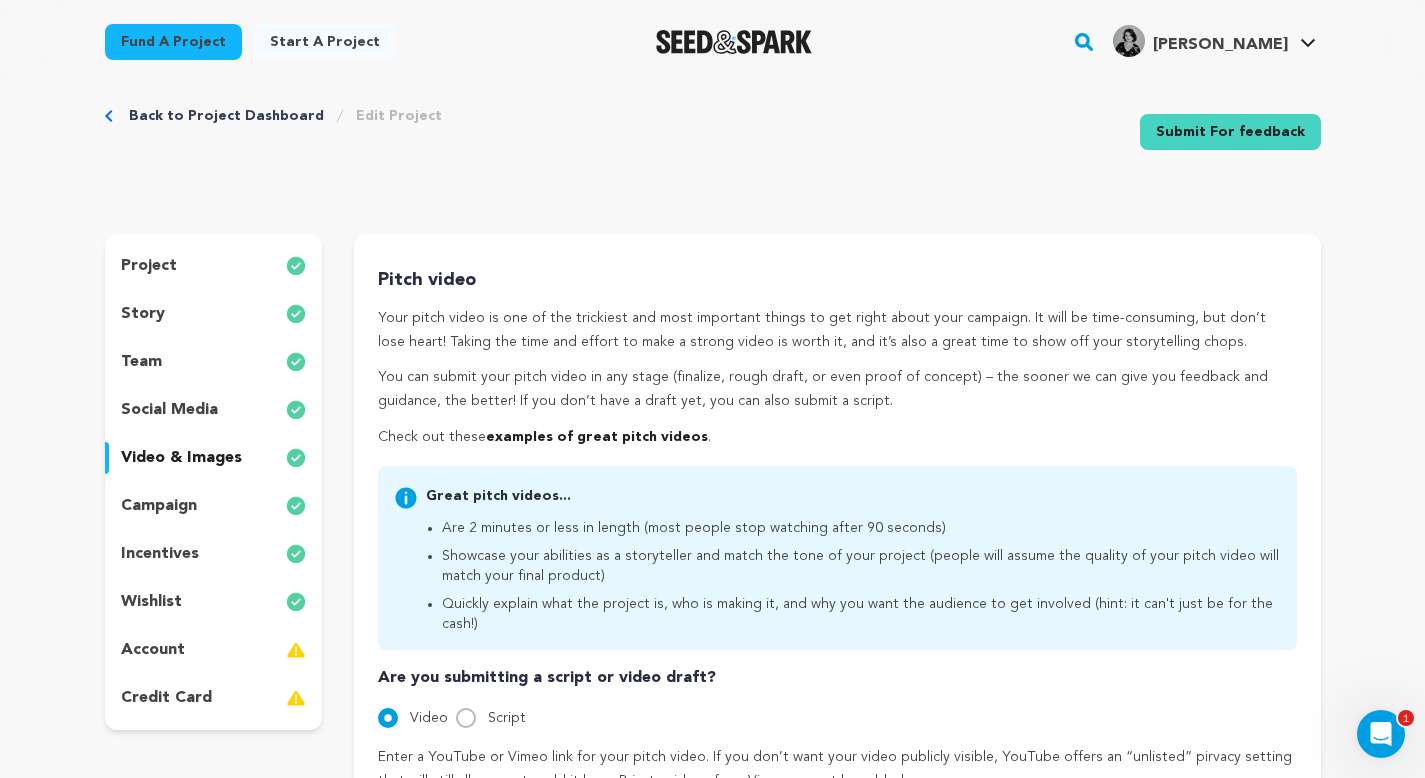scroll, scrollTop: 0, scrollLeft: 0, axis: both 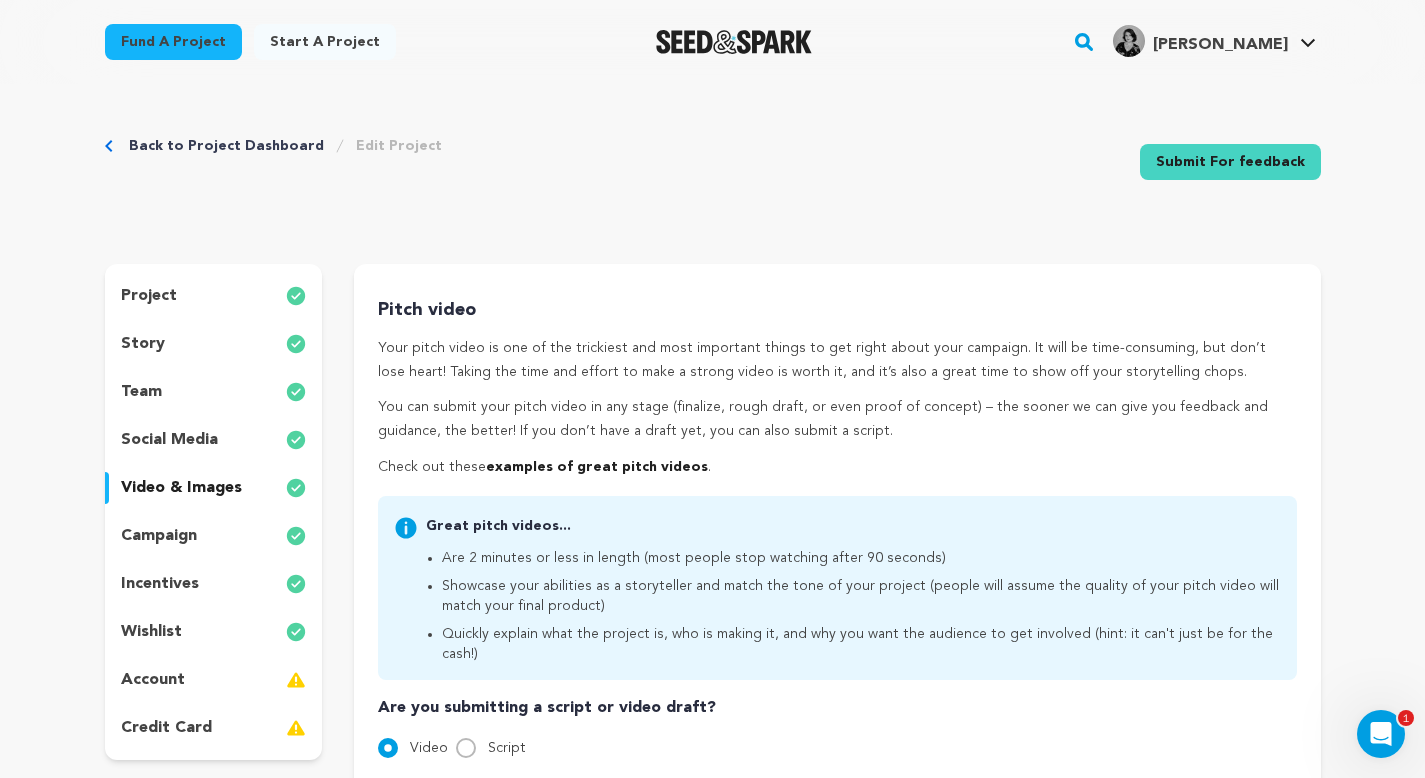 click on "project" at bounding box center [214, 296] 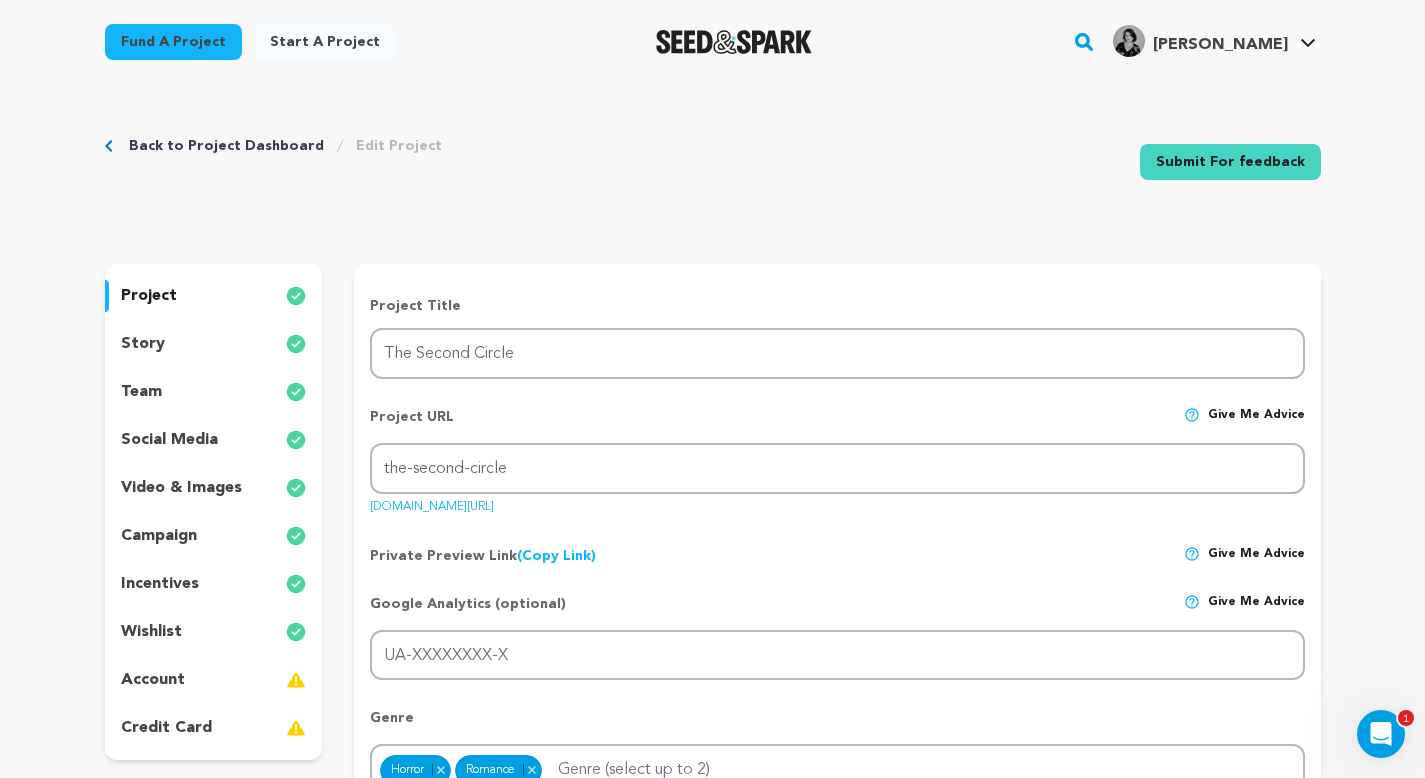 click on "project
story
team
social media
video & images
campaign
incentives
wishlist account" at bounding box center [214, 512] 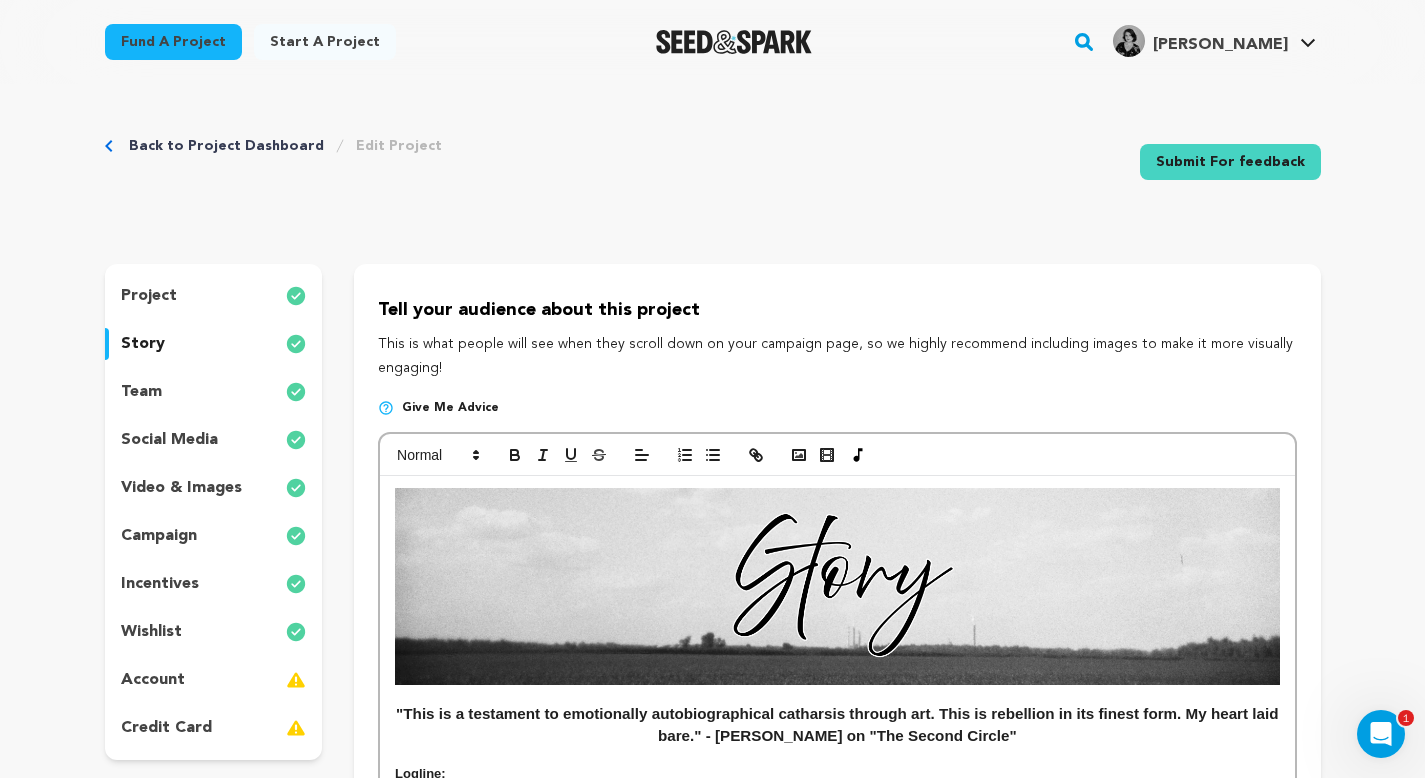 click on "project
story
team
social media
video & images
campaign
incentives
wishlist account" at bounding box center (214, 512) 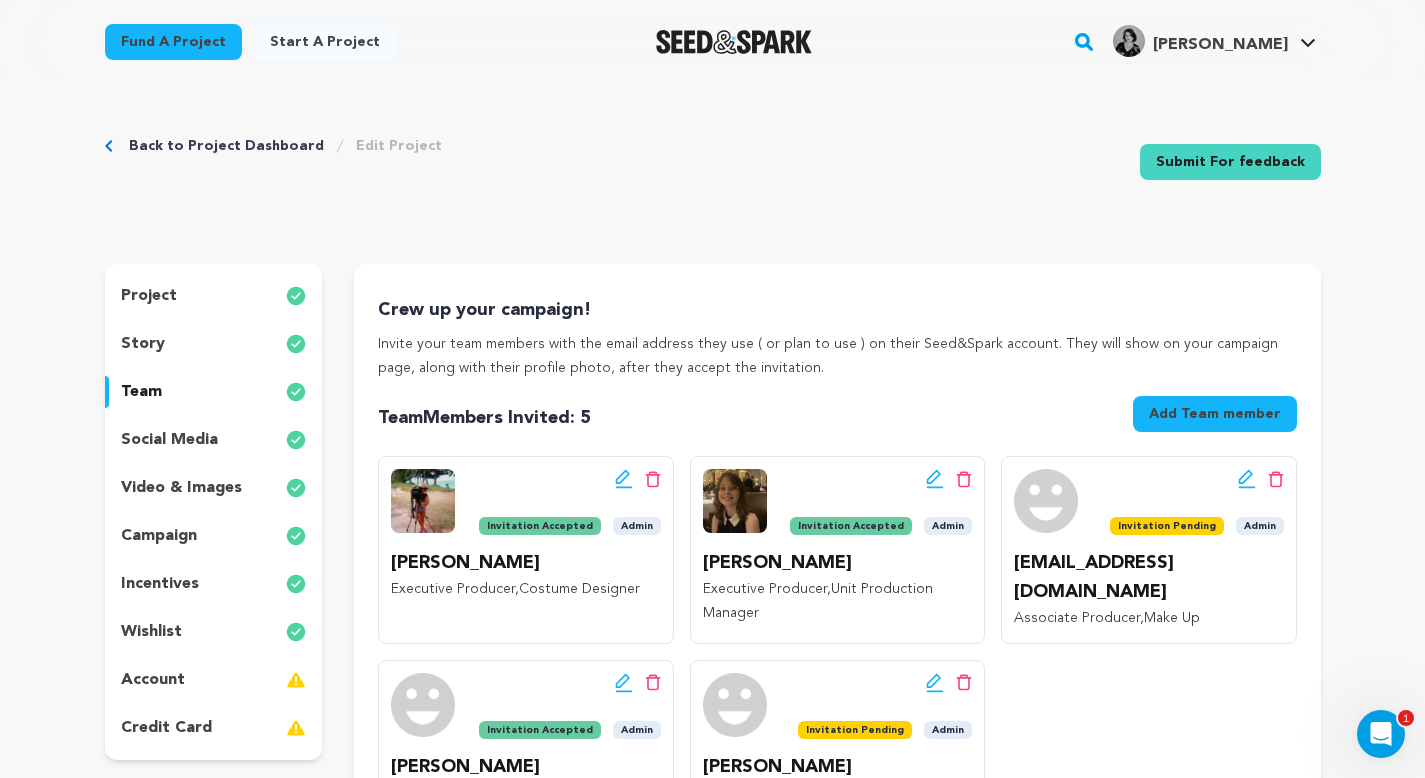 click on "social media" at bounding box center [214, 440] 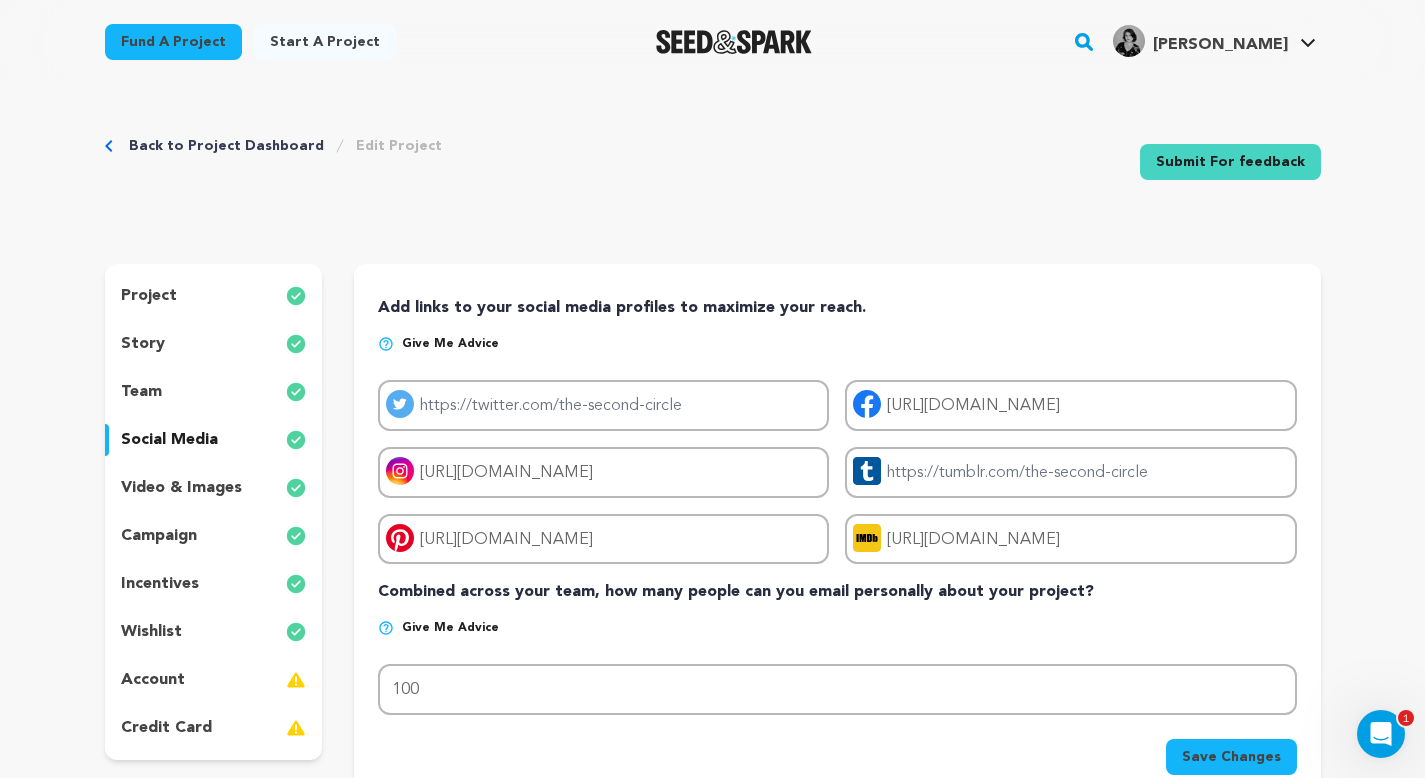 click on "project
story
team
social media
video & images
campaign
incentives
wishlist account" at bounding box center (214, 512) 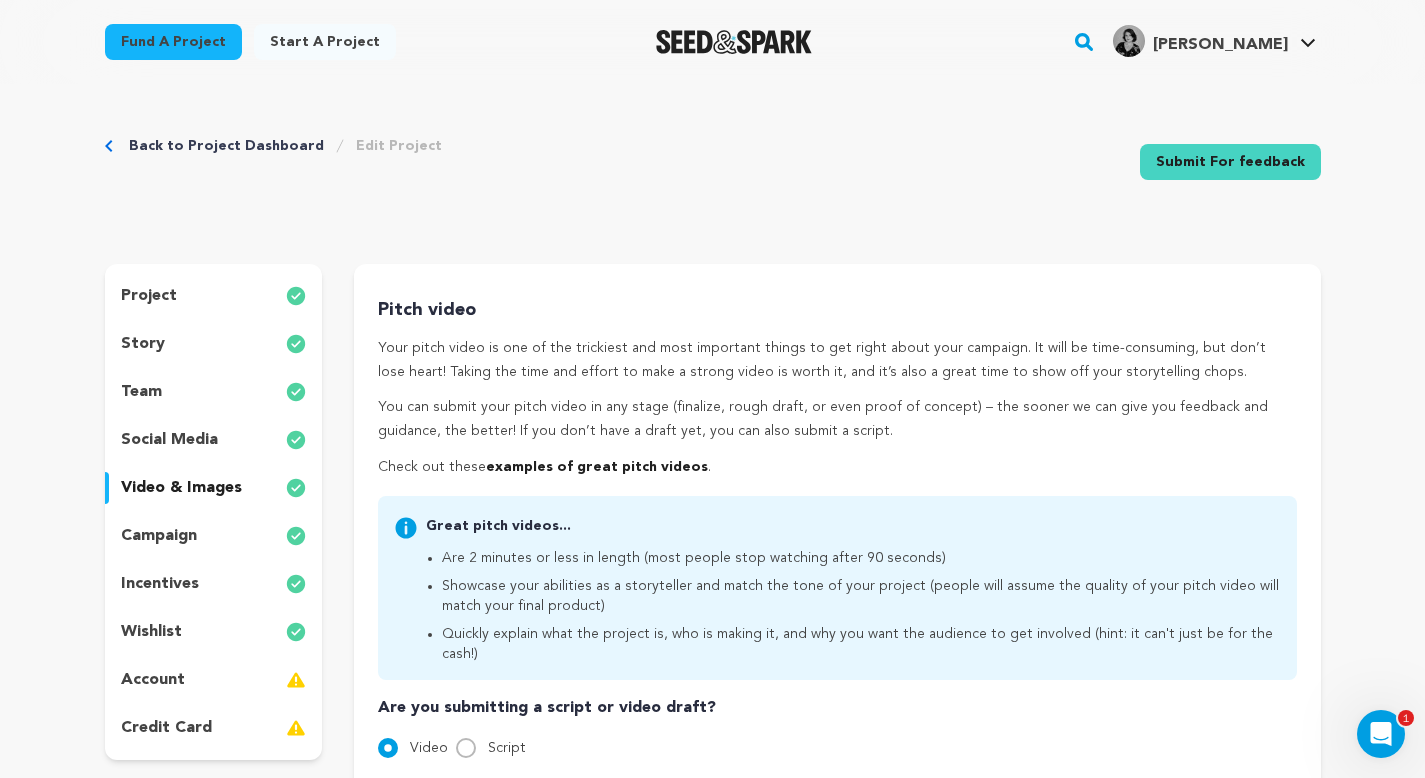 click on "campaign" at bounding box center (159, 536) 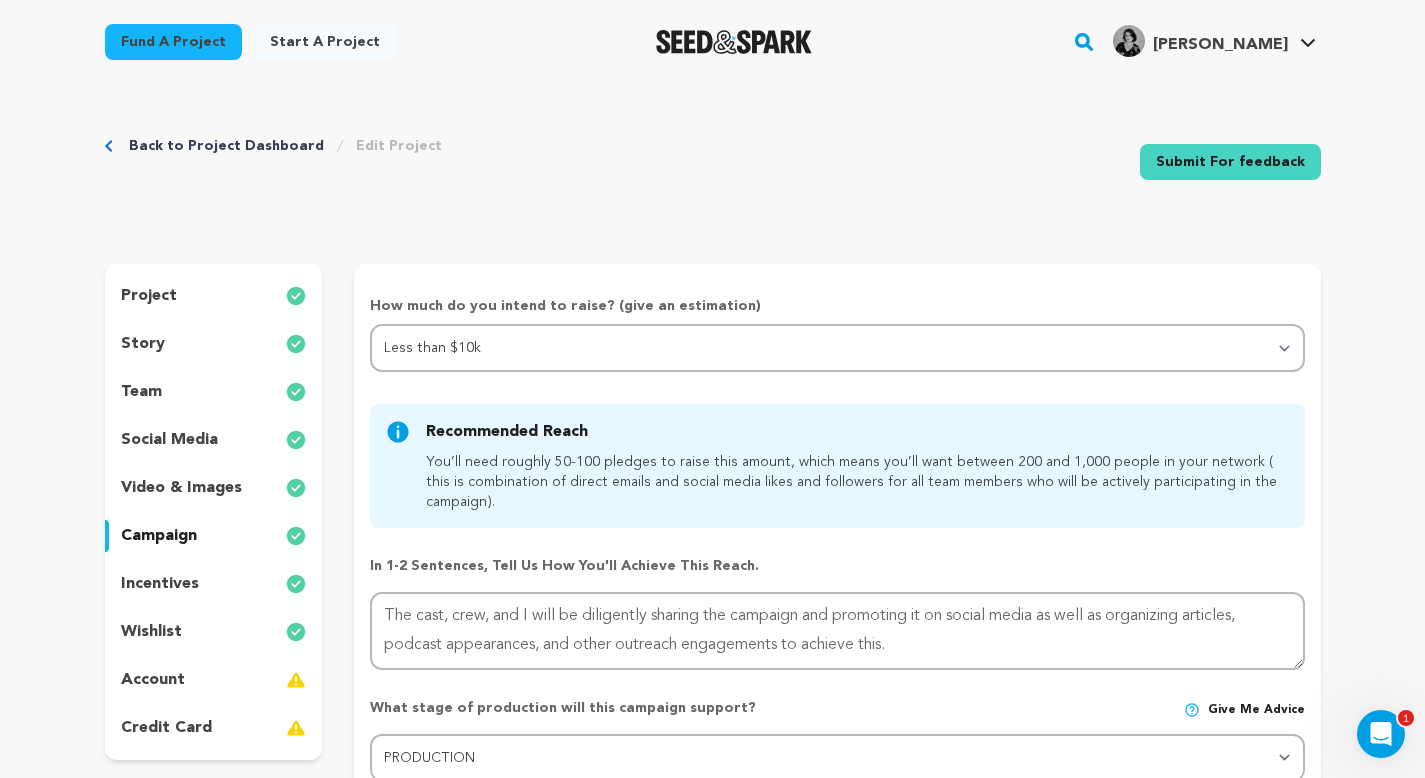 click on "Back to Project Dashboard
Edit Project
Submit For feedback
Submit For feedback
project" at bounding box center [712, 1081] 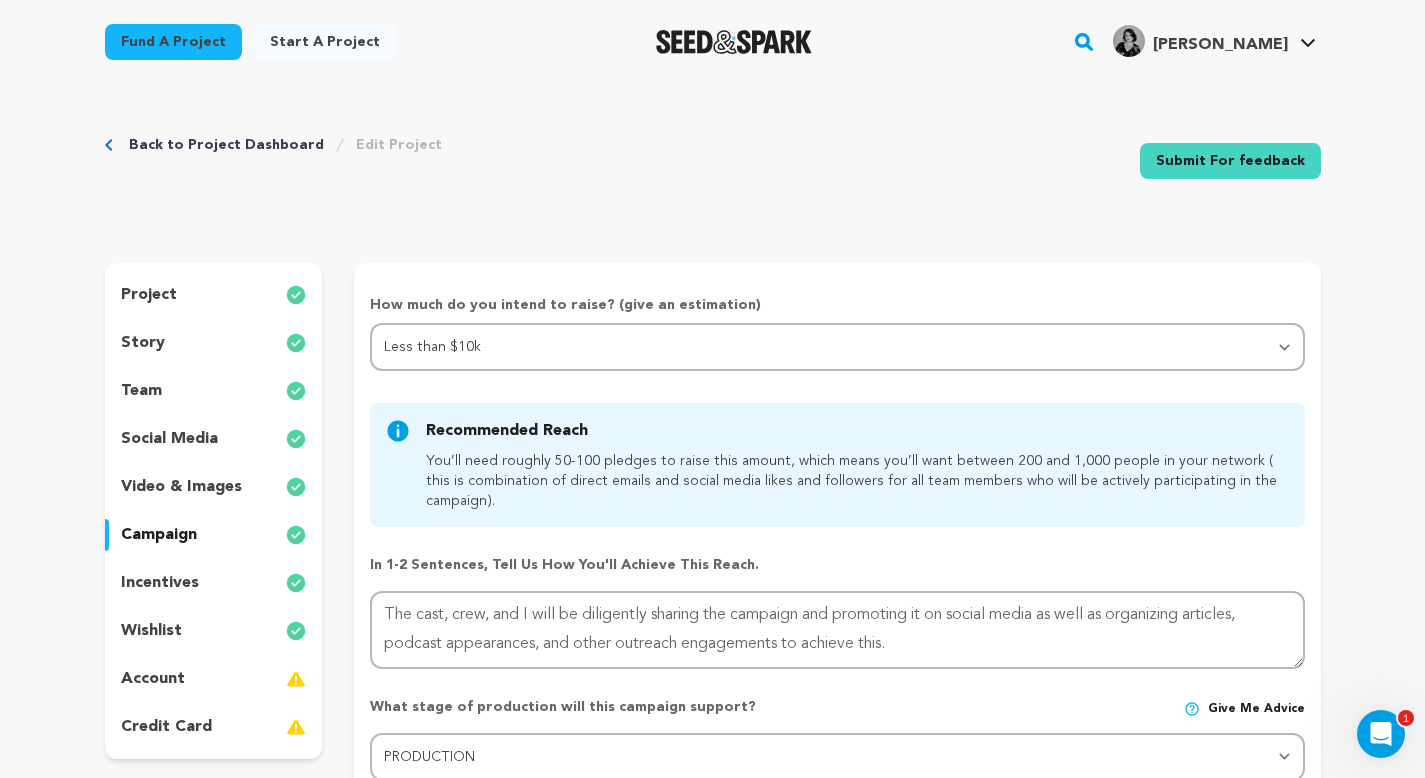 scroll, scrollTop: 0, scrollLeft: 0, axis: both 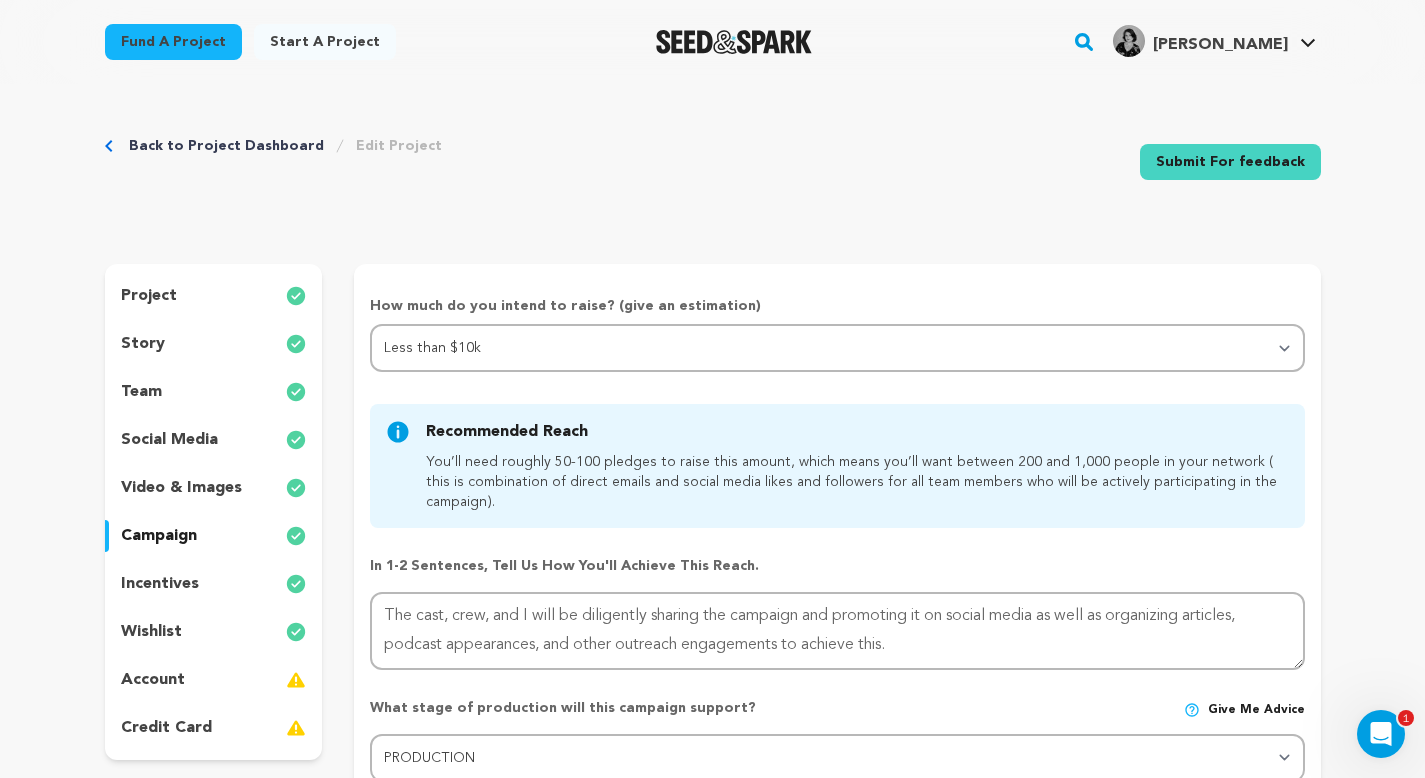 click on "project" at bounding box center (214, 296) 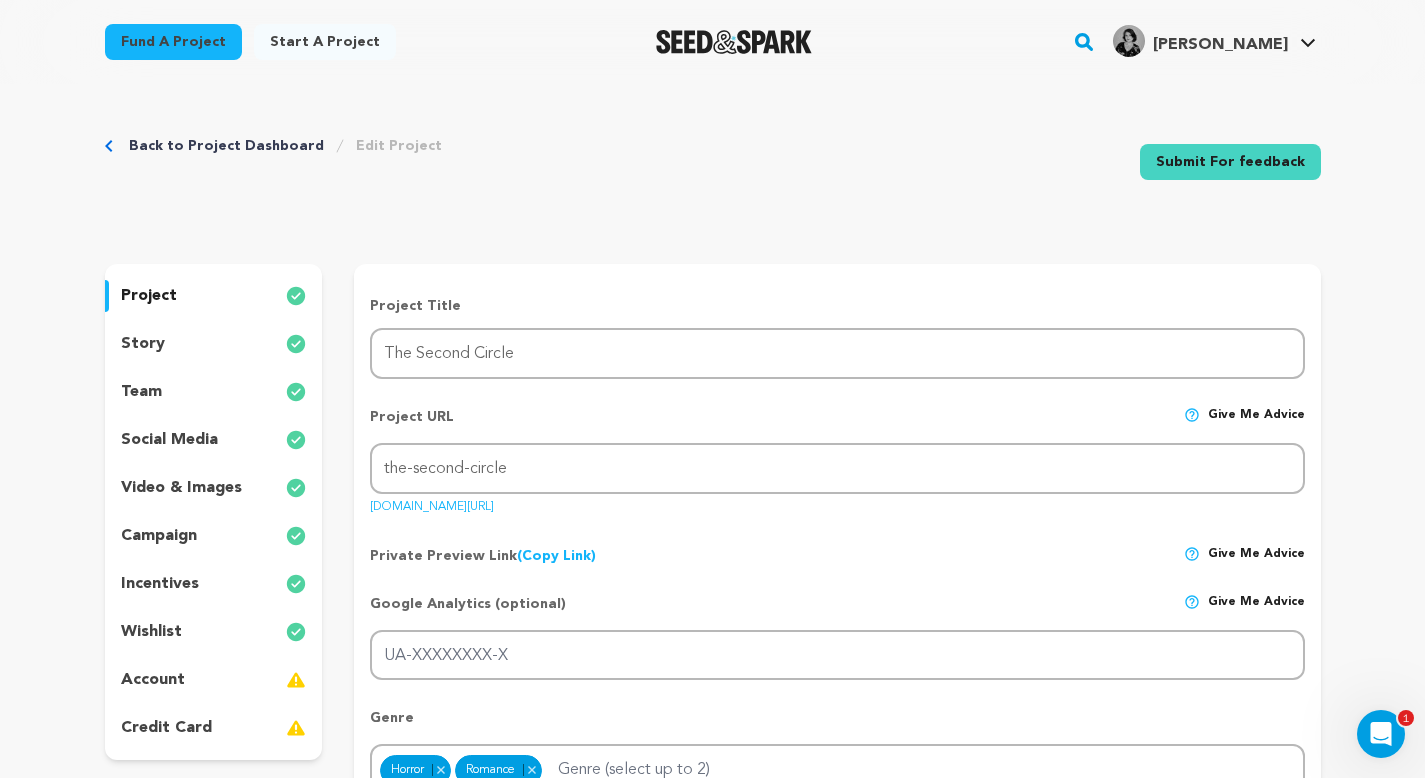 click on "Back to Project Dashboard
Edit Project
Submit For feedback
Submit For feedback" at bounding box center [713, 166] 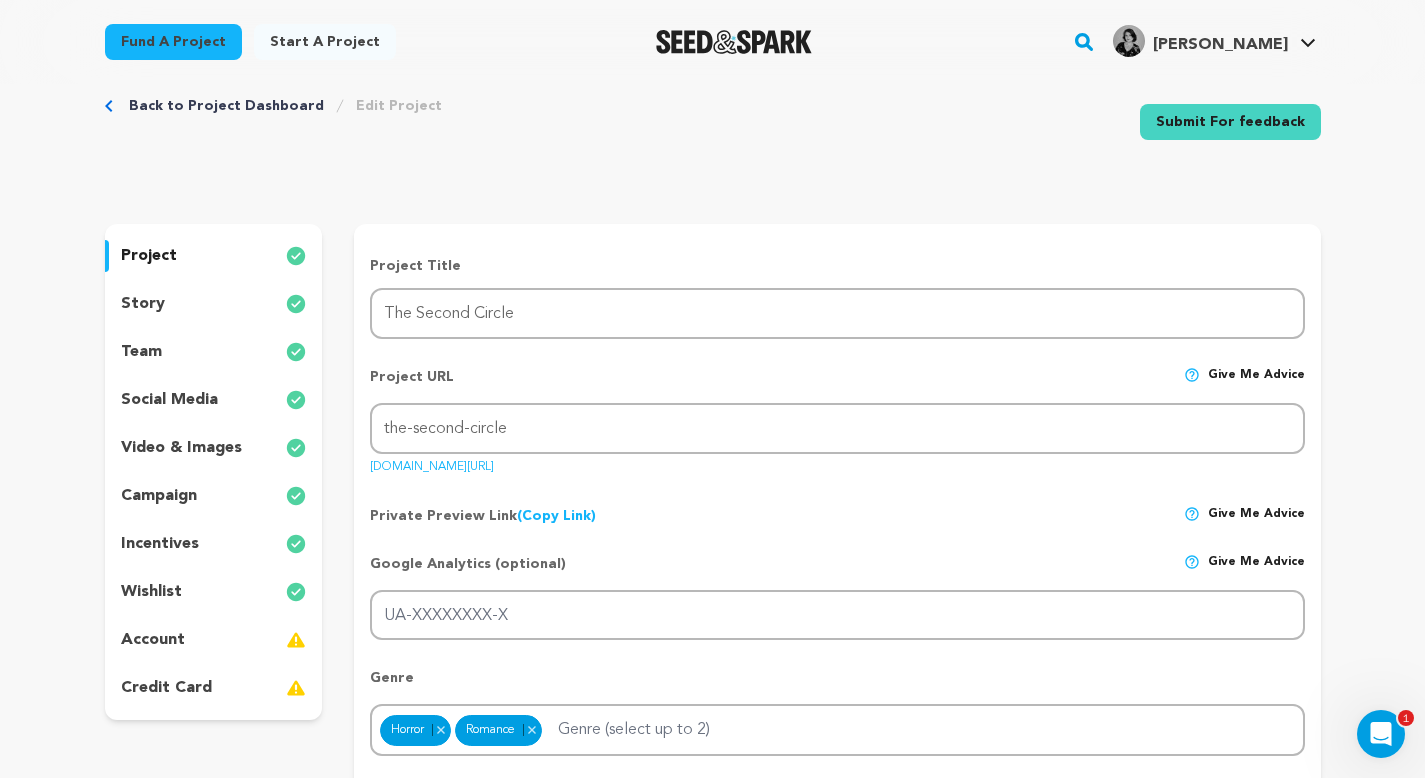 scroll, scrollTop: 0, scrollLeft: 0, axis: both 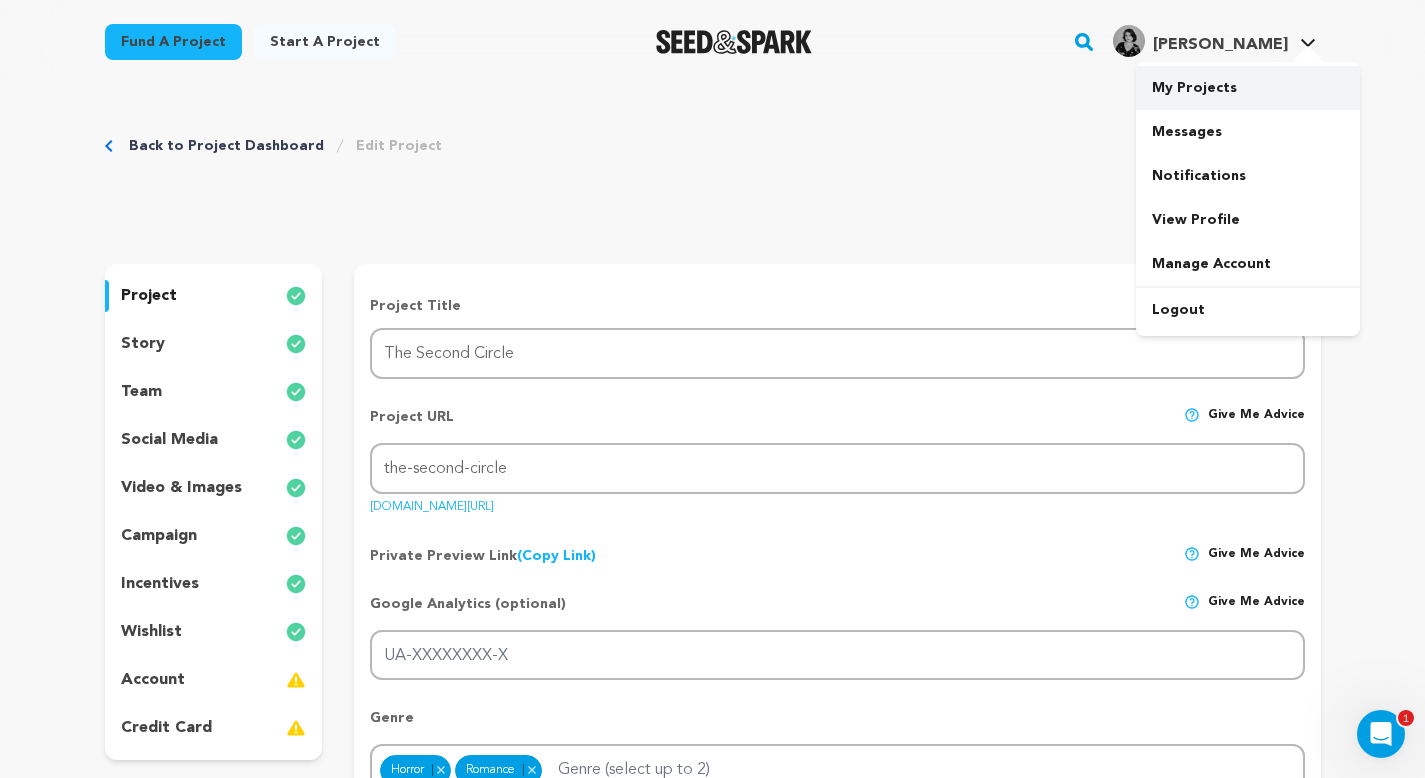 click on "My Projects" at bounding box center (1248, 88) 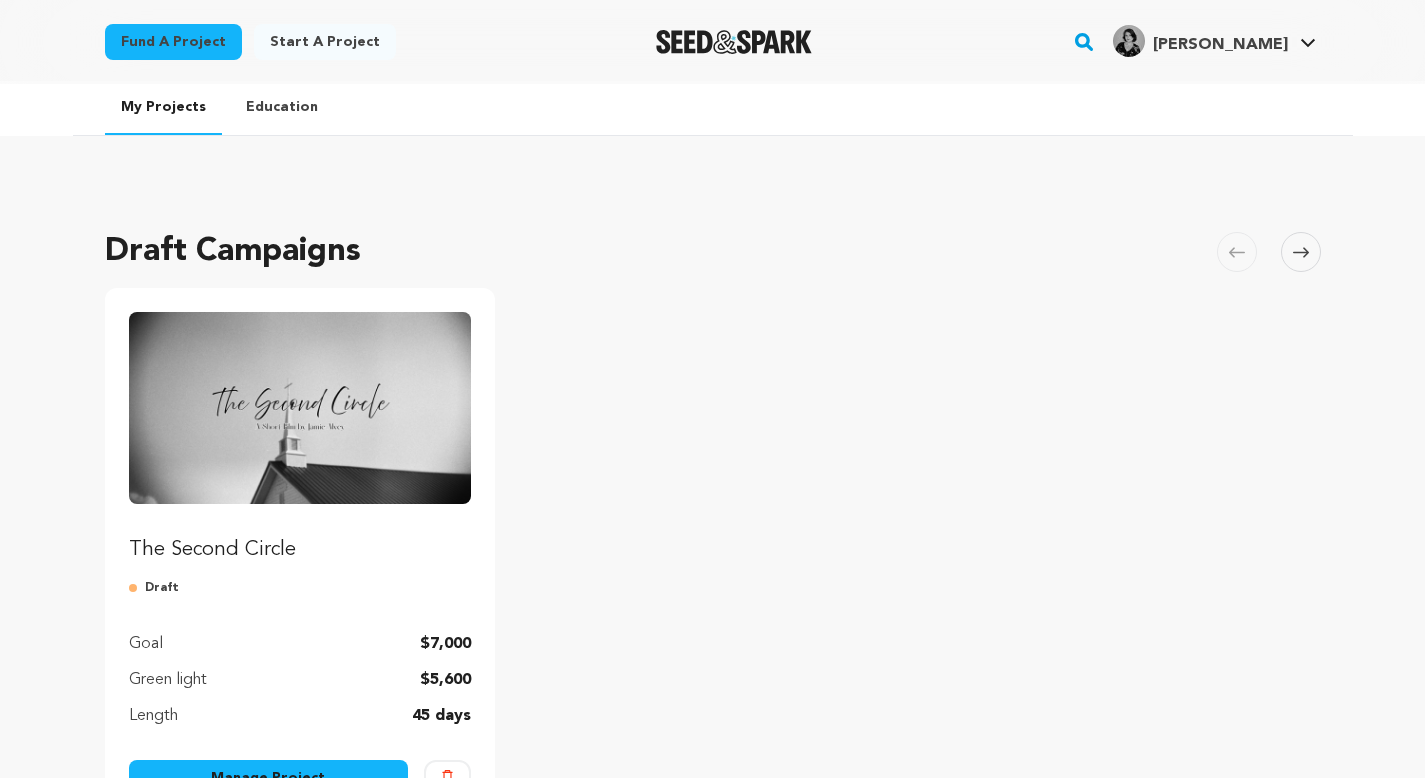 scroll, scrollTop: 0, scrollLeft: 0, axis: both 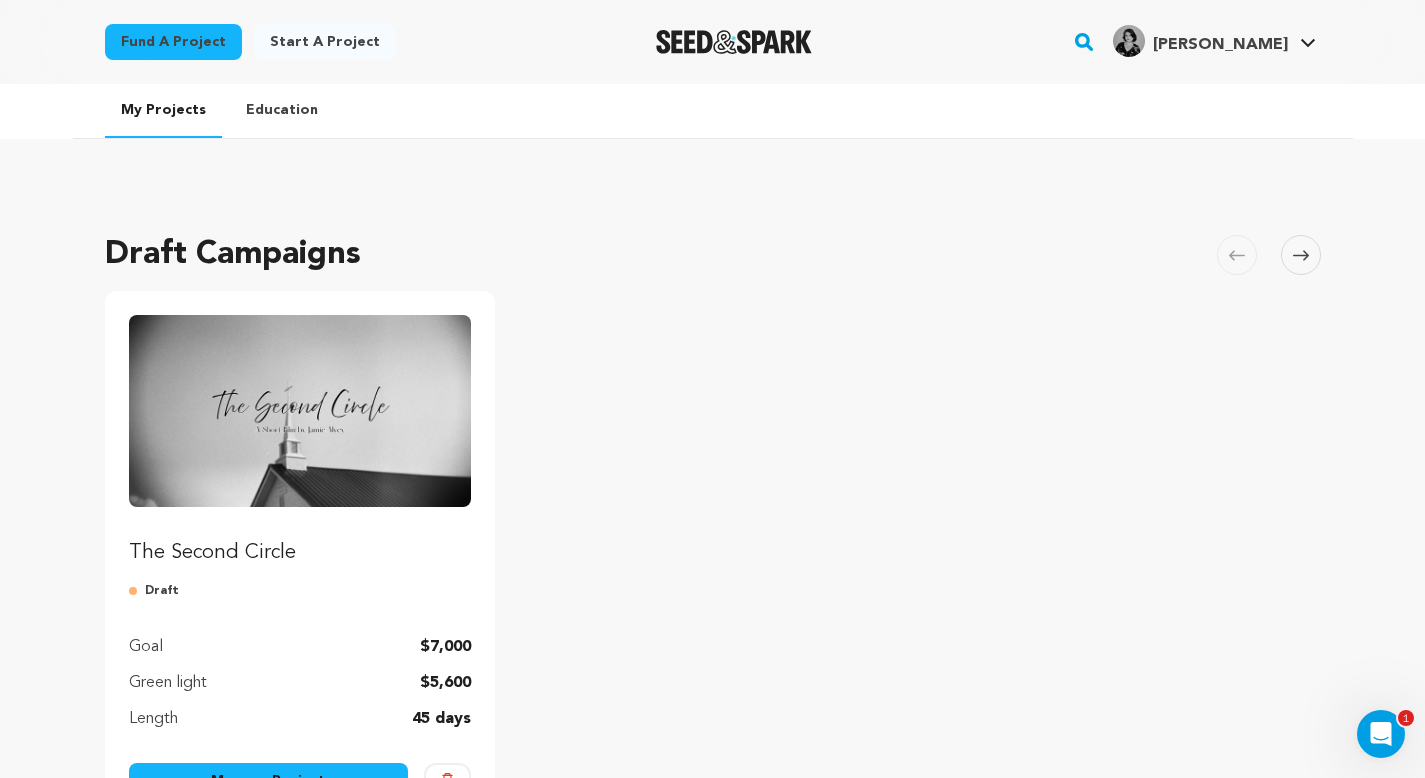 click on "The Second Circle
Draft
Goal
$7,000
Green light
$5,600
Length
45 days
Manage Project
[GEOGRAPHIC_DATA]" at bounding box center [713, 561] 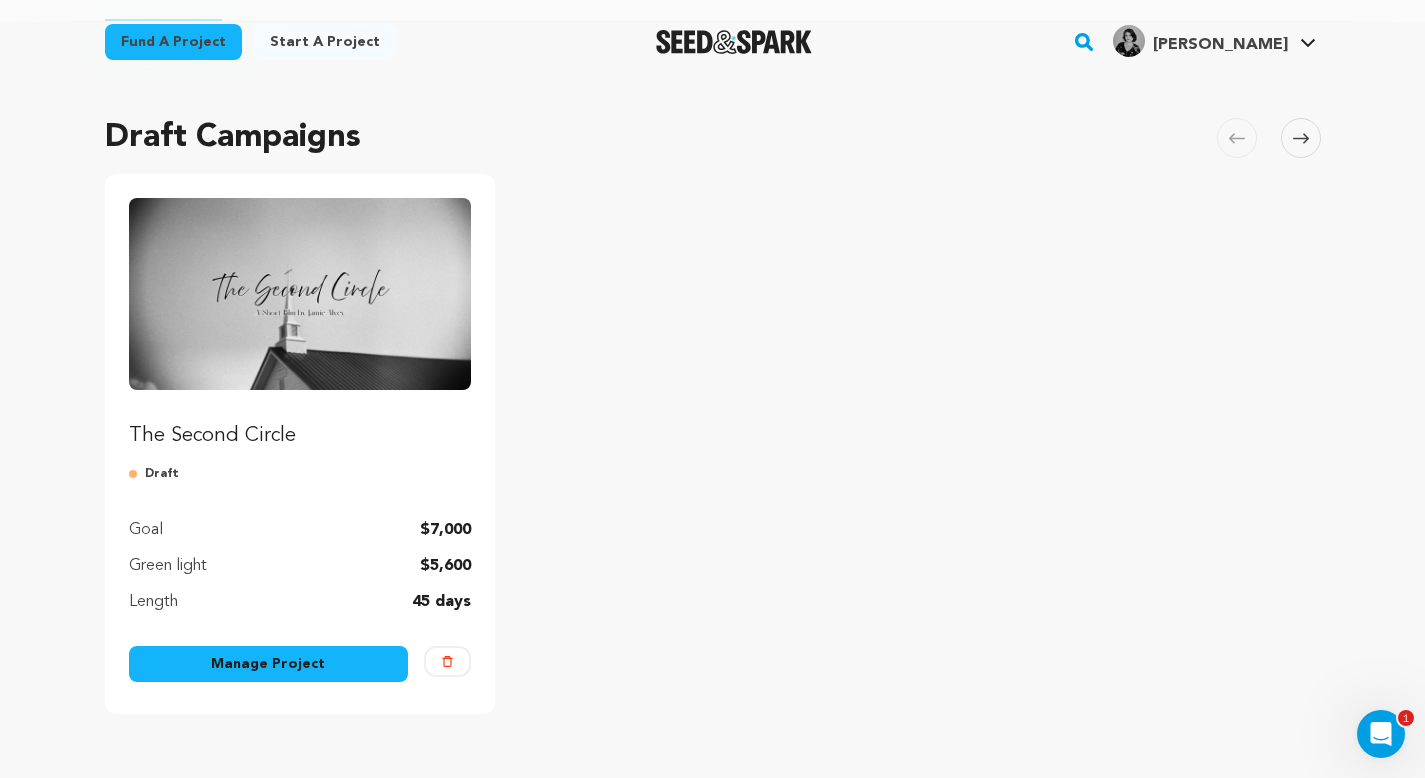 scroll, scrollTop: 120, scrollLeft: 0, axis: vertical 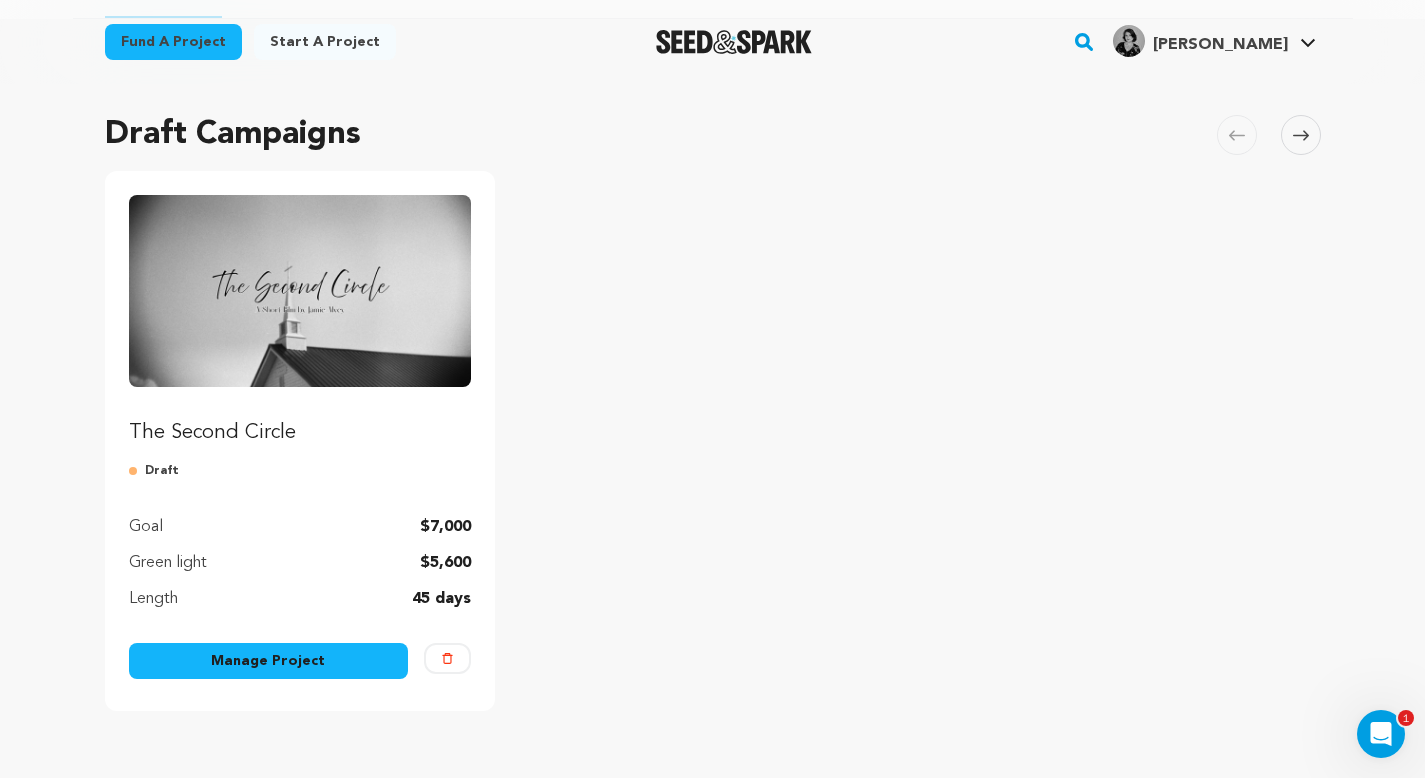 click on "The Second Circle" at bounding box center [300, 433] 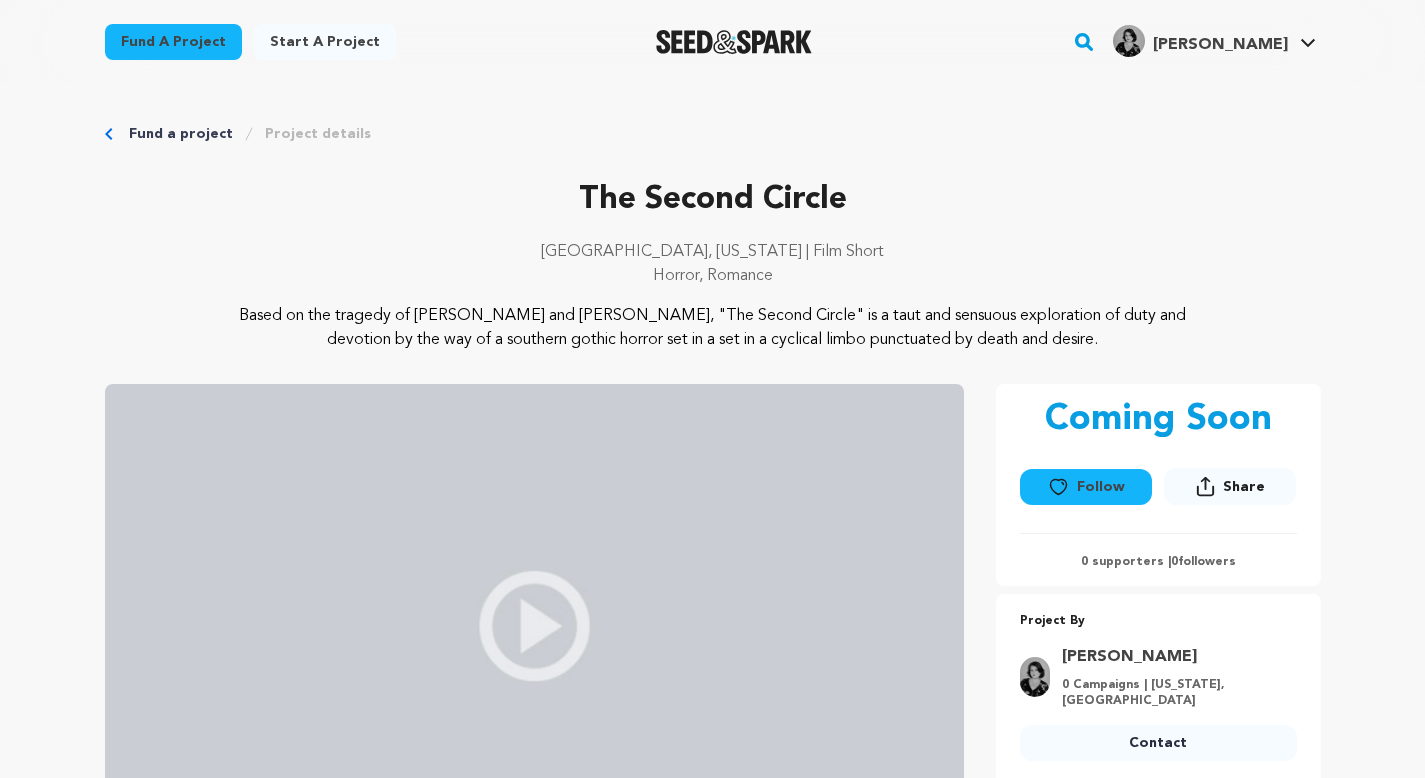 scroll, scrollTop: 0, scrollLeft: 0, axis: both 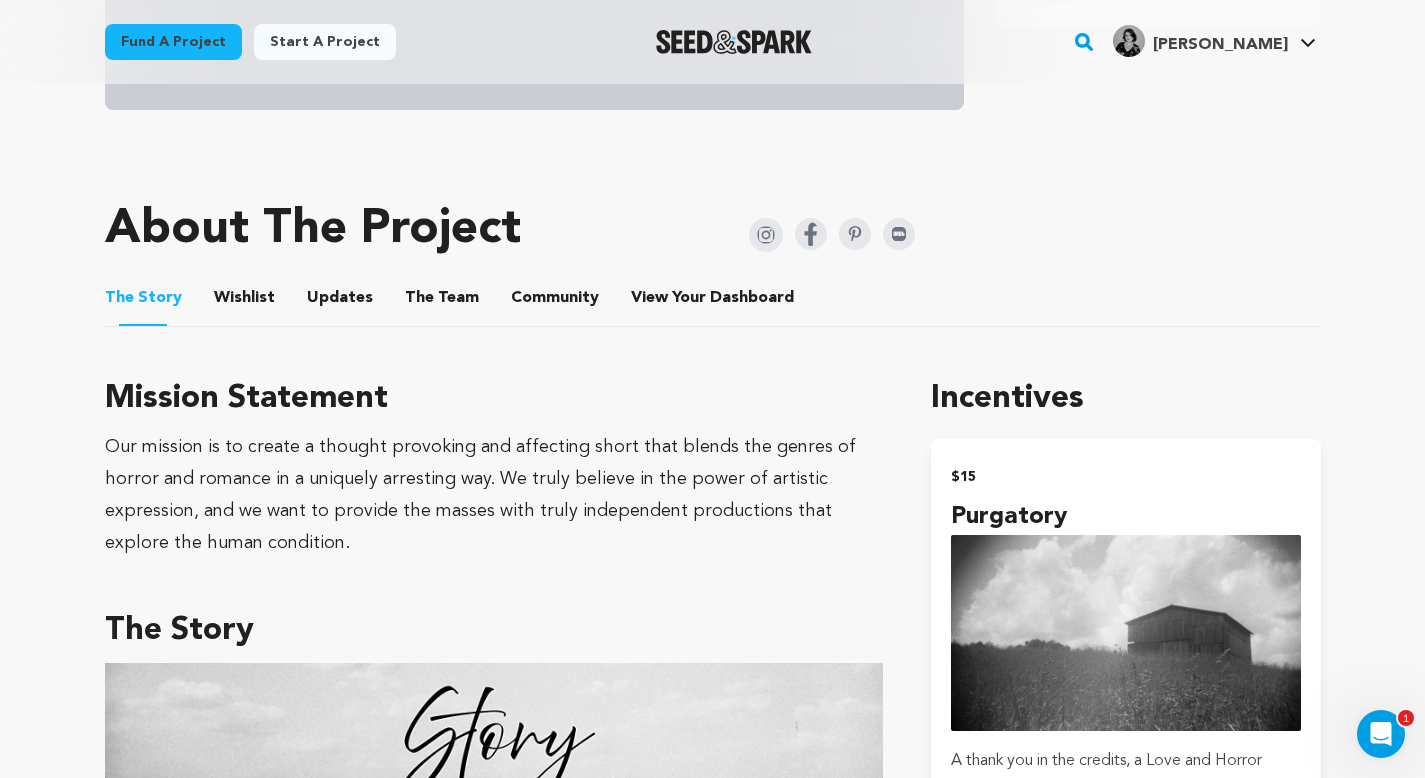 click on "Wishlist" at bounding box center (244, 302) 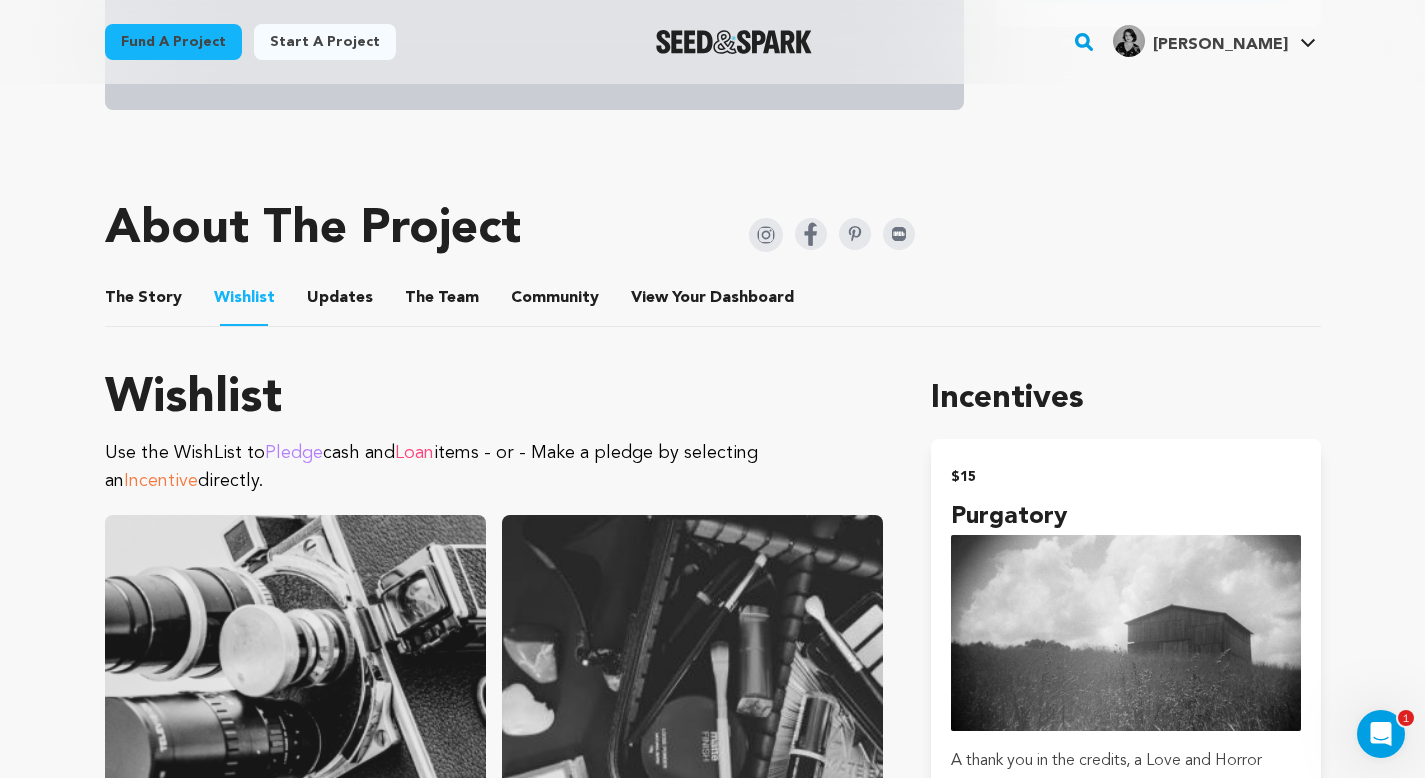 click on "The Story
The   Story
Wishlist
Wishlist
Updates
Updates
The Team
The   Team
Community
Community
View Your Dashboard
View   Your   Dashboard" at bounding box center (713, 298) 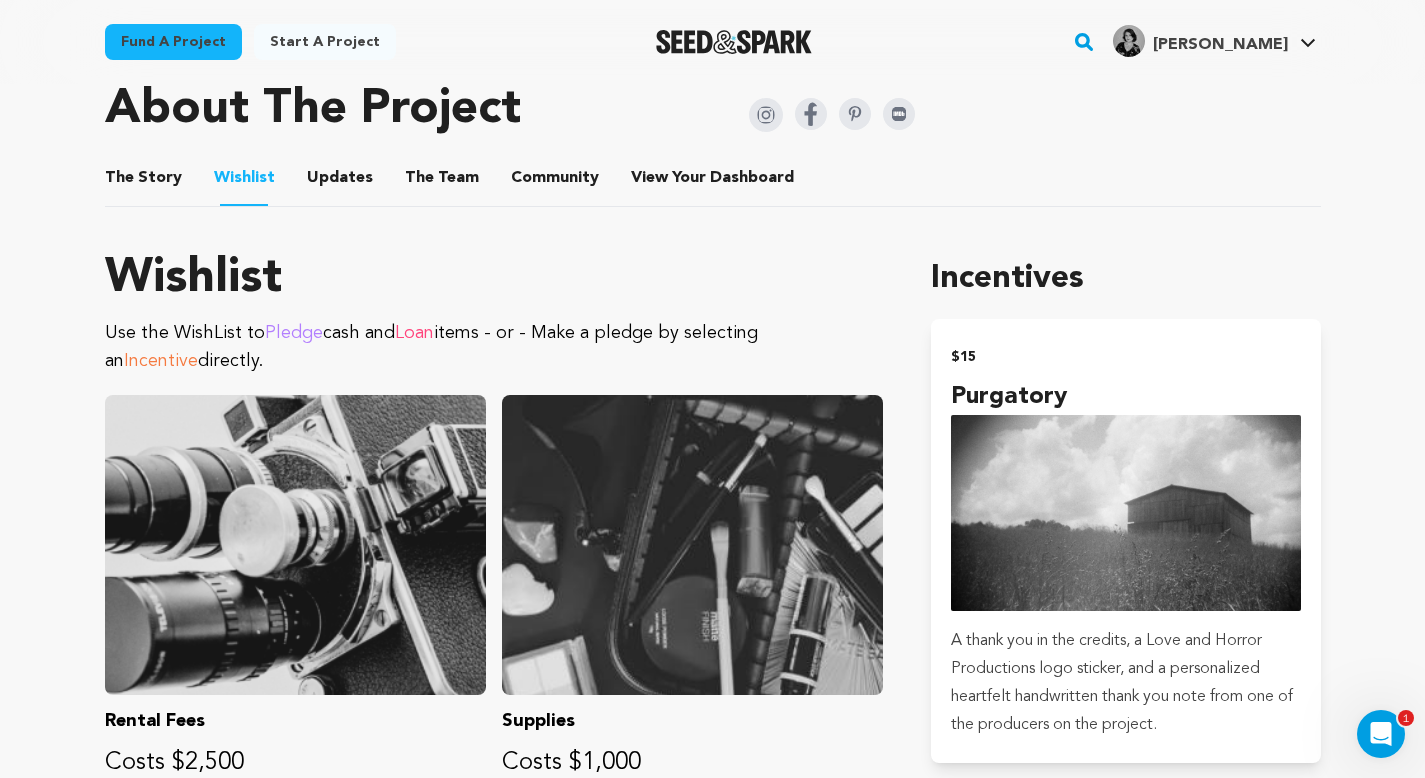 scroll, scrollTop: 838, scrollLeft: 0, axis: vertical 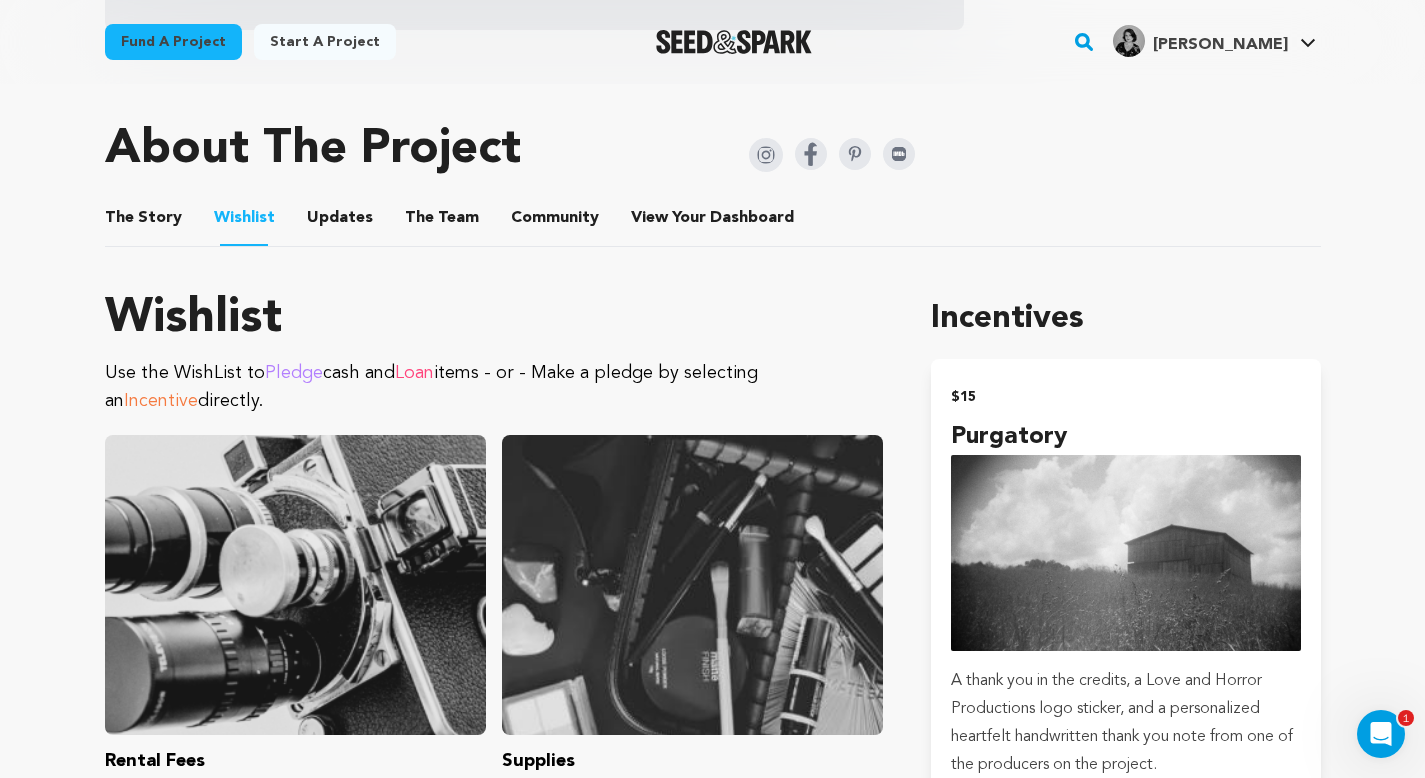 click on "Updates" at bounding box center [340, 222] 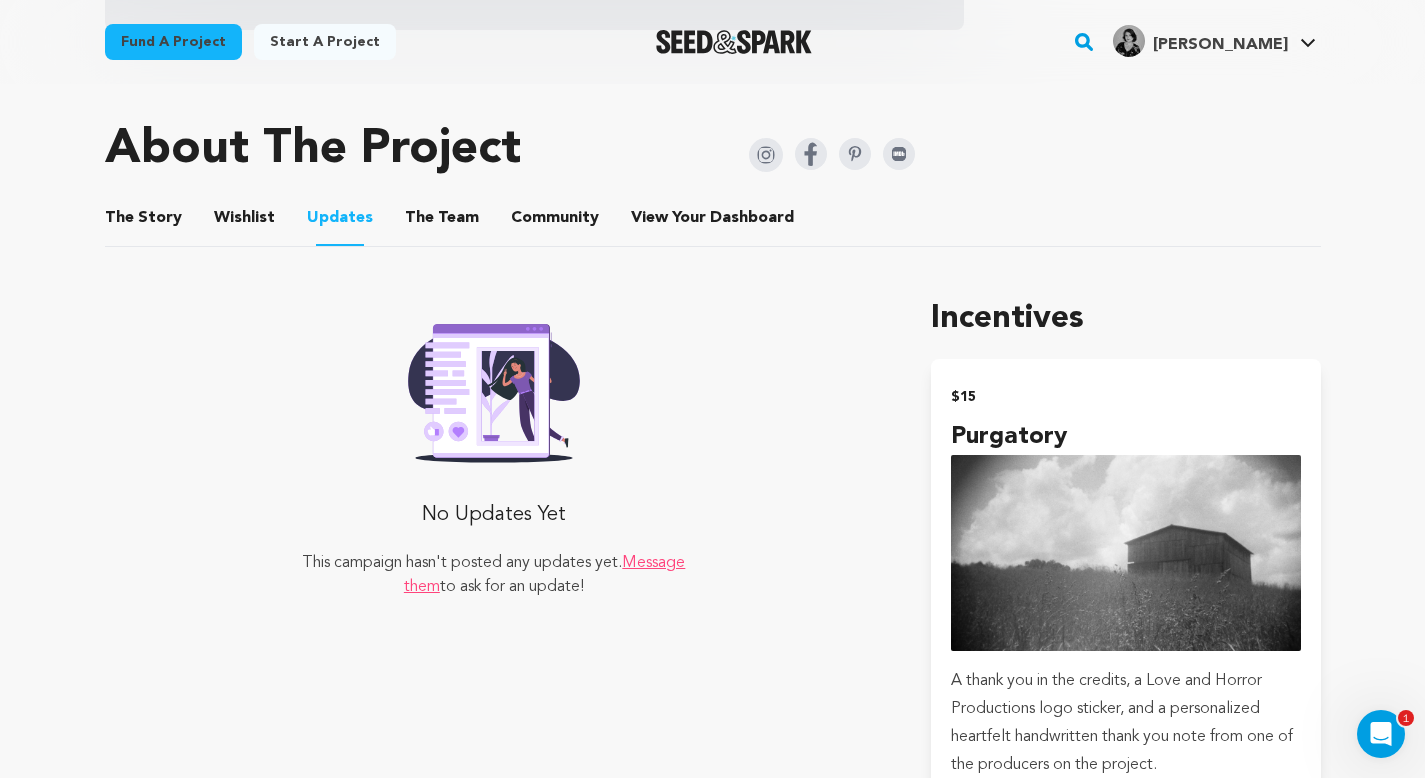 click on "The Team" at bounding box center (442, 222) 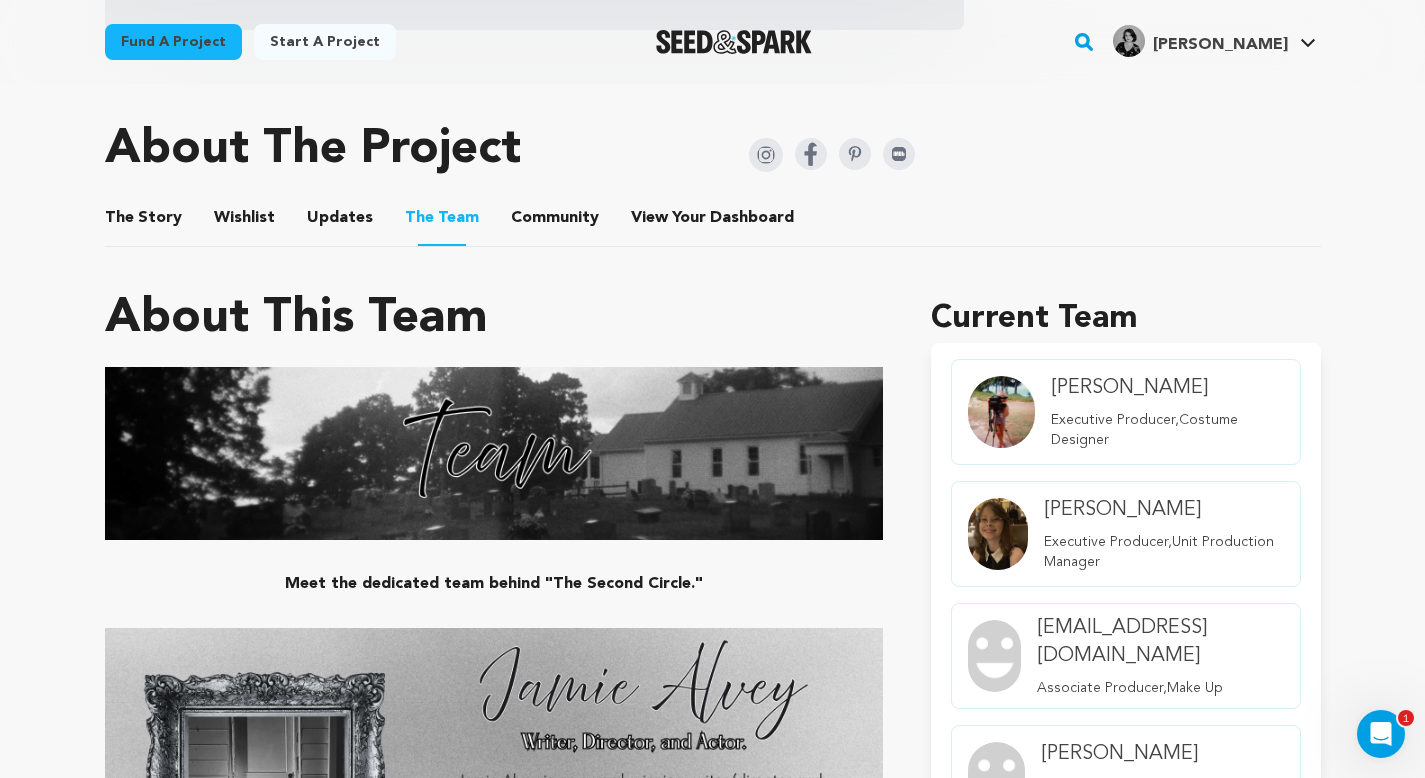 click on "About This Team
Meet the dedicated team behind "The Second Circle."  Find Jamie on her  website .  Find Emily on her  Linktree .  Find Callie on her  Instagram .  Find Petra on her  Instagram .  Find Riley by repeating her name in the mirror five times.  Find John on his  Instagram .  Find Deaton on his  Linktree .  More team members are coming! The more we raise the more we'll reveal!
Current Team
Emily Fabrizio
Executive Producer,Costume Designer
Norris Riley" at bounding box center [713, 2387] 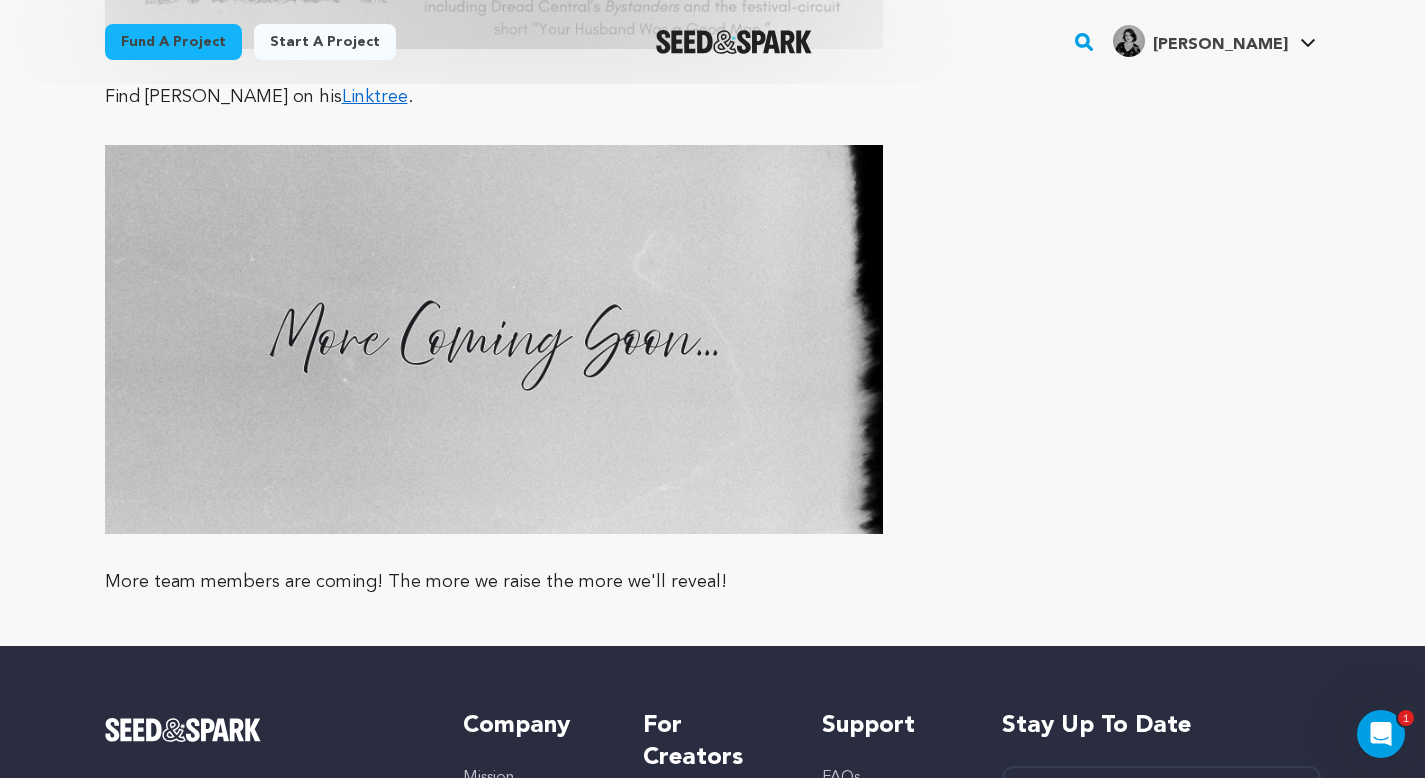 scroll, scrollTop: 4758, scrollLeft: 0, axis: vertical 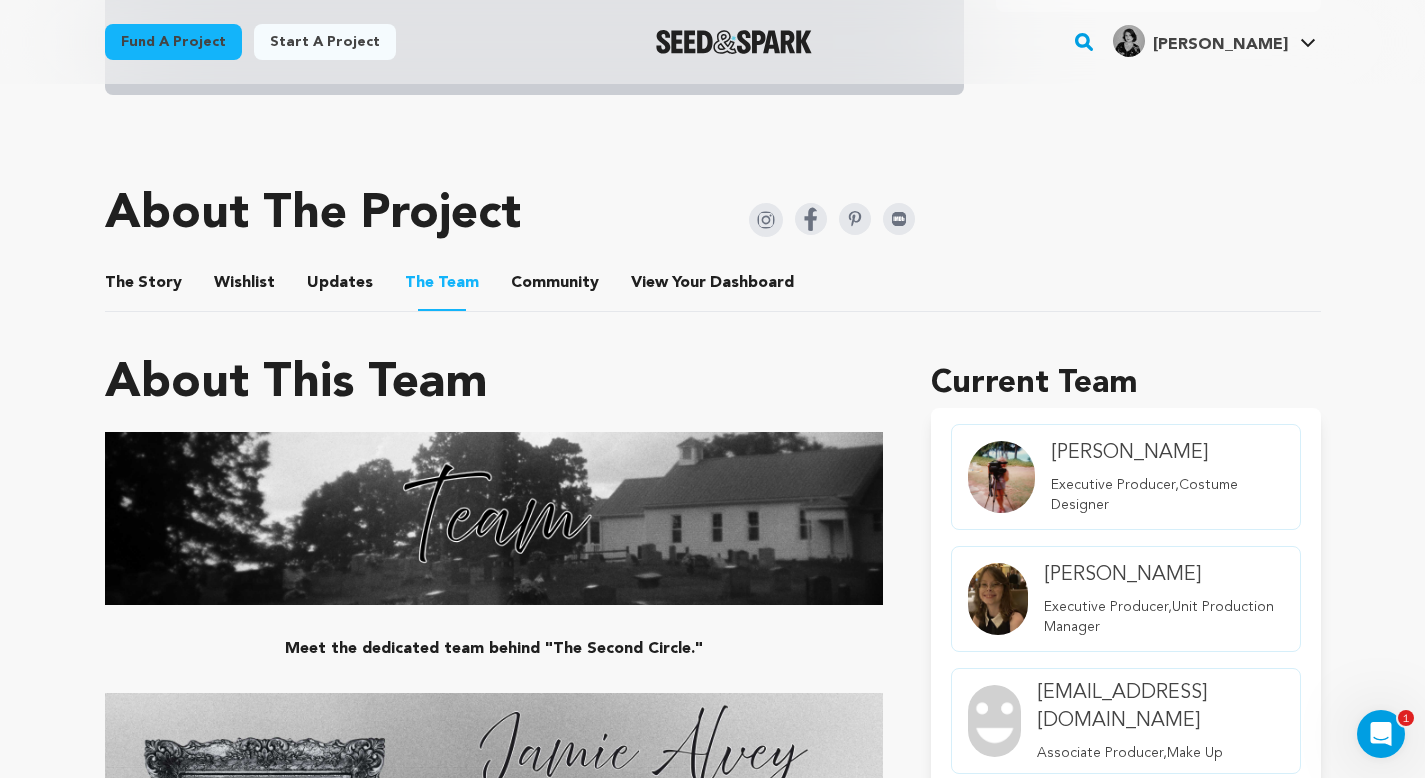 click on "Community" at bounding box center (555, 287) 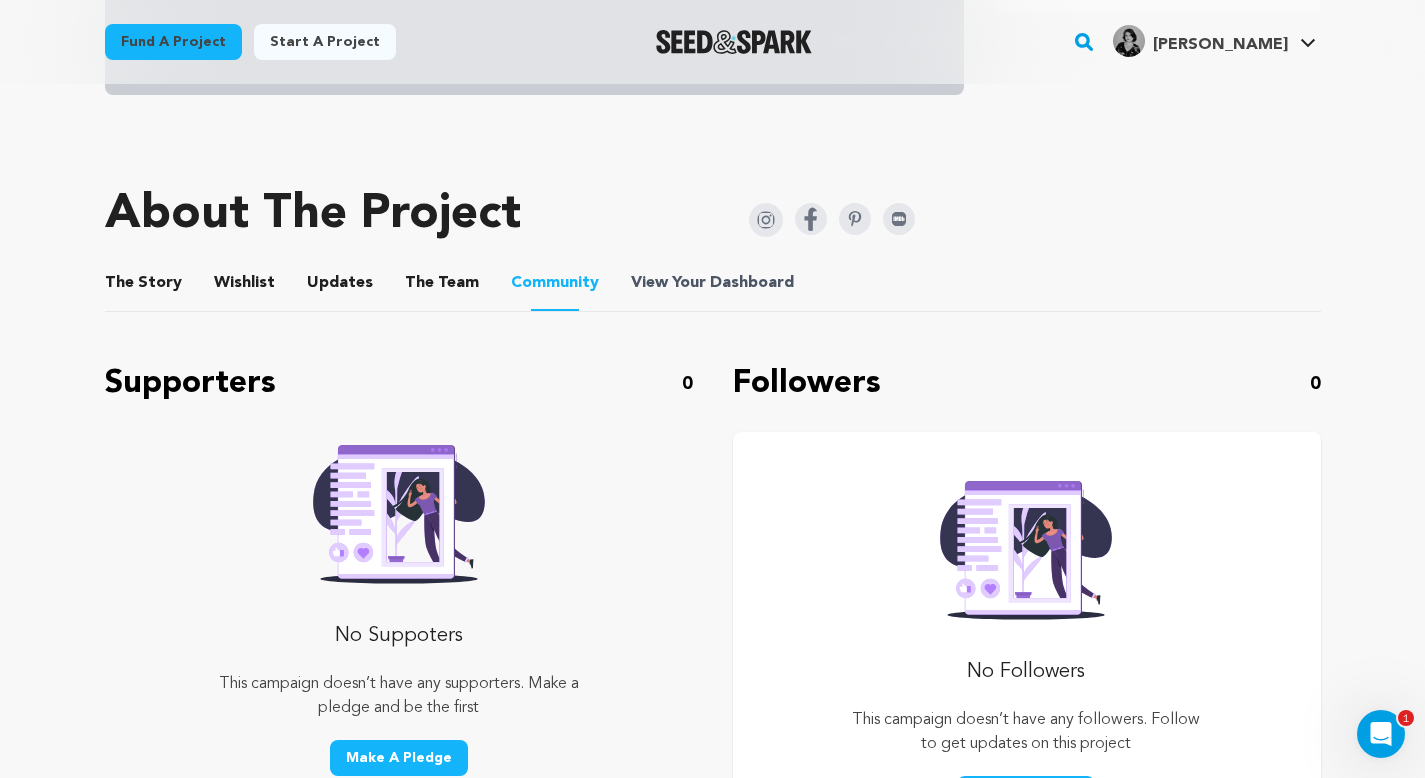 click on "Dashboard" at bounding box center [752, 283] 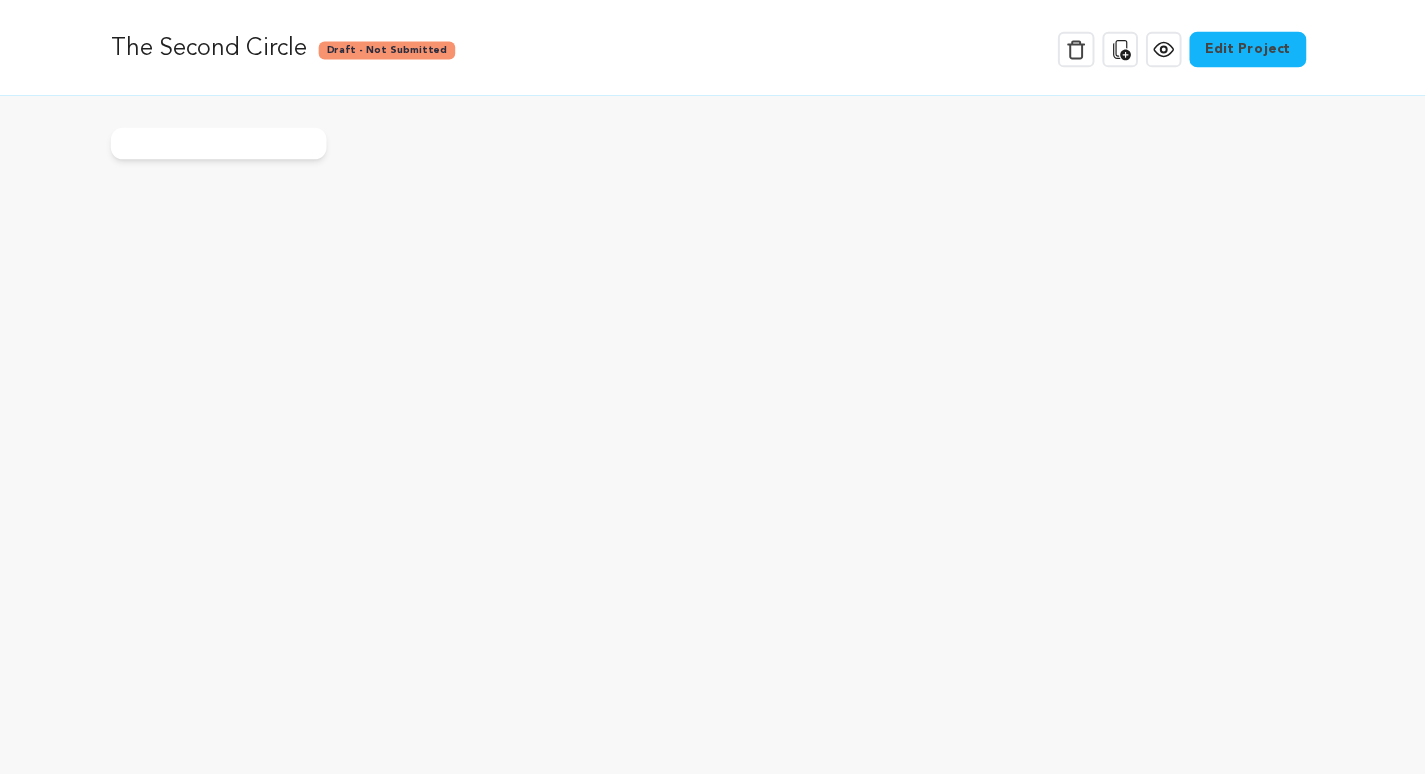scroll, scrollTop: 0, scrollLeft: 0, axis: both 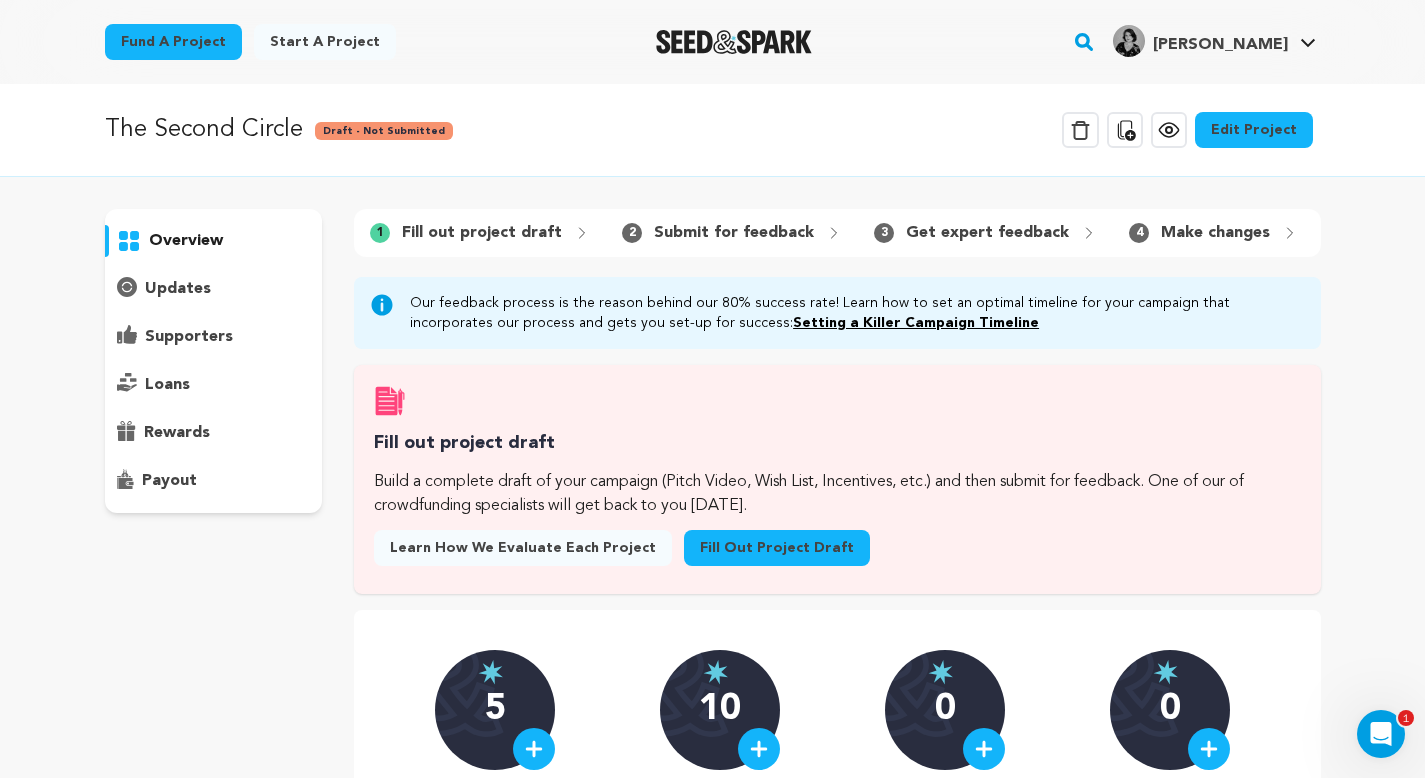 click on "updates" at bounding box center (178, 289) 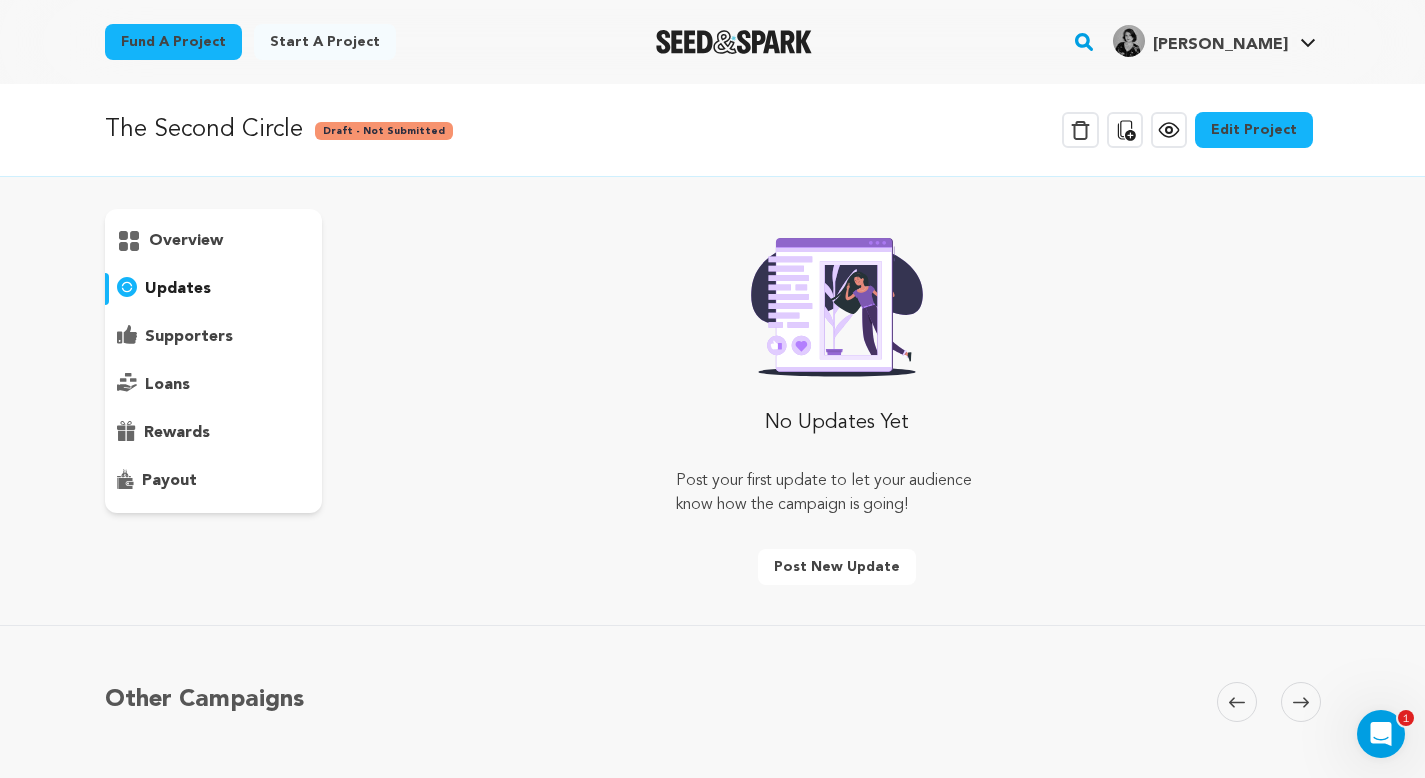 click on "supporters" at bounding box center [189, 337] 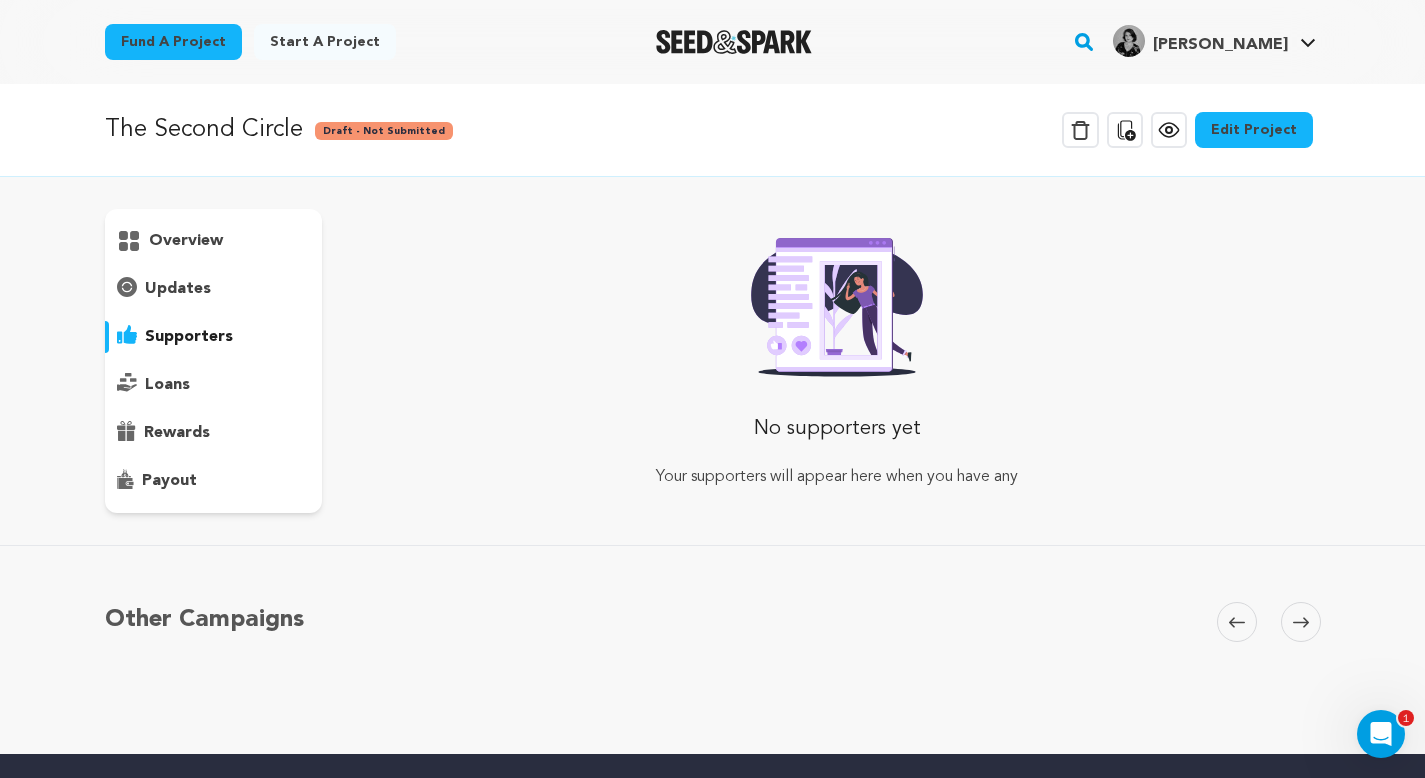 click on "overview" at bounding box center [186, 241] 